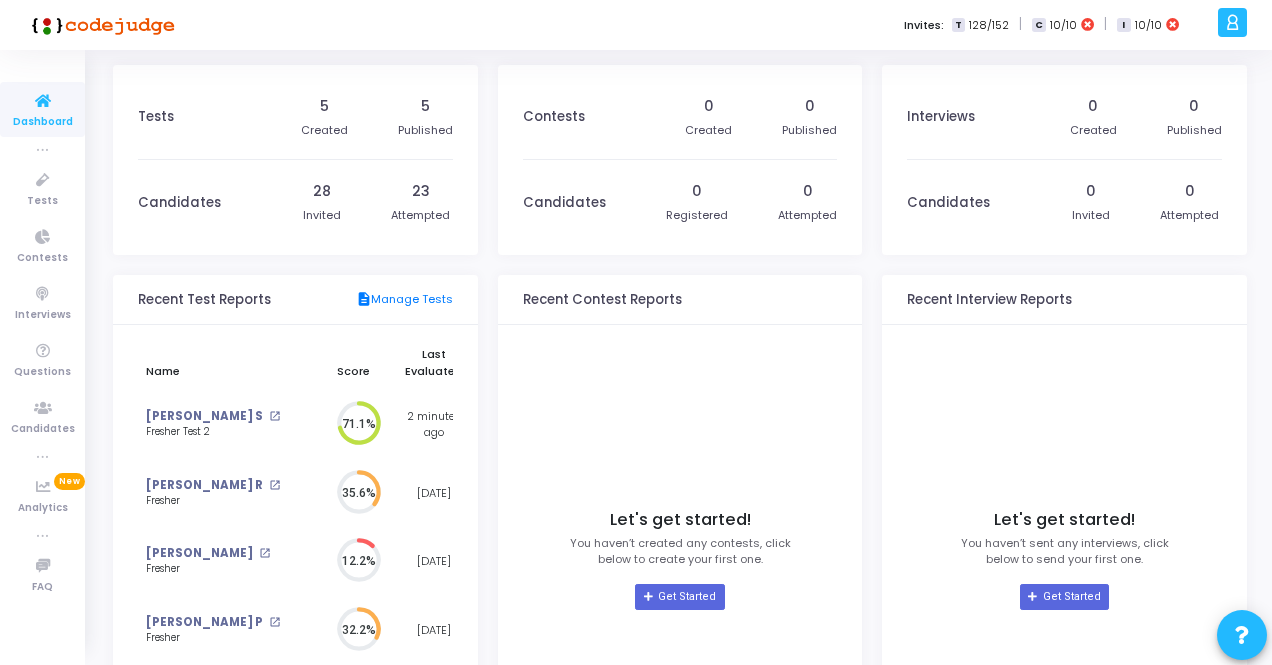 scroll, scrollTop: 0, scrollLeft: 0, axis: both 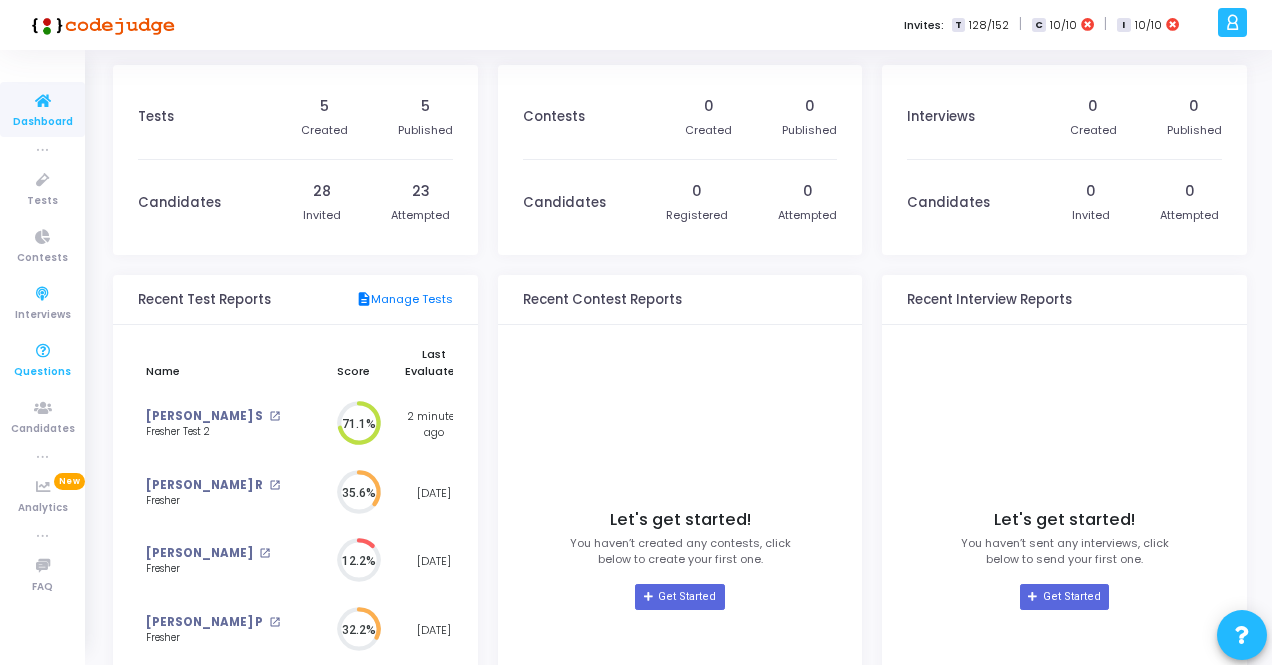click on "Questions" at bounding box center (42, 372) 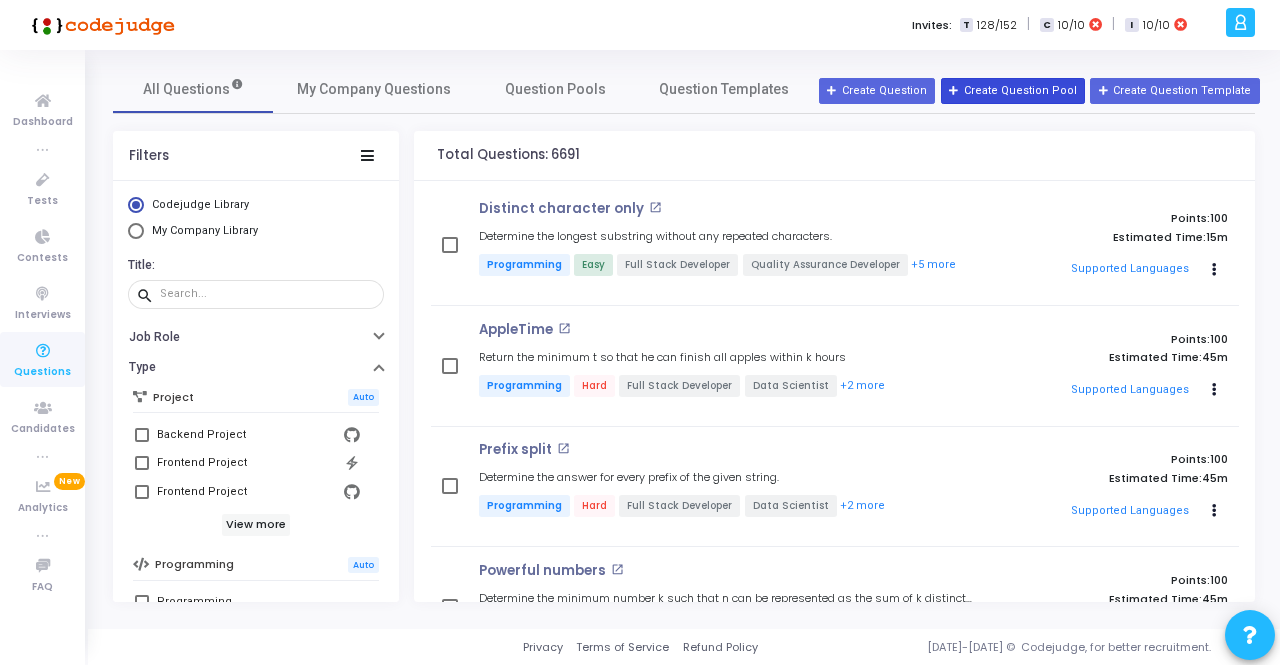 click on "Create Question Pool" at bounding box center (1013, 91) 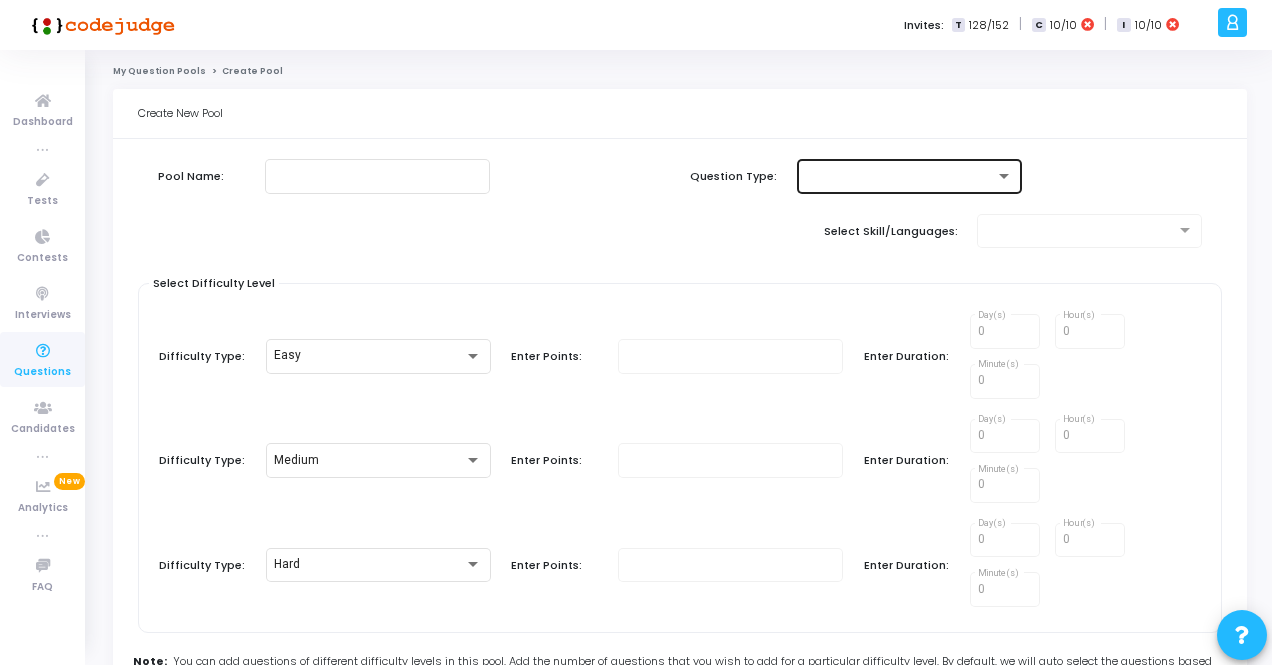 click 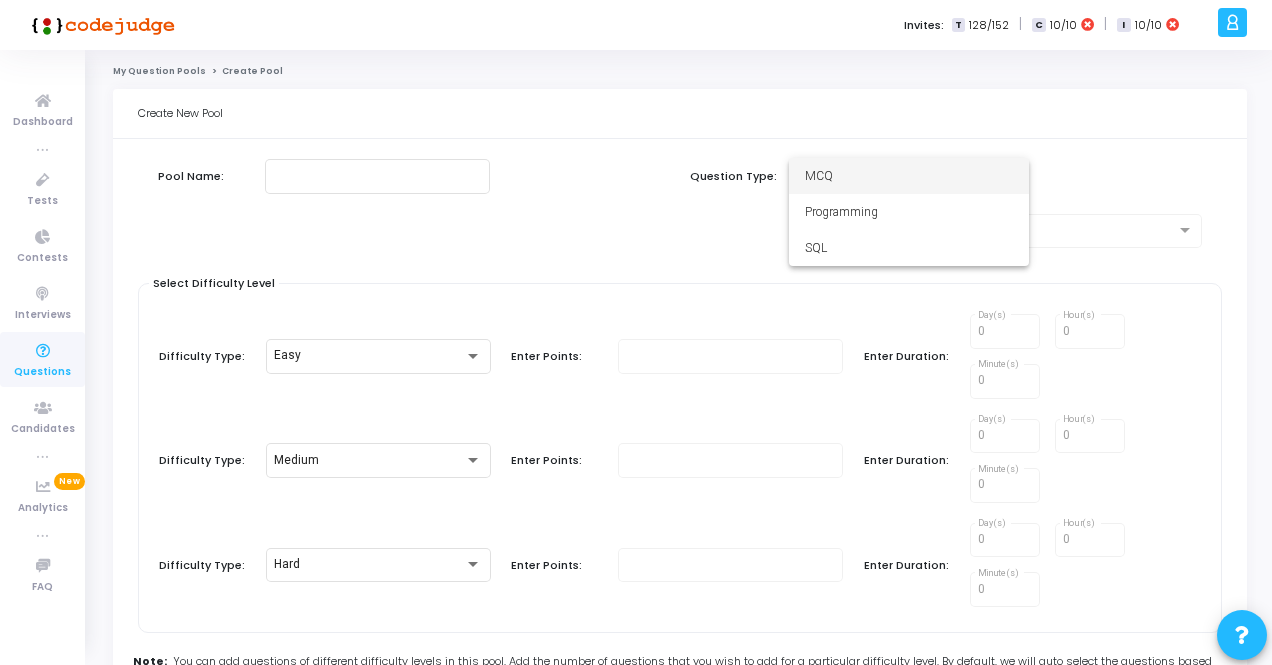 click at bounding box center [636, 332] 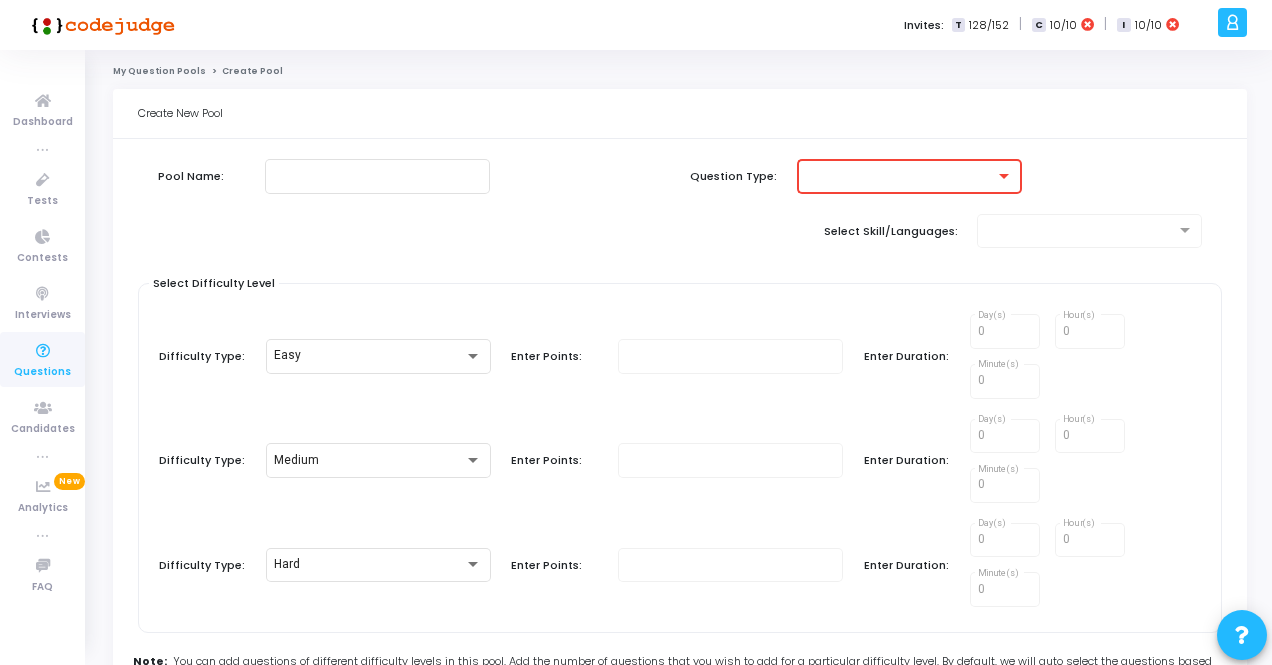 click on "Question Type:" 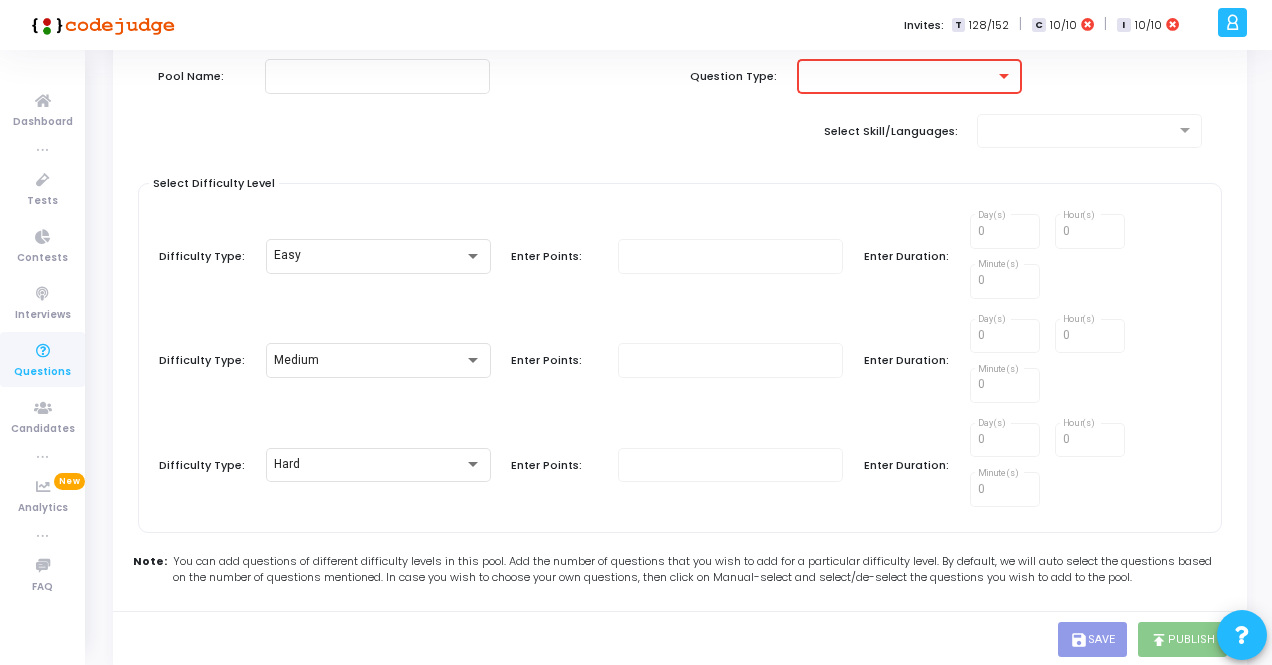 click 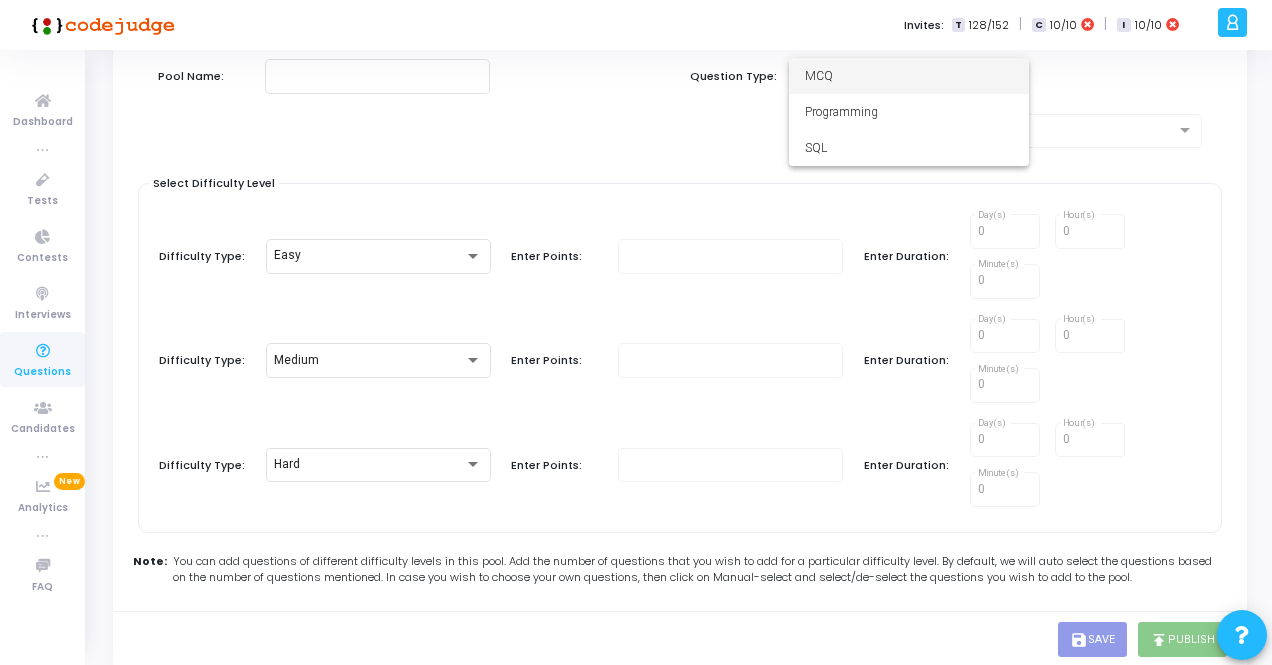 click at bounding box center (636, 332) 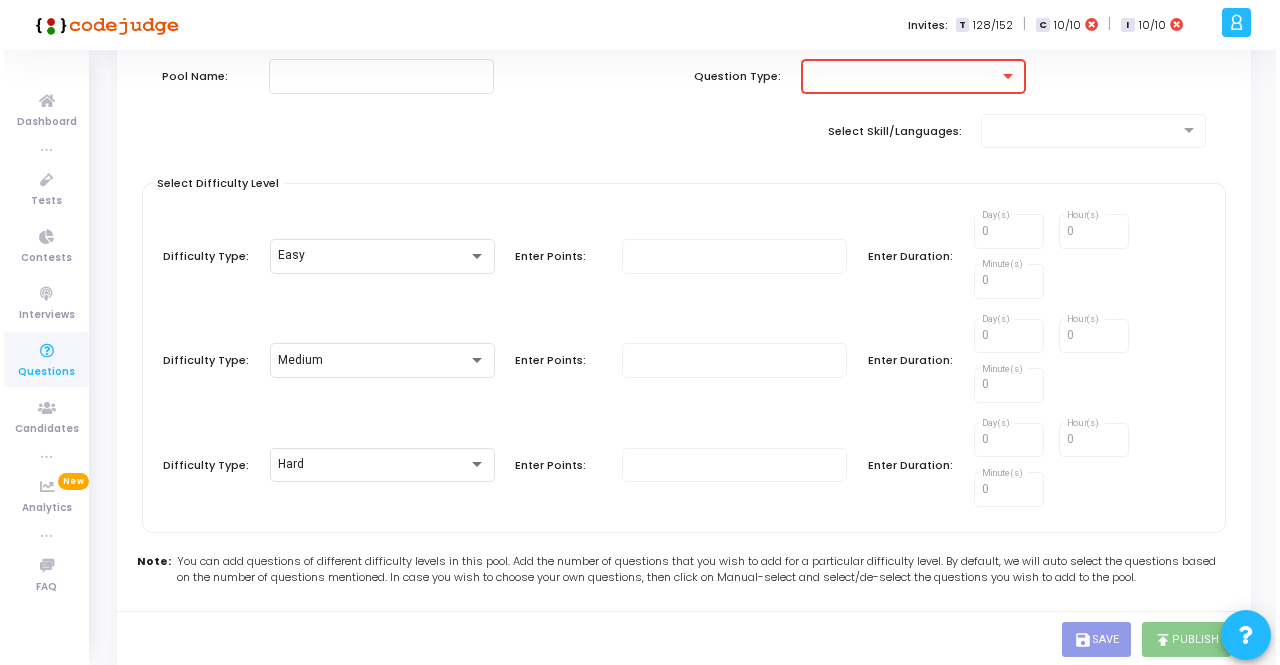 scroll, scrollTop: 0, scrollLeft: 0, axis: both 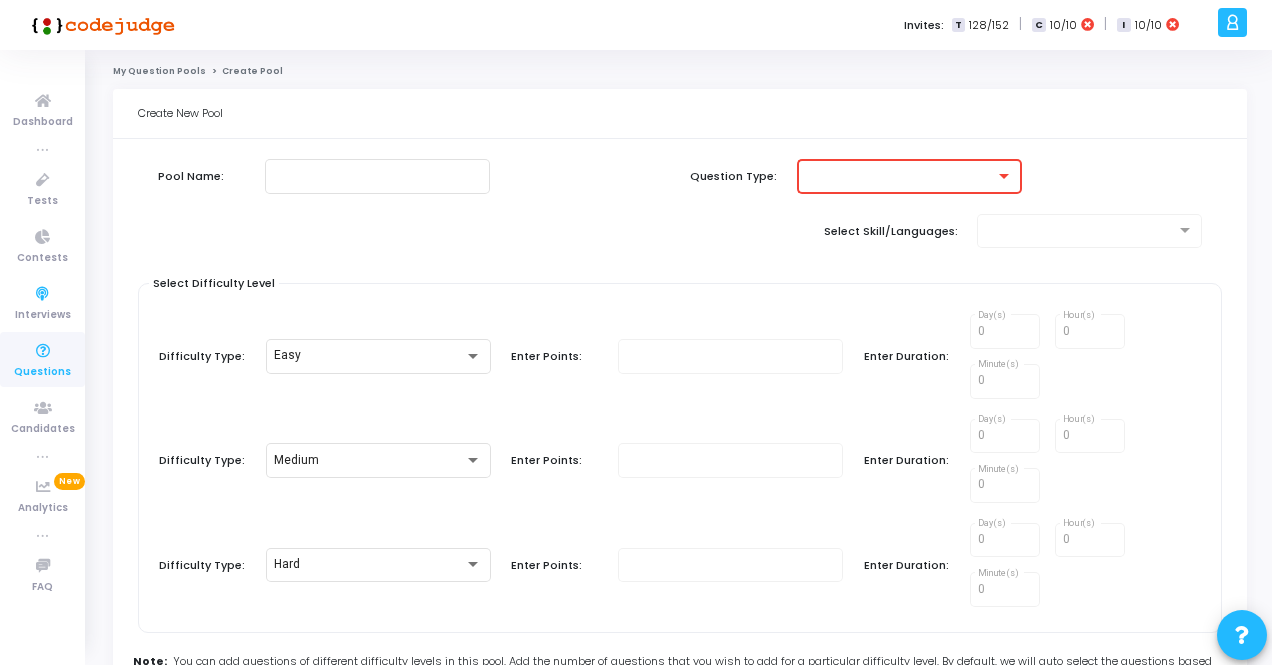 click at bounding box center [43, 351] 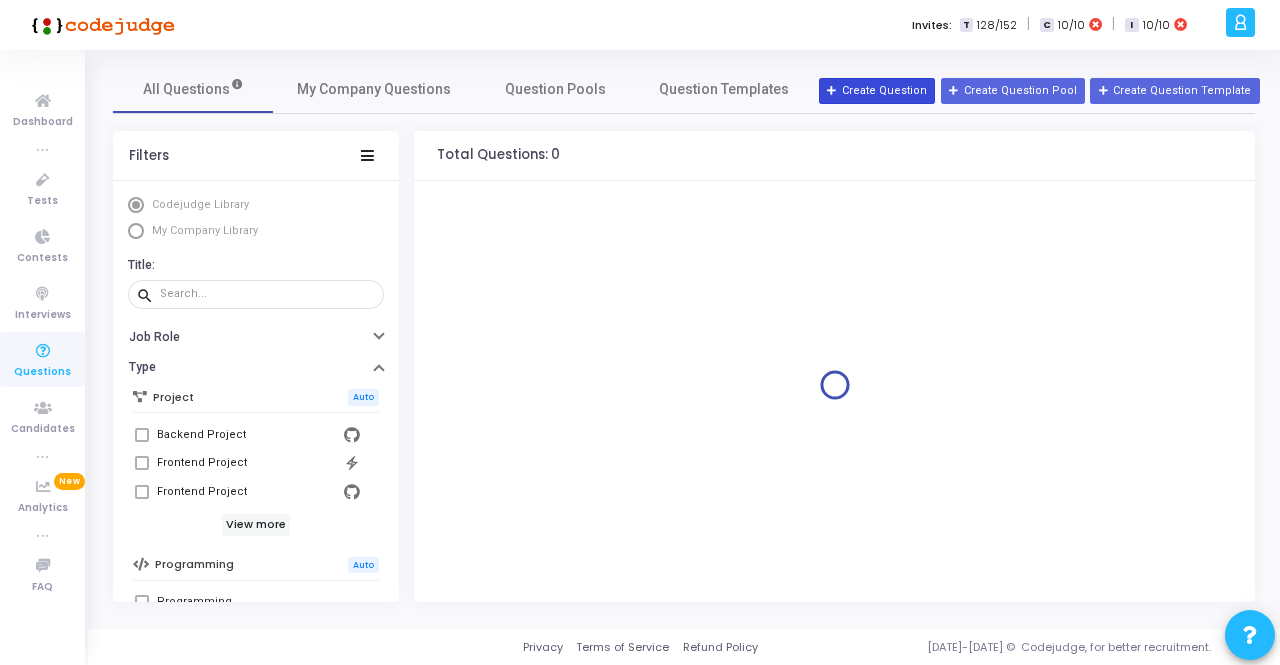 click on "Create Question" at bounding box center [877, 91] 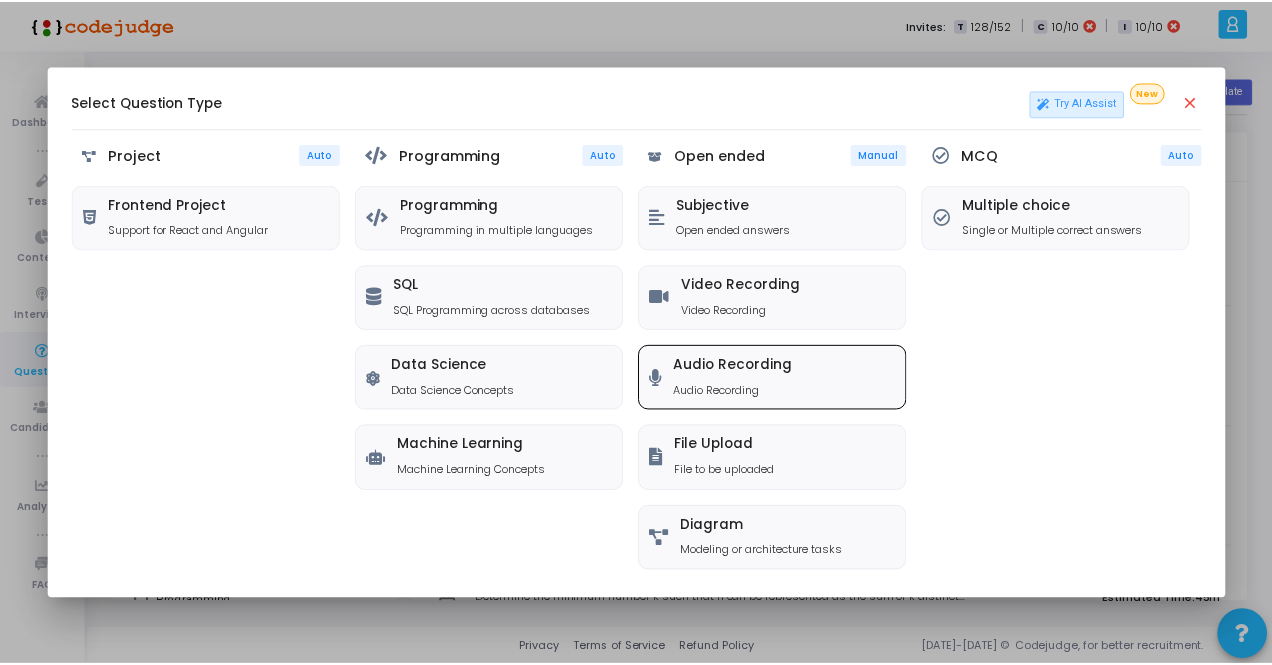 scroll, scrollTop: 0, scrollLeft: 0, axis: both 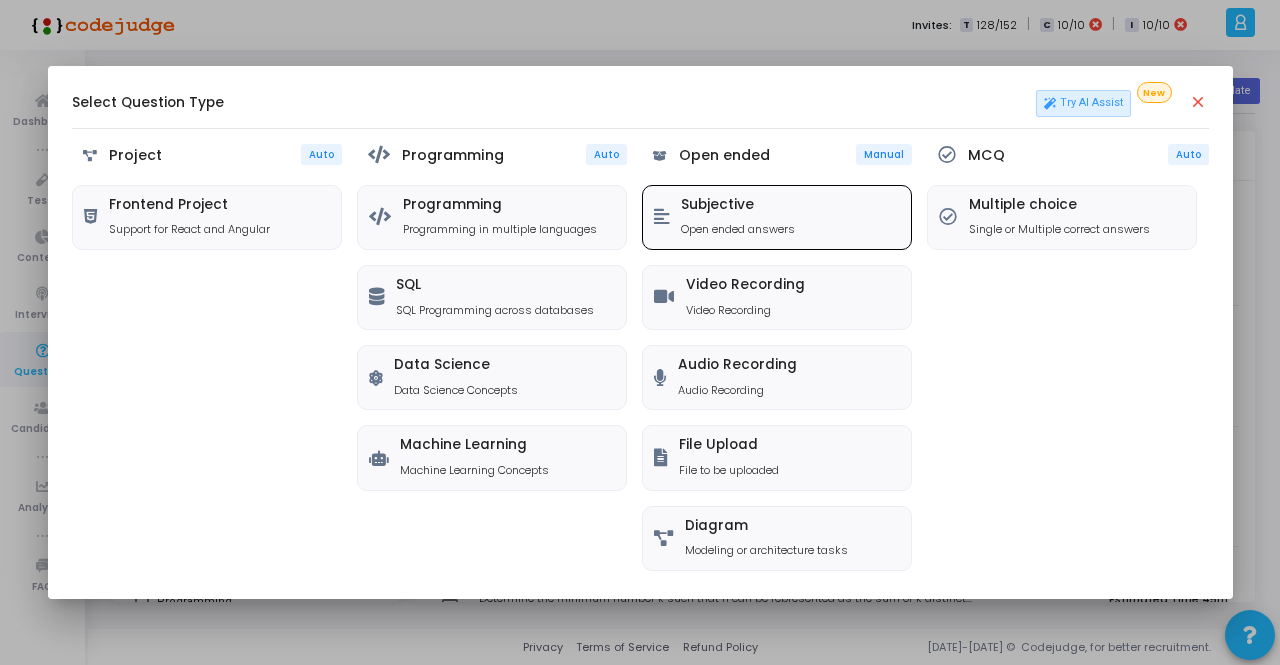 click on "Subjective" at bounding box center [738, 205] 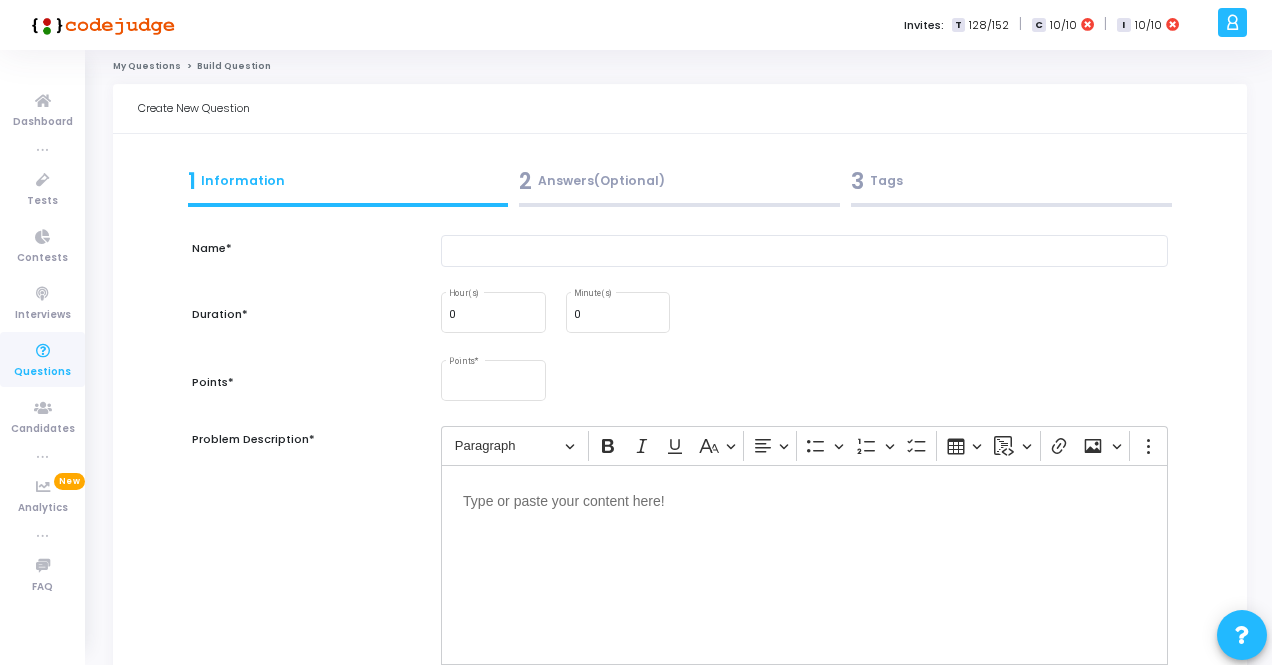 scroll, scrollTop: 0, scrollLeft: 0, axis: both 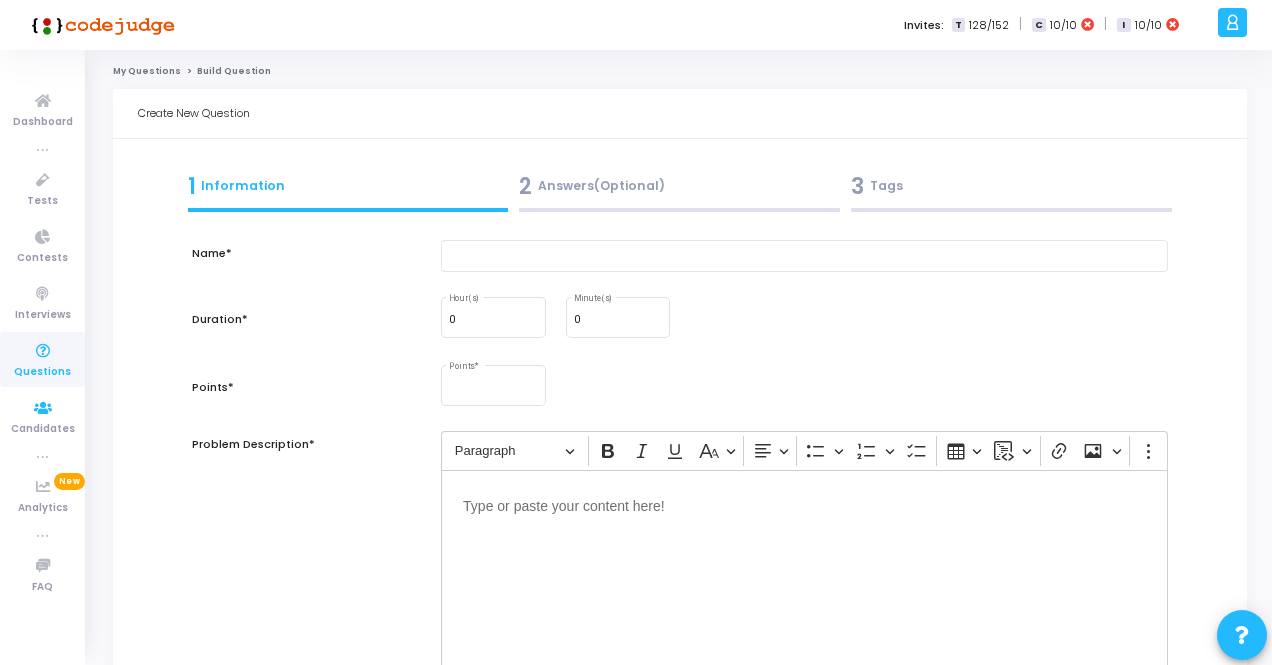 click at bounding box center (43, 351) 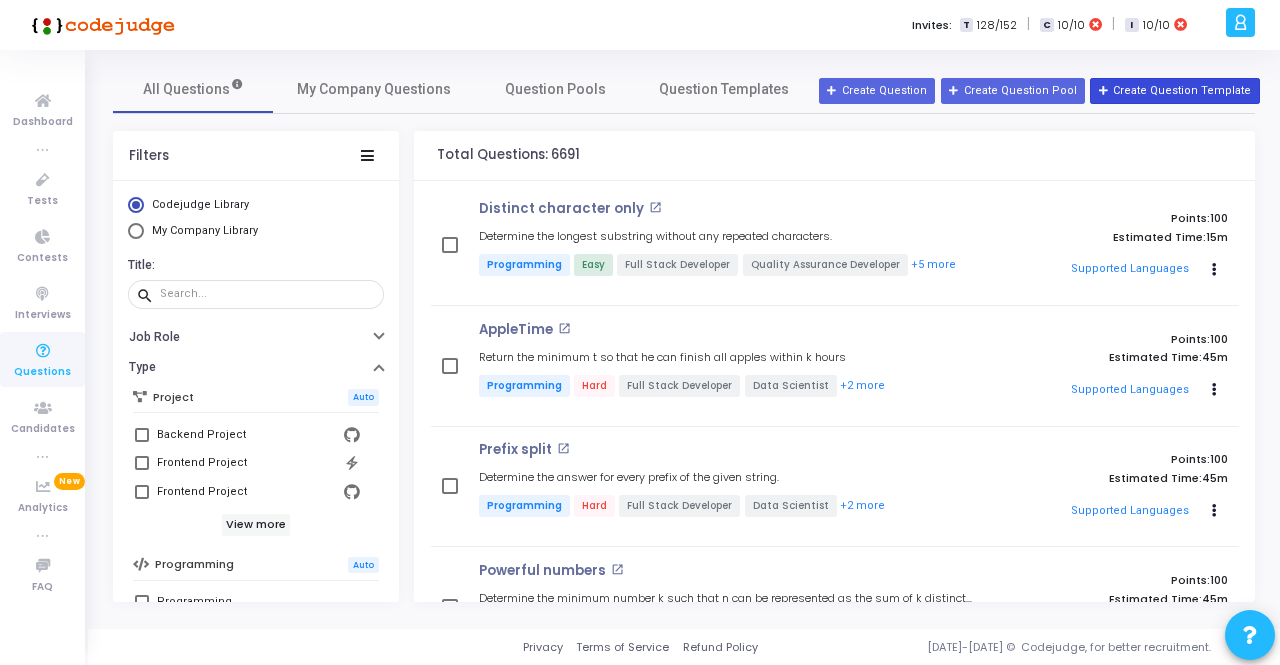 click on "Create Question Template" at bounding box center (1174, 91) 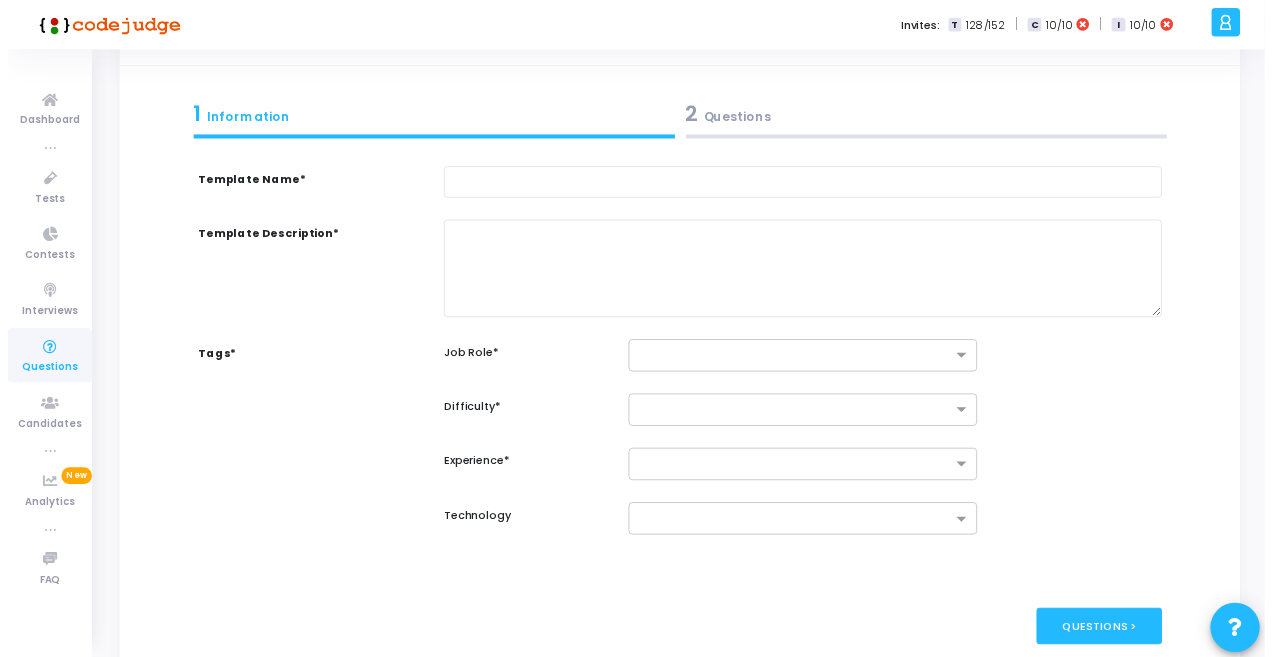 scroll, scrollTop: 0, scrollLeft: 0, axis: both 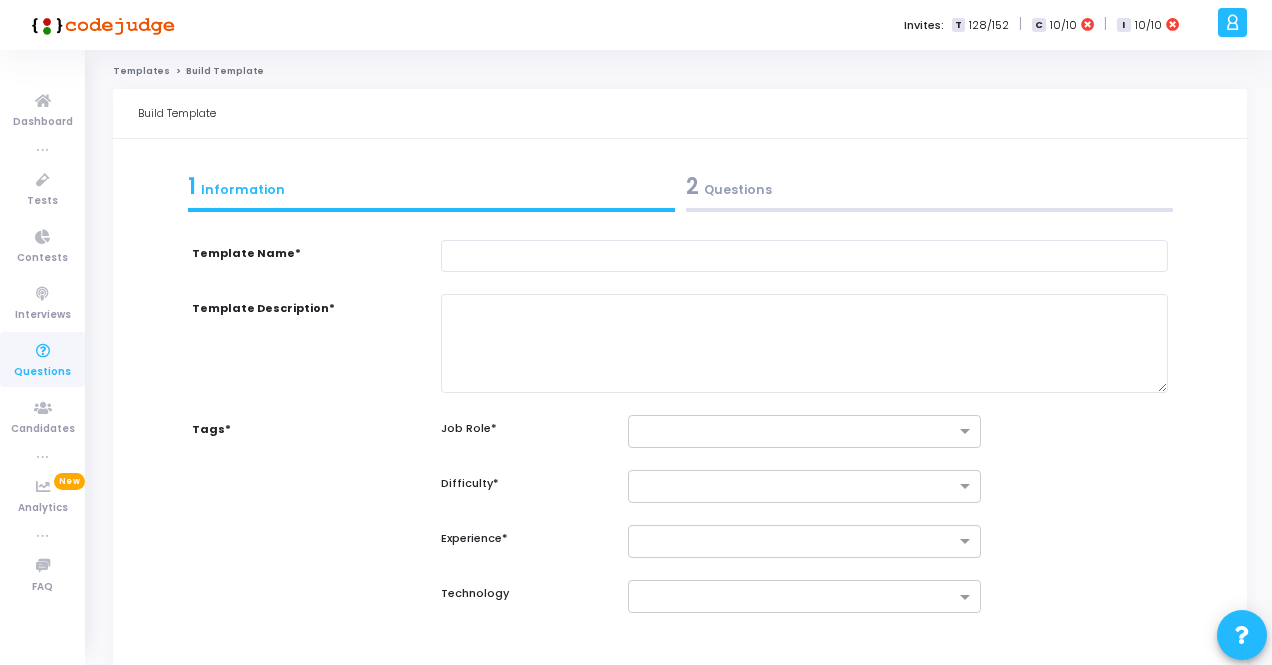 click on "Templates" 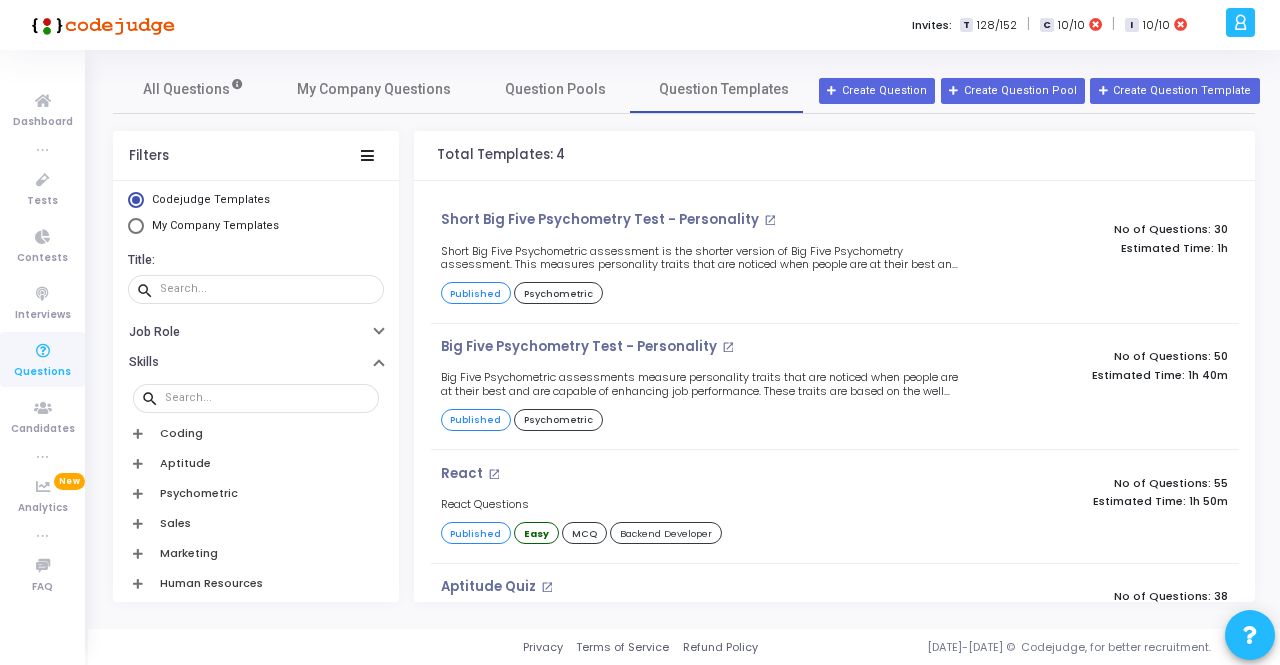 click at bounding box center (43, 351) 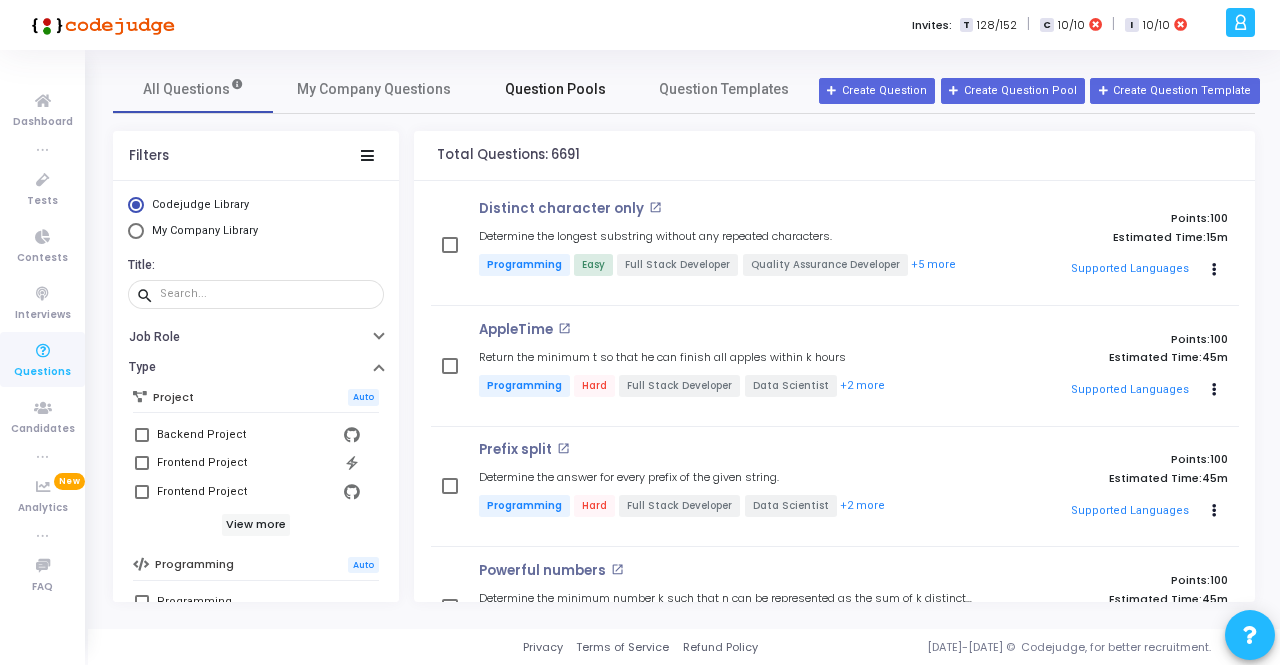 click on "Question Pools" at bounding box center [555, 89] 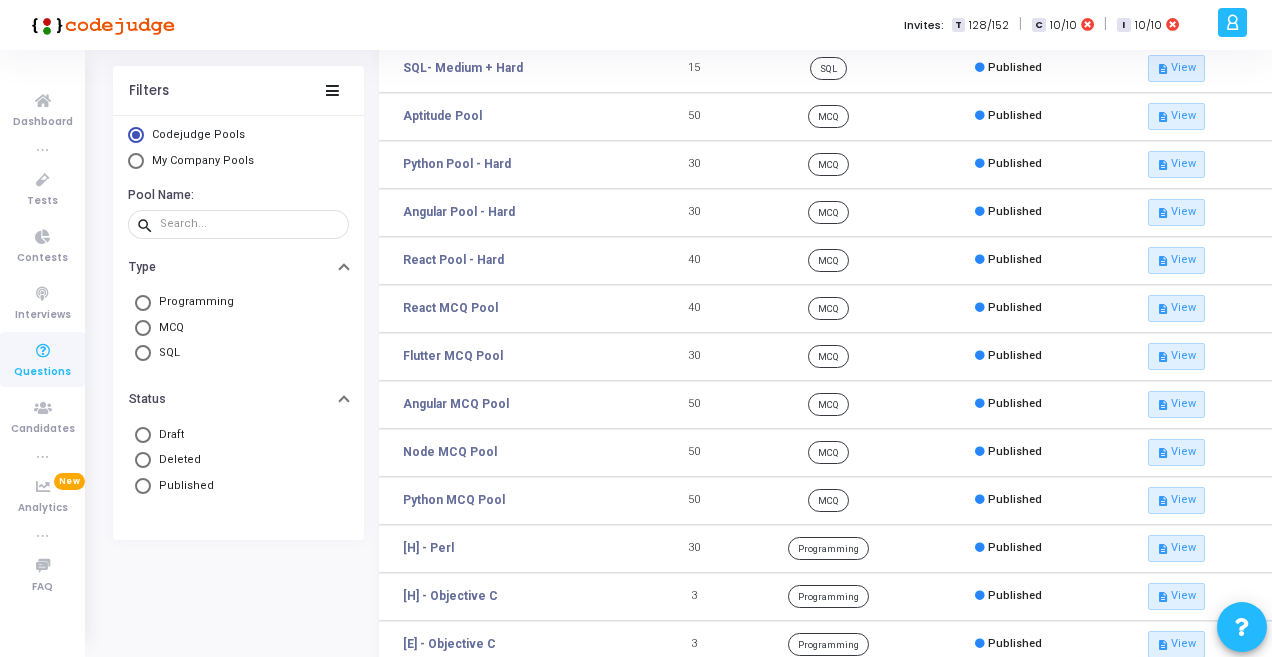 scroll, scrollTop: 300, scrollLeft: 0, axis: vertical 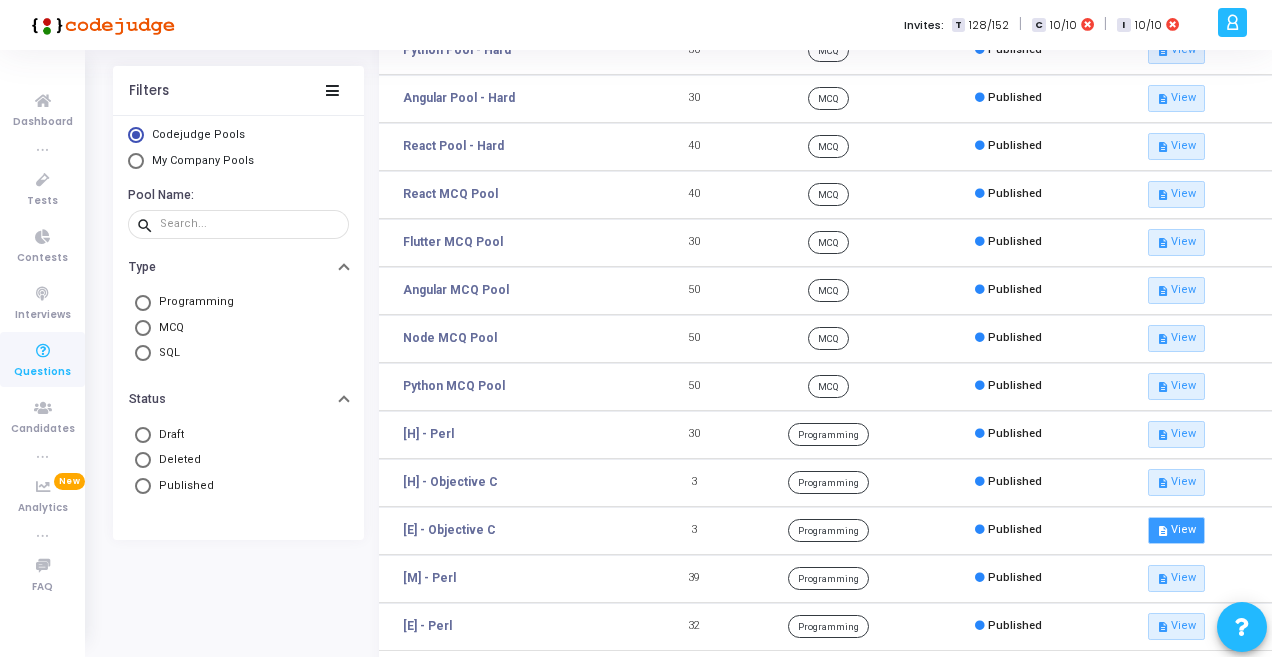 click on "description  View" at bounding box center (1176, 530) 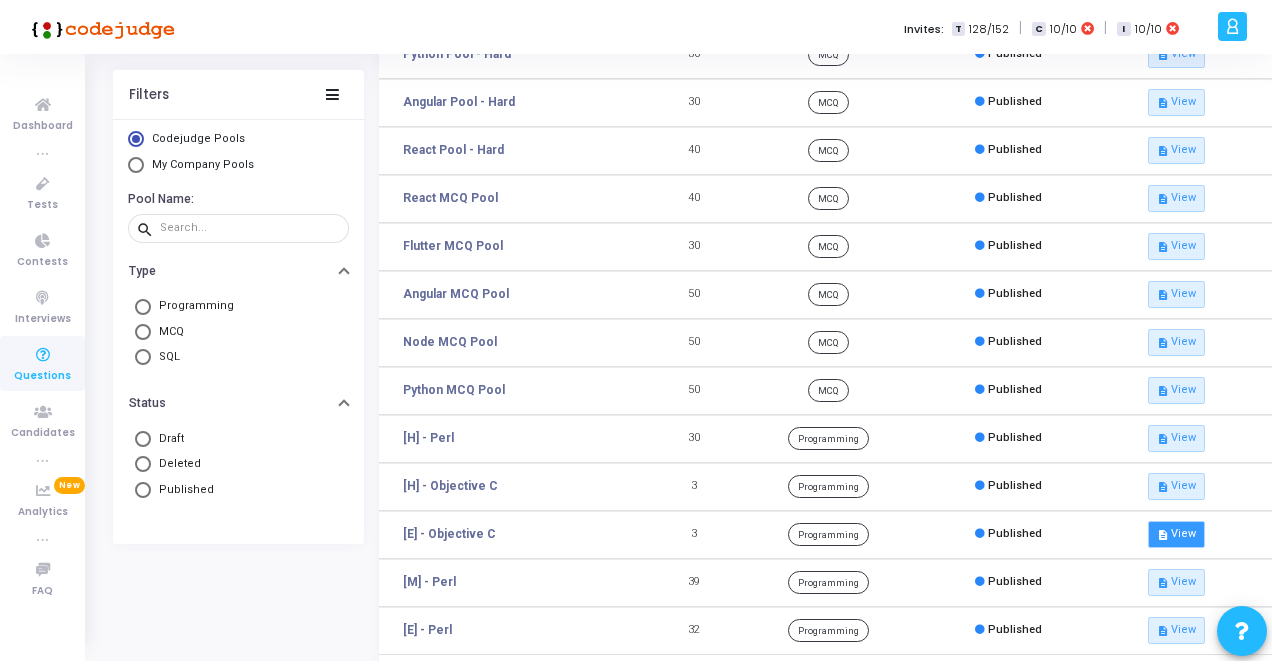 scroll, scrollTop: 0, scrollLeft: 0, axis: both 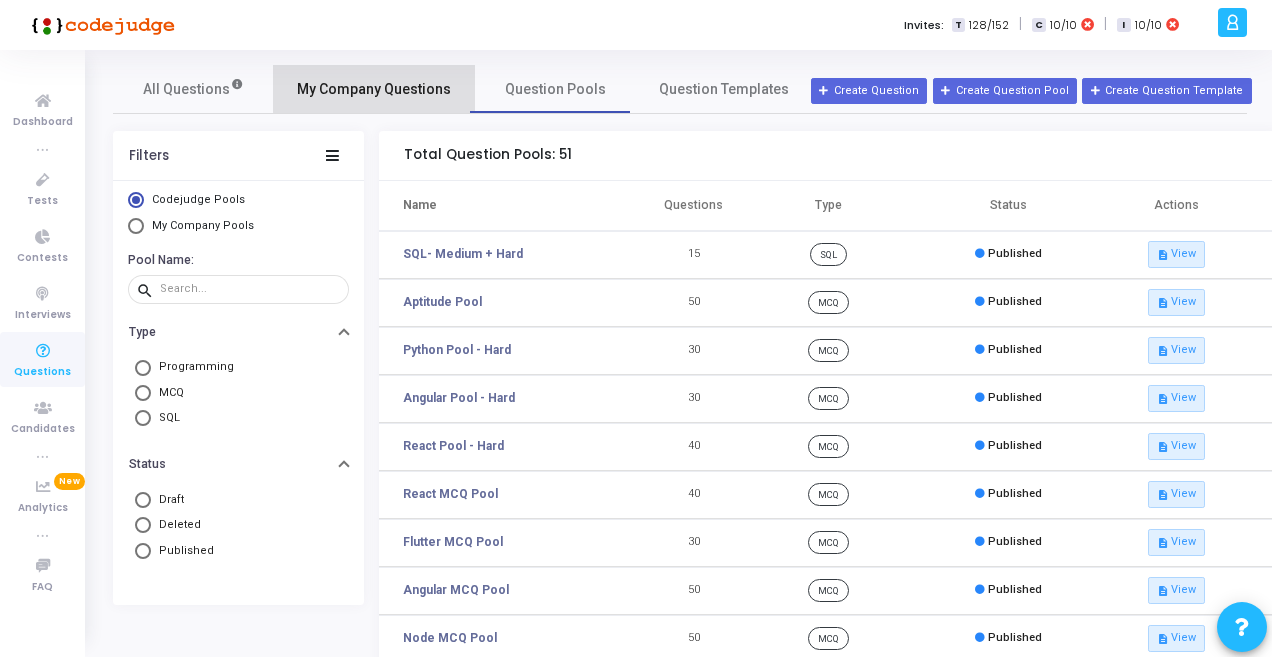 click on "My Company Questions" at bounding box center (374, 89) 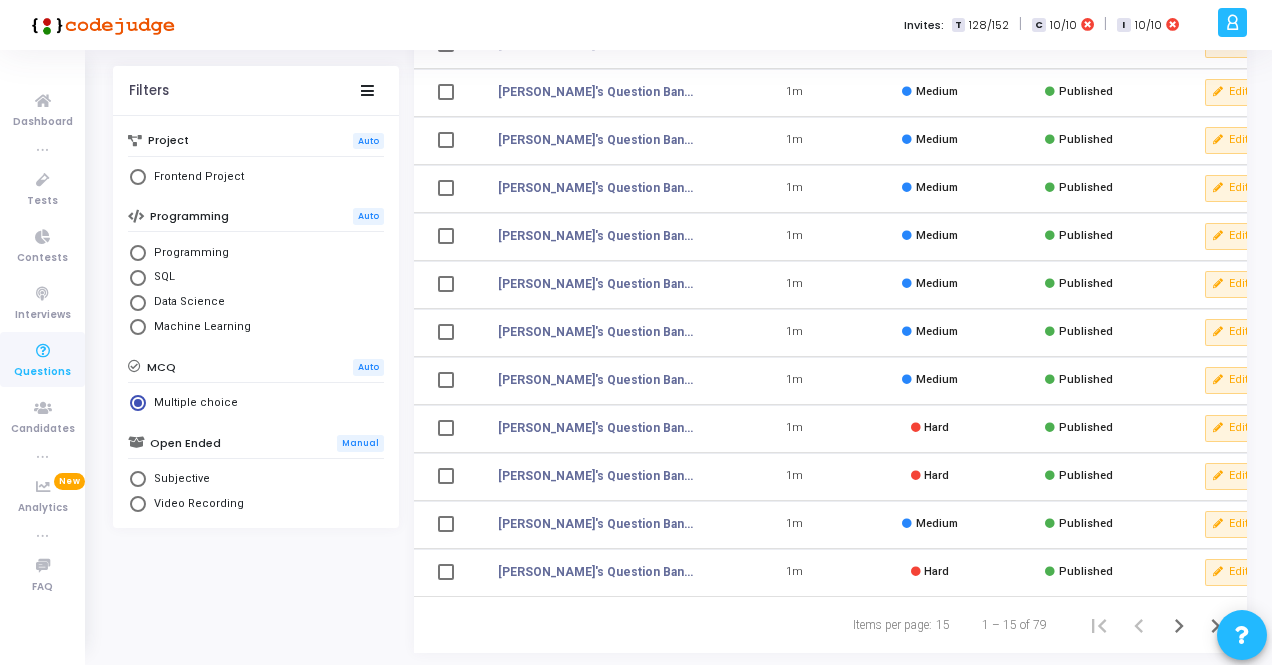 scroll, scrollTop: 400, scrollLeft: 0, axis: vertical 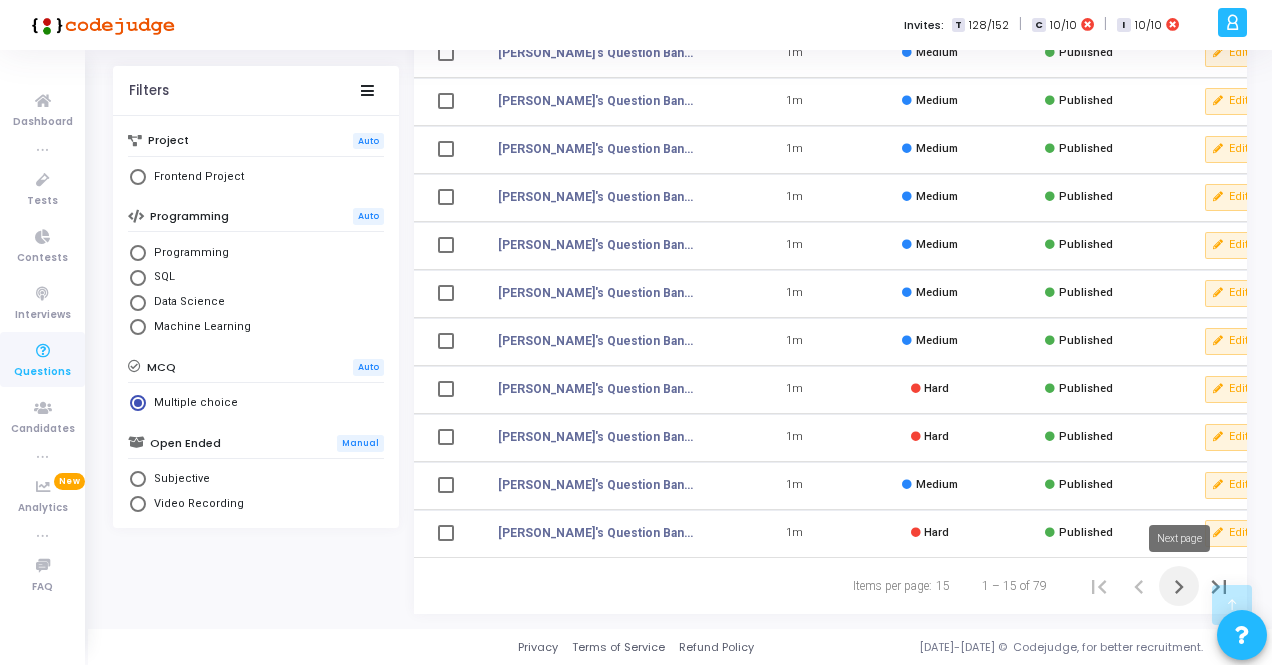 click 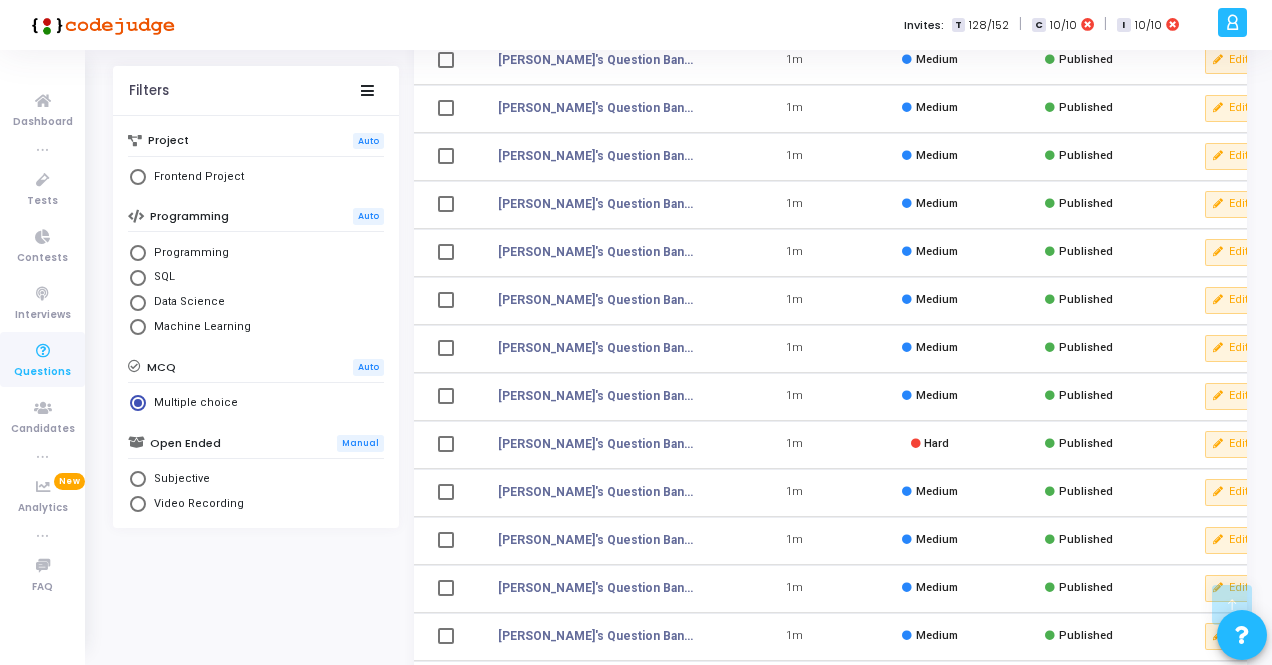 scroll, scrollTop: 400, scrollLeft: 0, axis: vertical 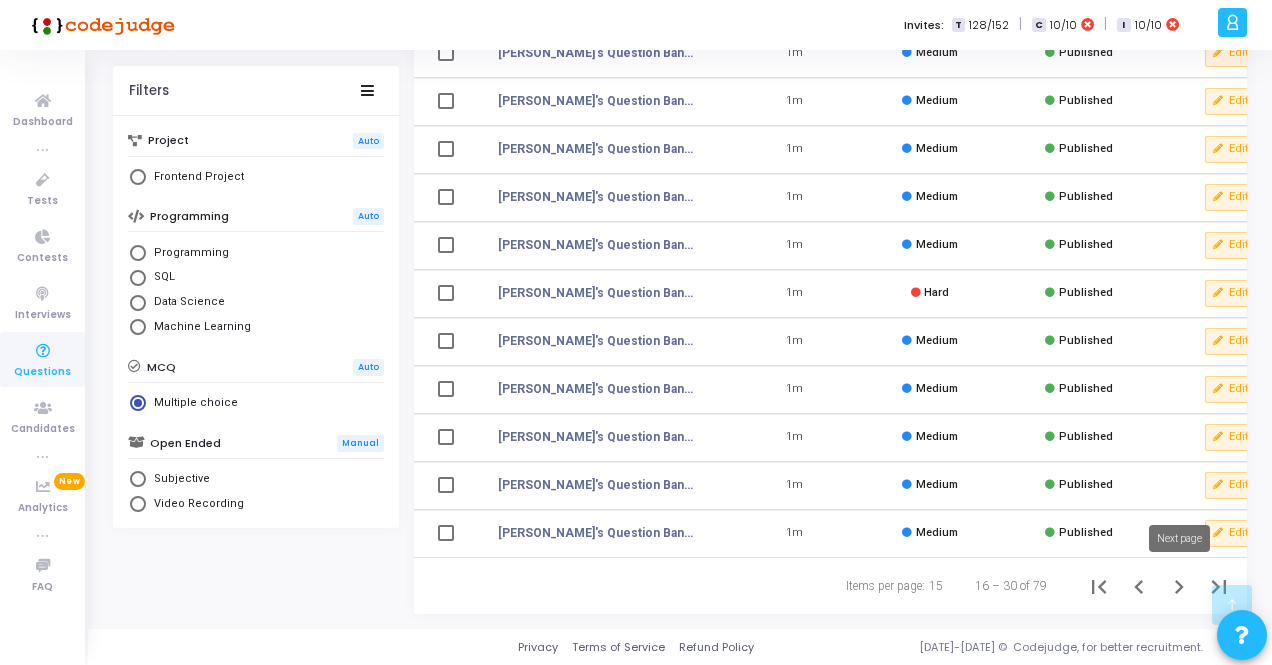 click 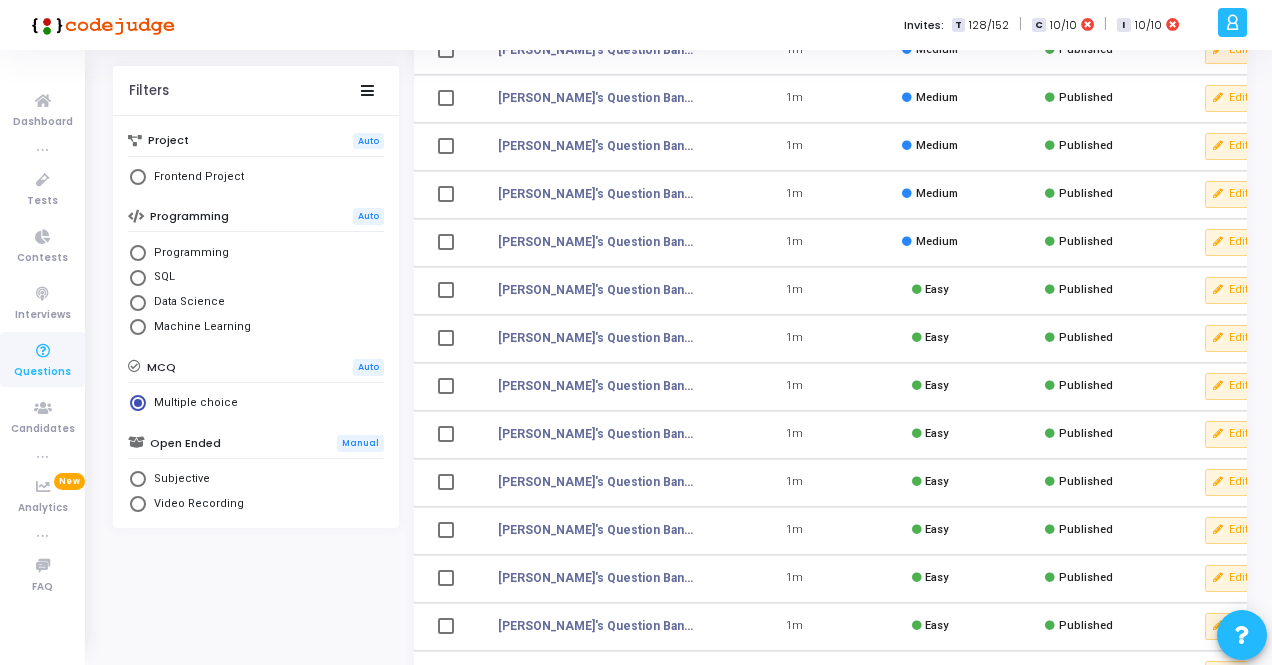 scroll, scrollTop: 400, scrollLeft: 0, axis: vertical 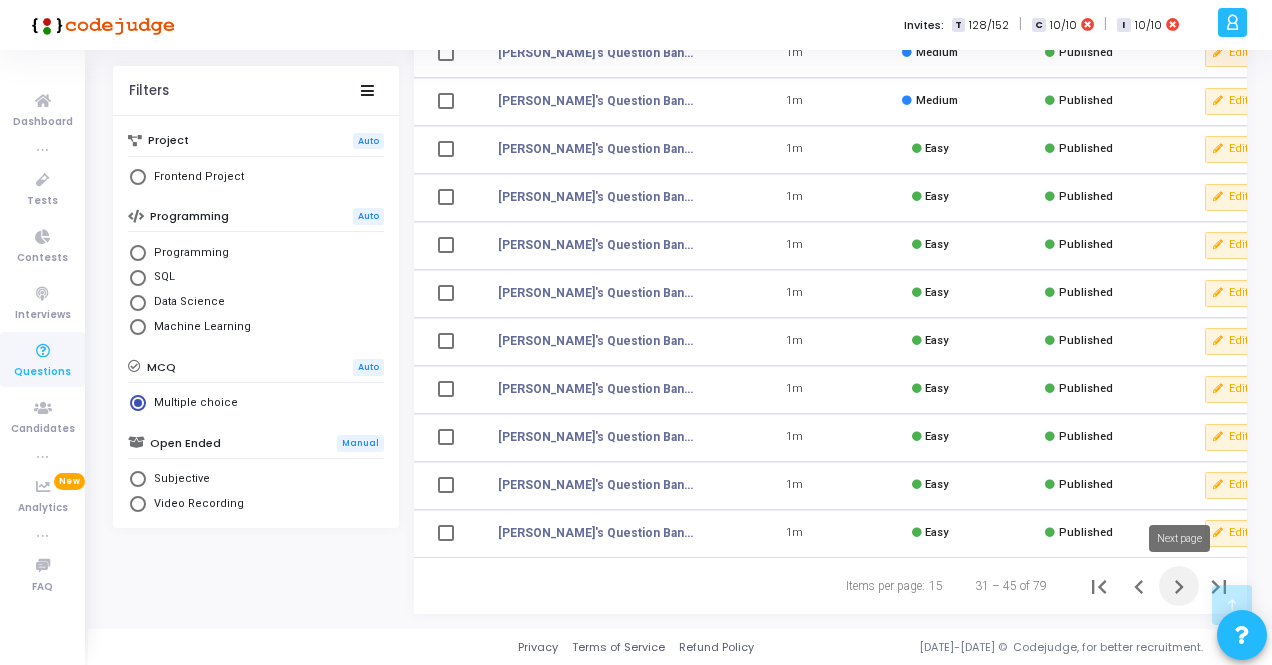 click 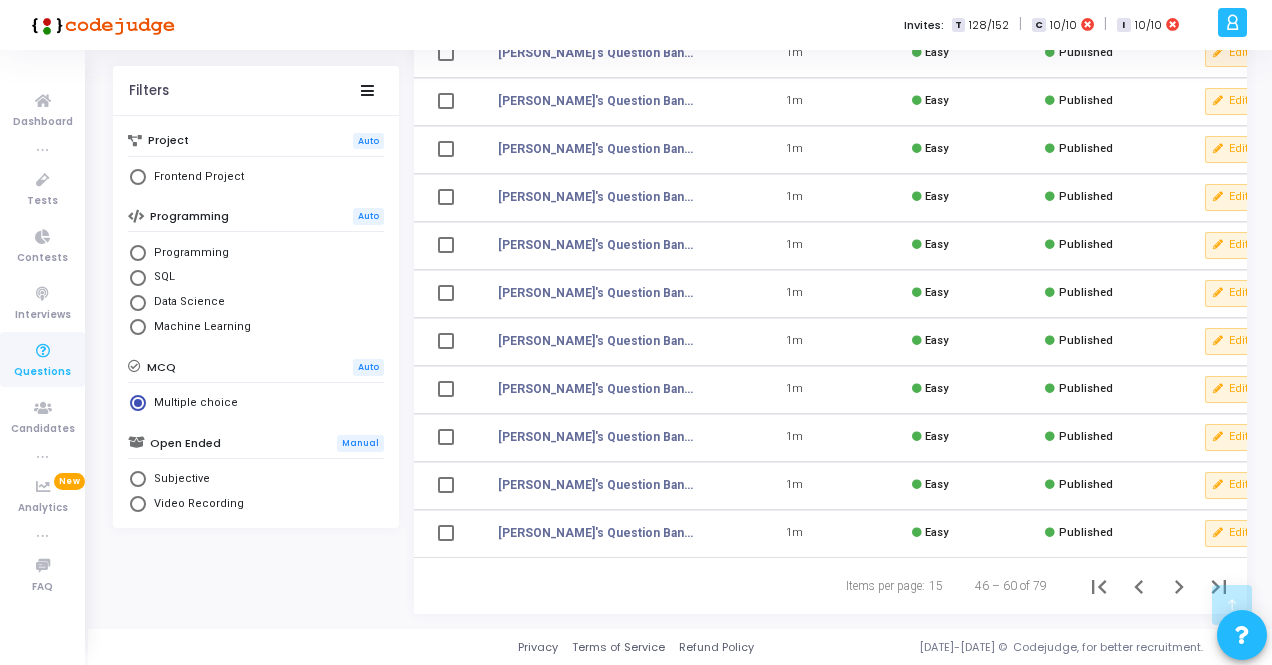 scroll, scrollTop: 400, scrollLeft: 0, axis: vertical 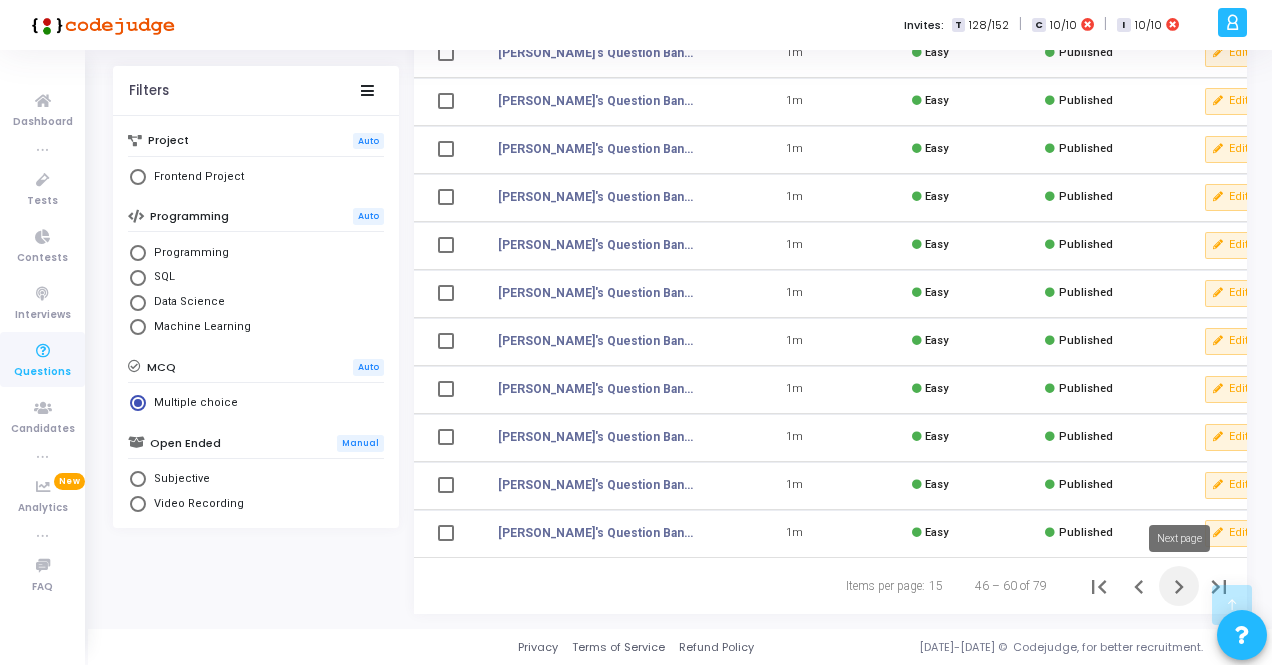 click 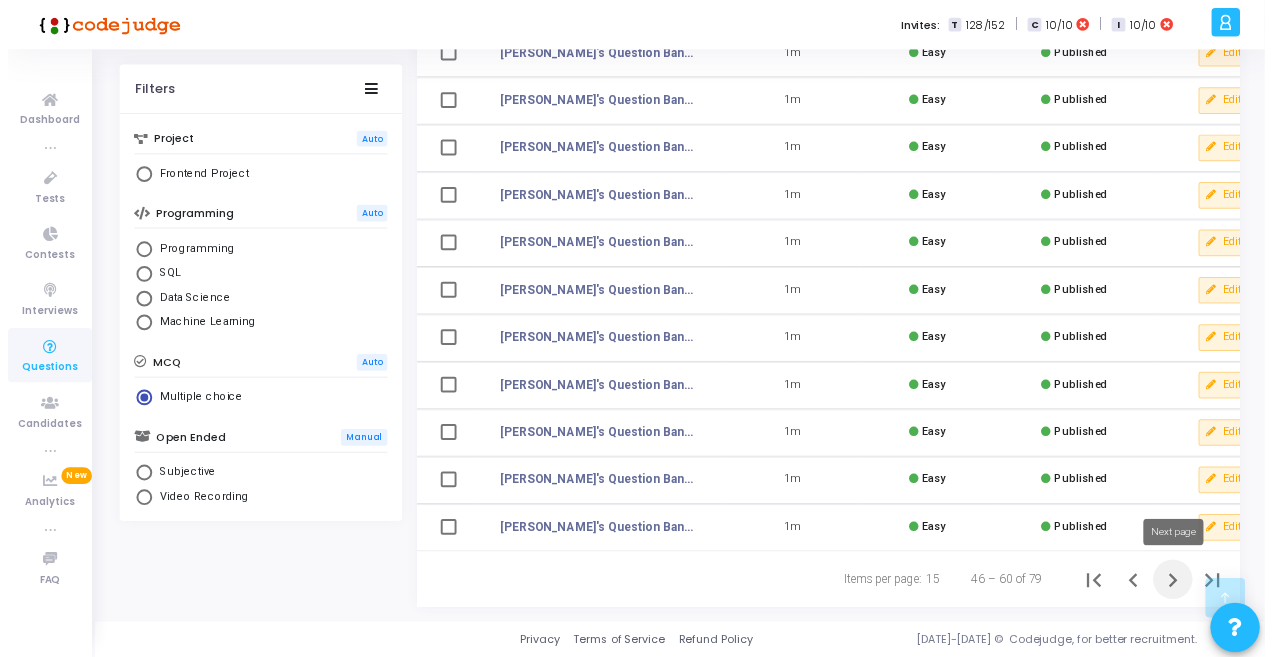 scroll, scrollTop: 0, scrollLeft: 0, axis: both 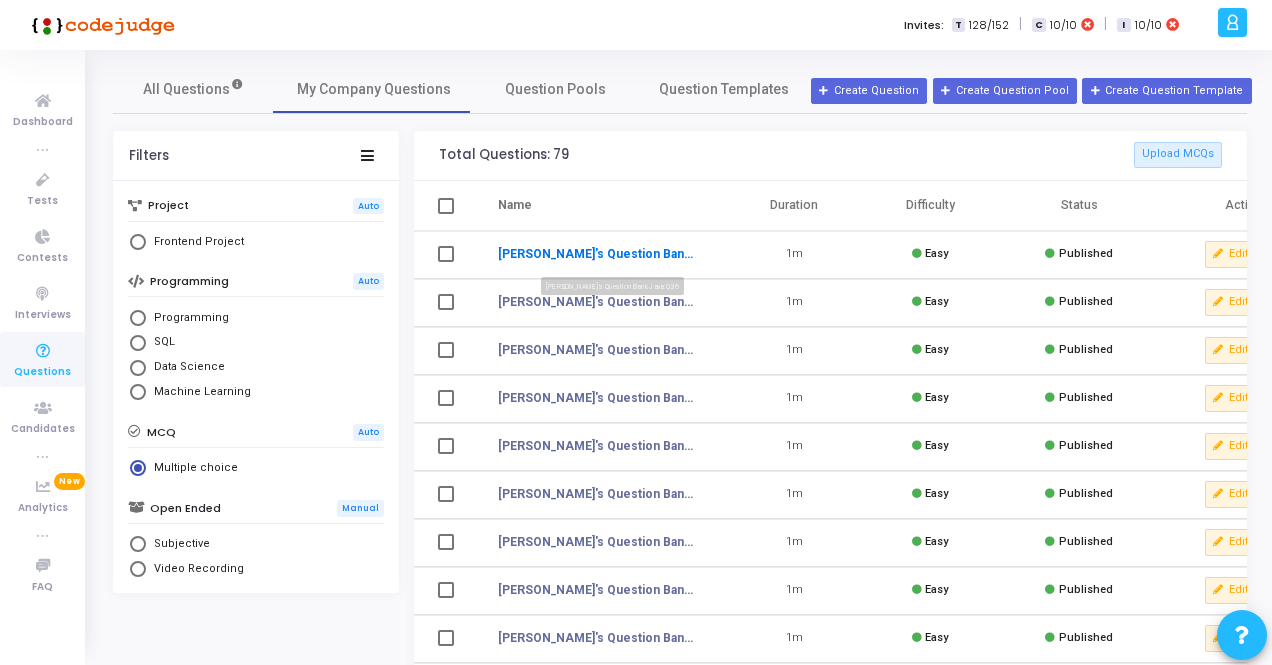 click on "[PERSON_NAME]'s Question Bank Java: Q36" at bounding box center (597, 254) 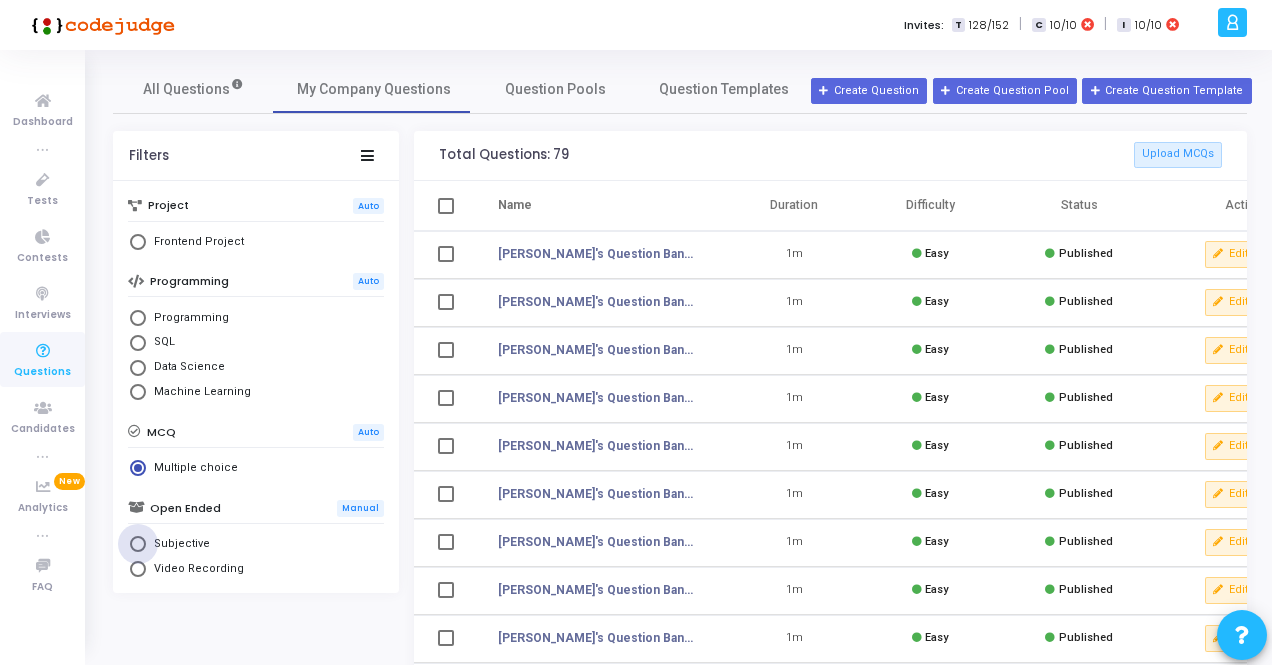 click at bounding box center [138, 544] 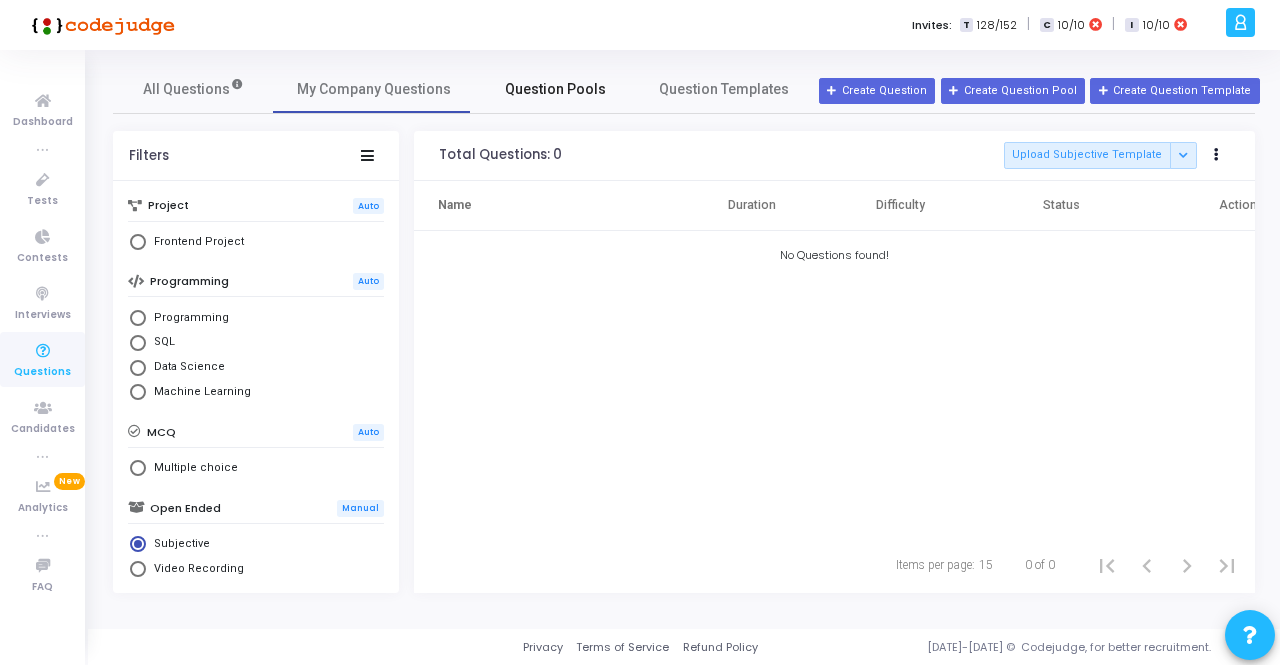 click on "Question Pools" at bounding box center [555, 89] 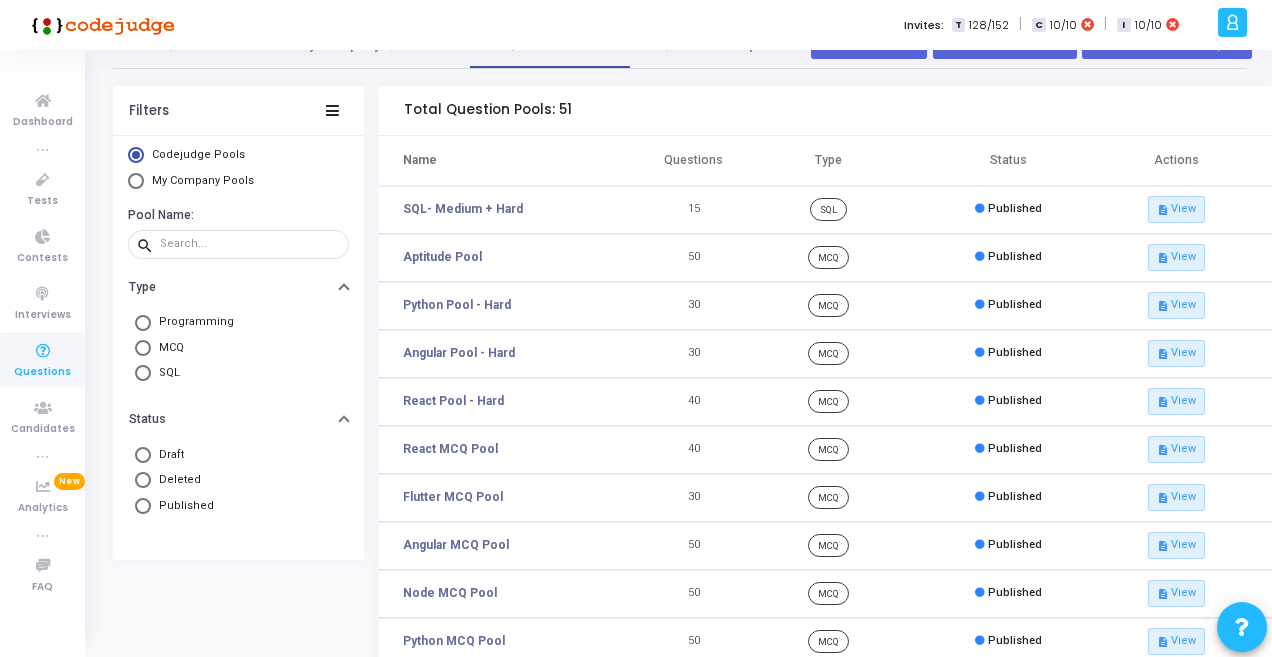 scroll, scrollTop: 0, scrollLeft: 0, axis: both 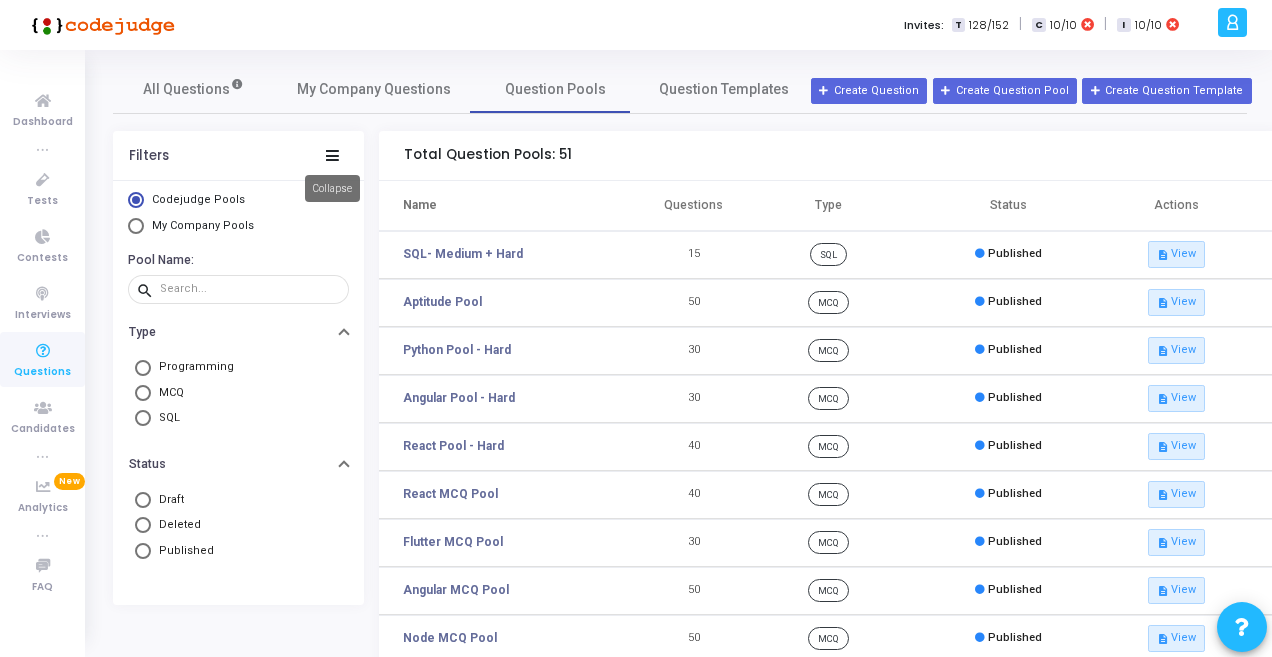 click at bounding box center [332, 155] 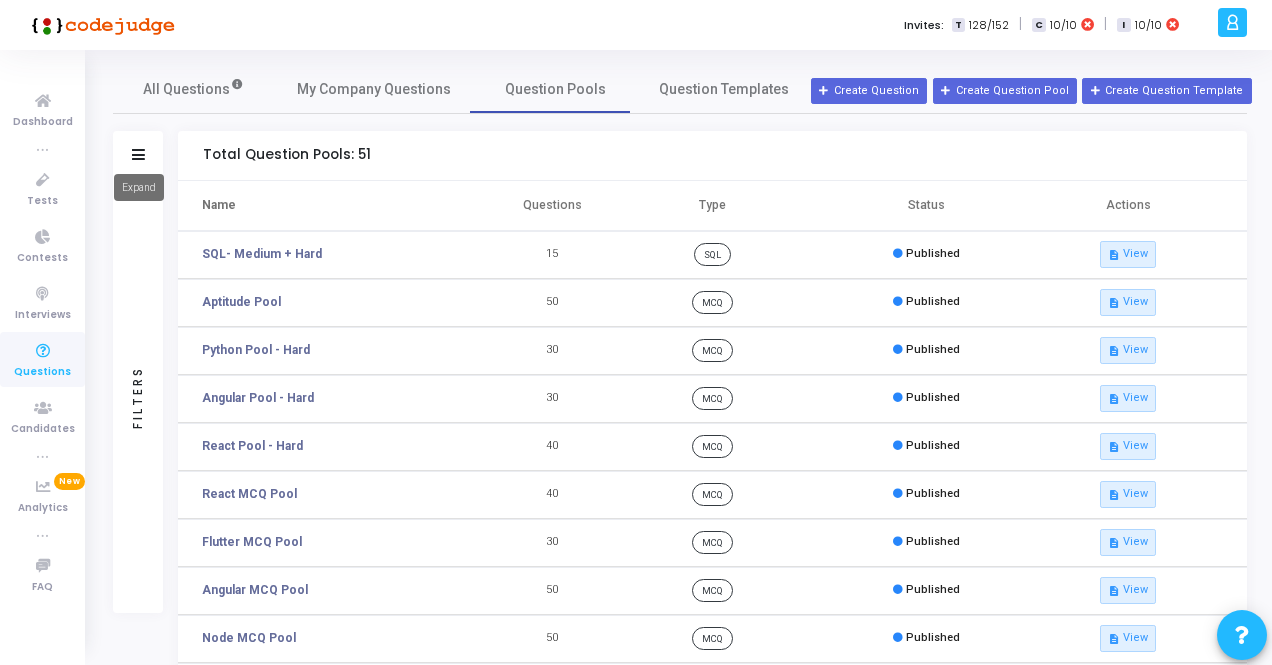 click at bounding box center [138, 154] 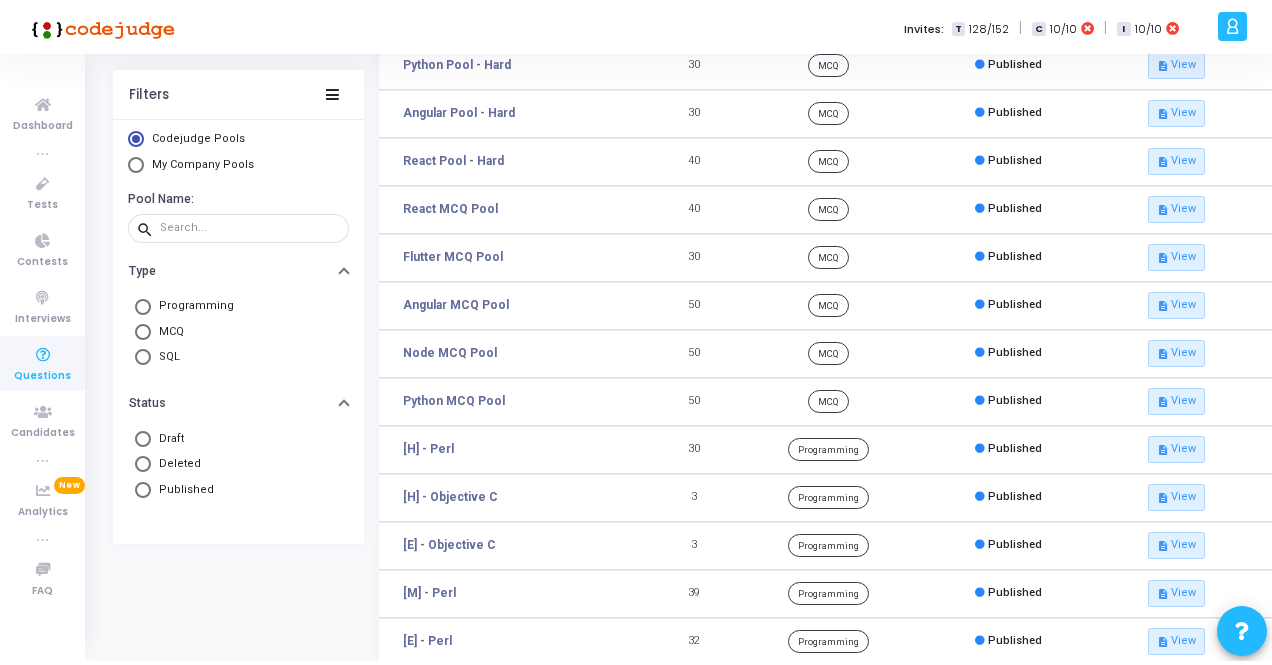 scroll, scrollTop: 0, scrollLeft: 0, axis: both 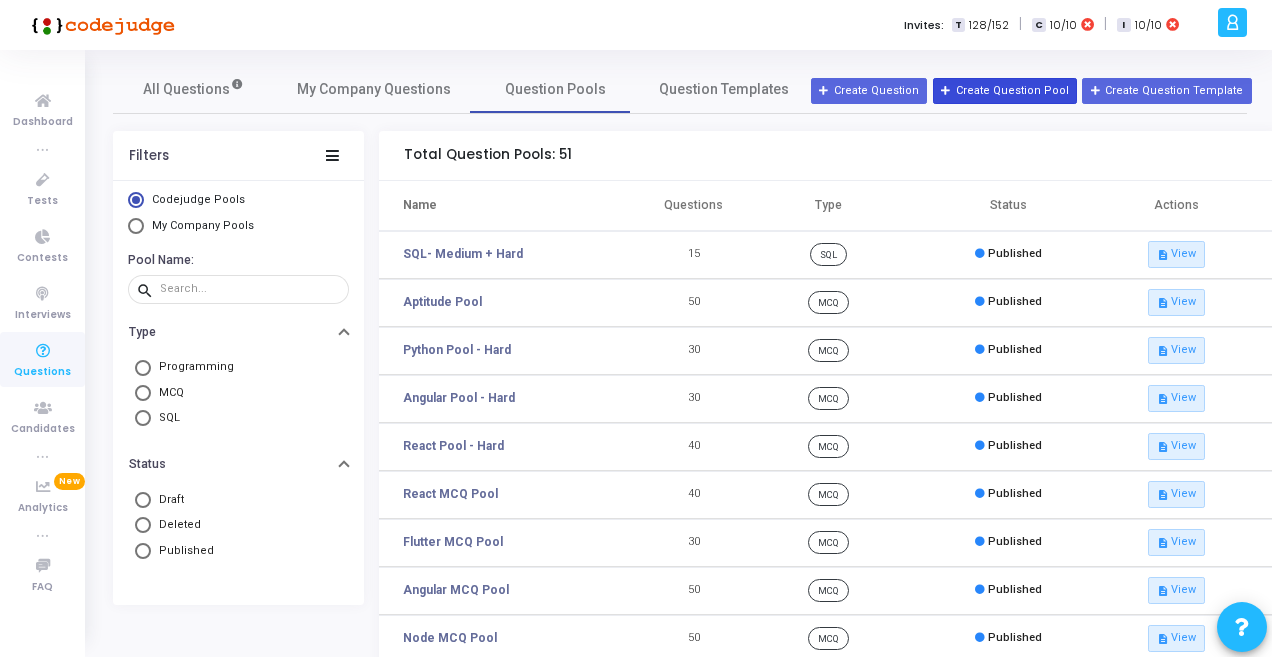 click on "Create Question Pool" at bounding box center [1005, 91] 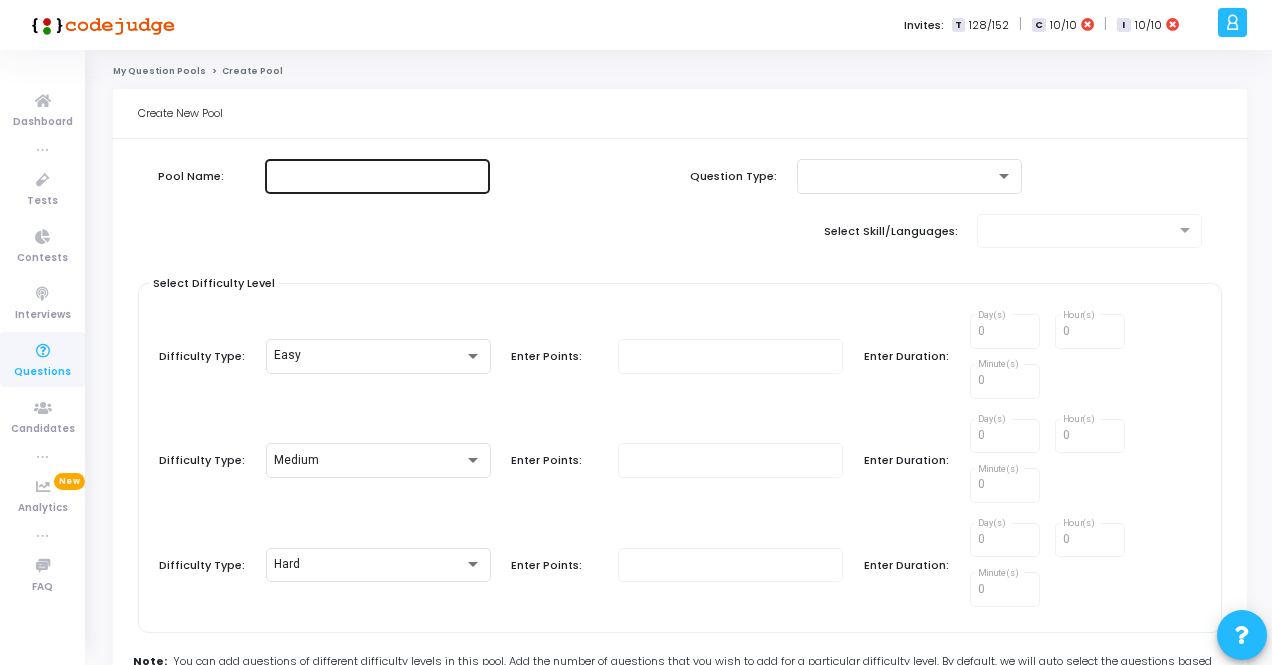 click at bounding box center (377, 176) 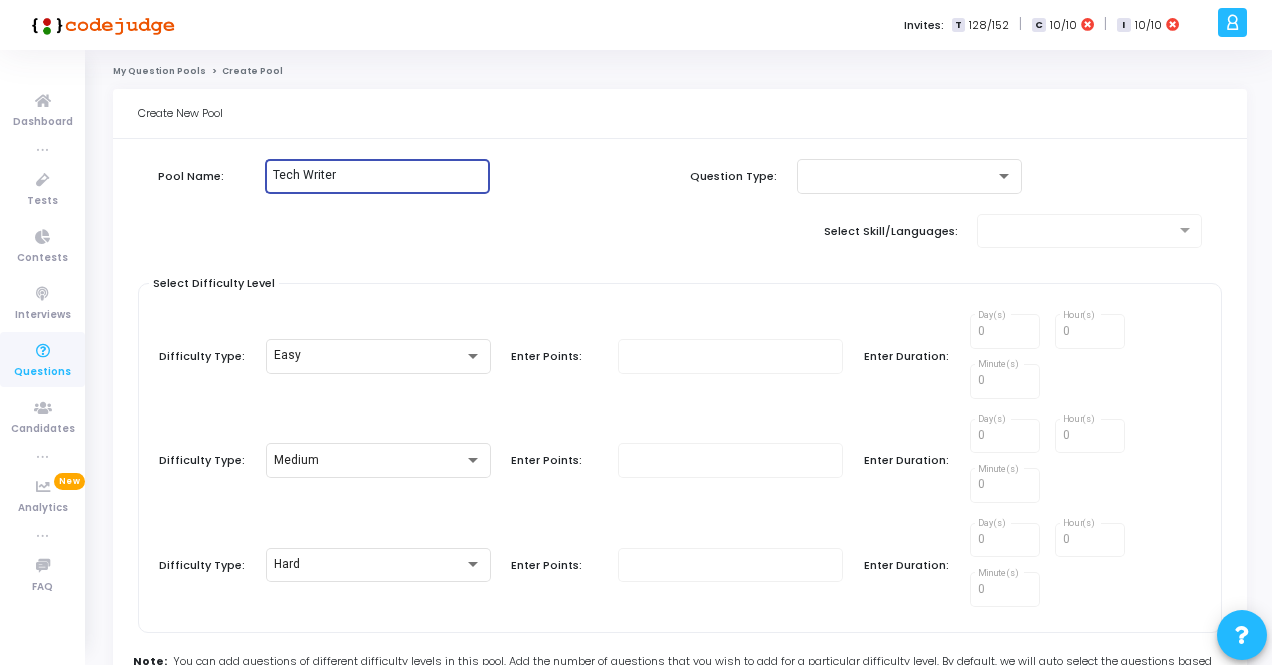 type on "Tech Writer" 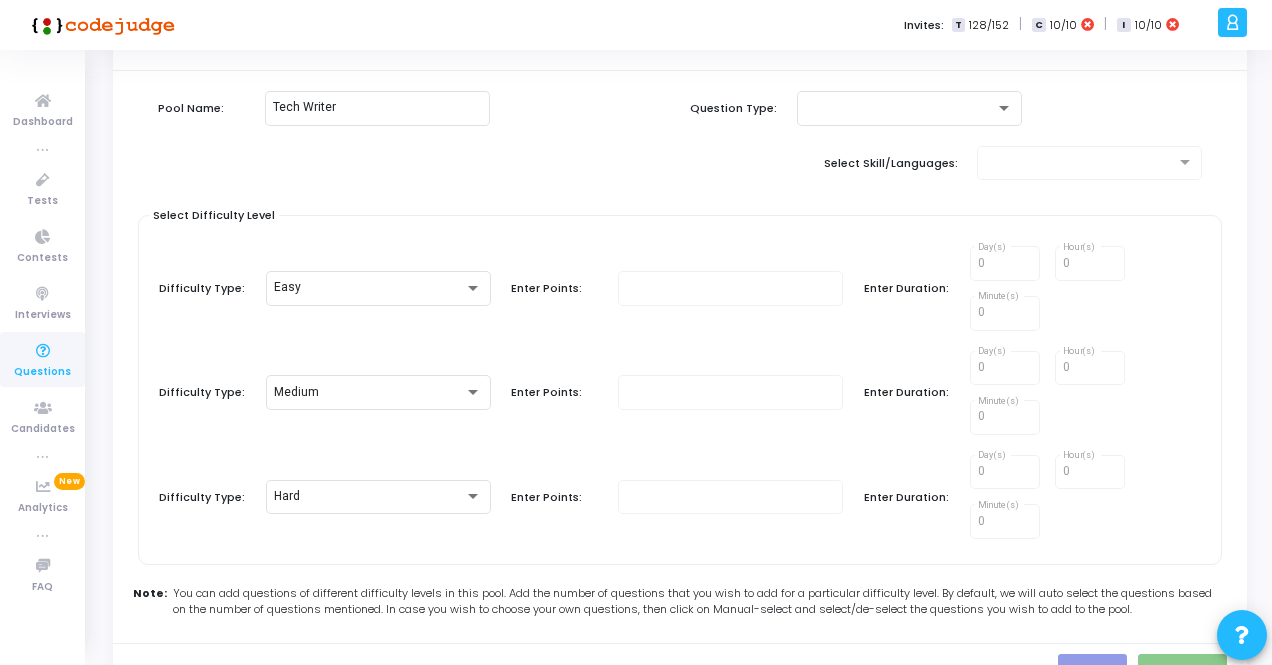 scroll, scrollTop: 100, scrollLeft: 0, axis: vertical 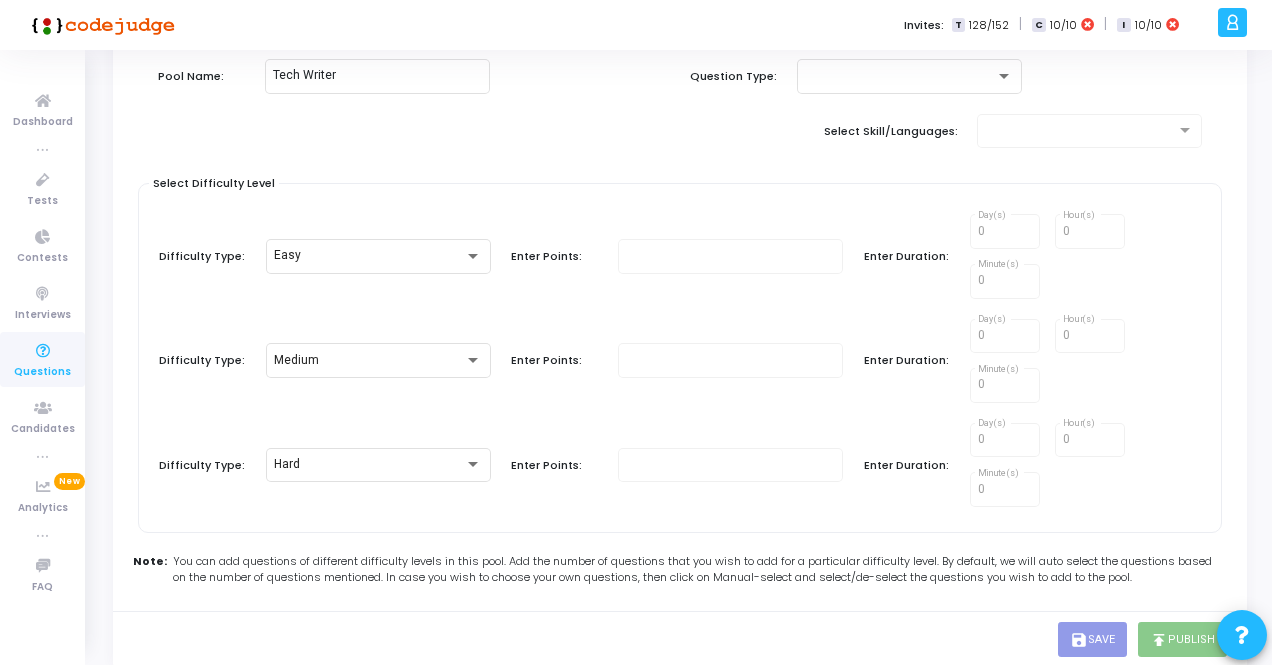click 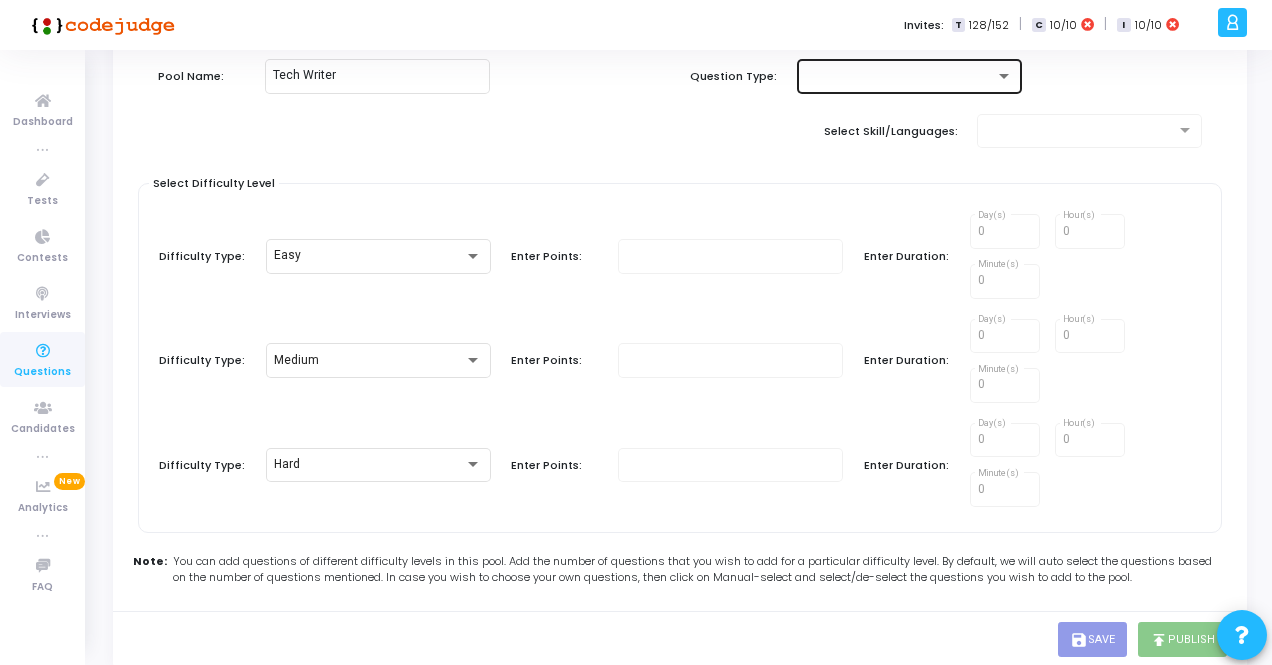 click at bounding box center (900, 76) 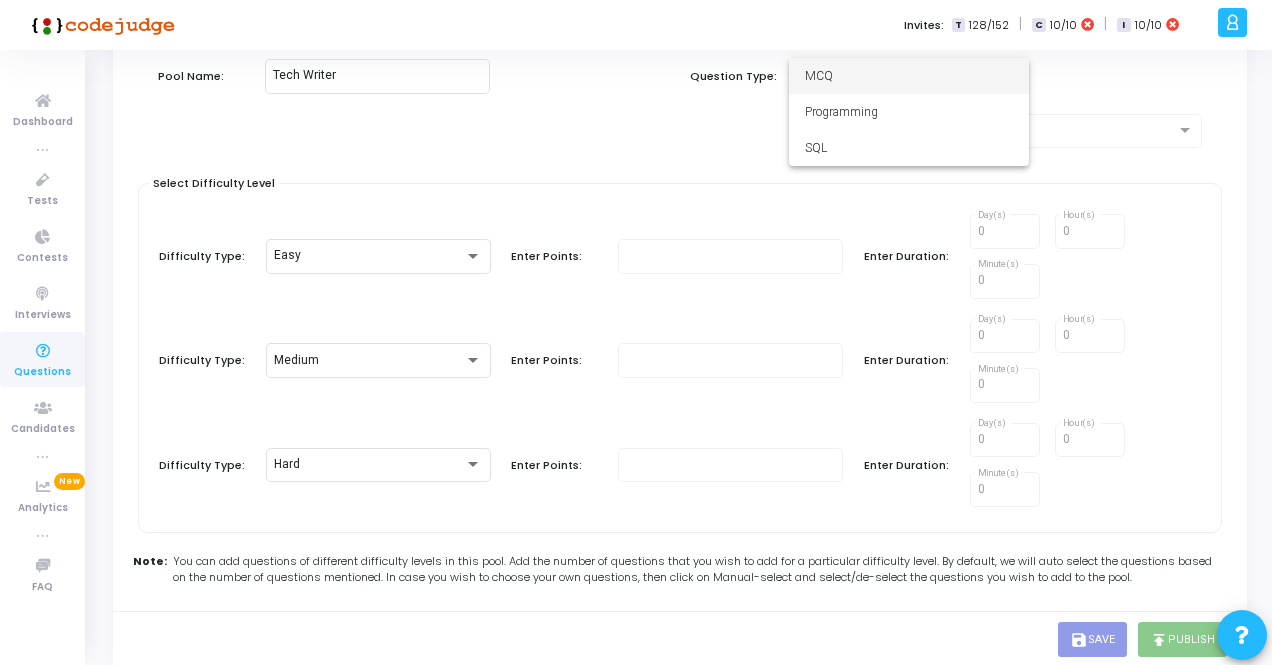 click at bounding box center (636, 332) 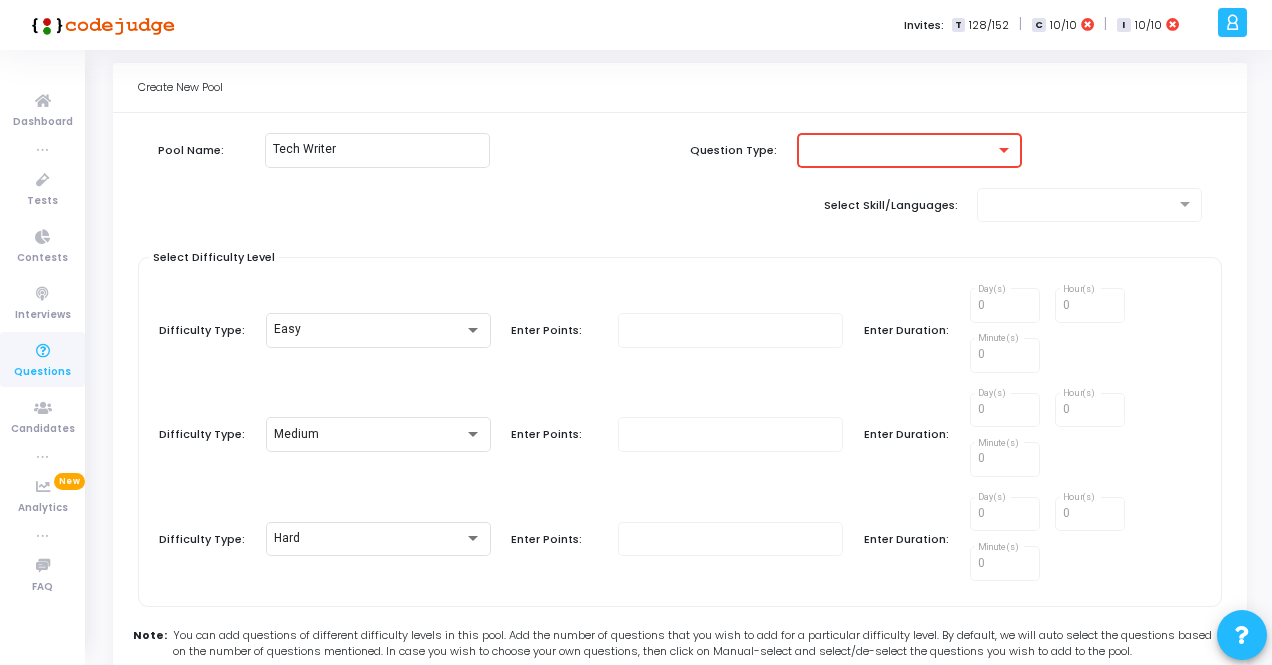 scroll, scrollTop: 0, scrollLeft: 0, axis: both 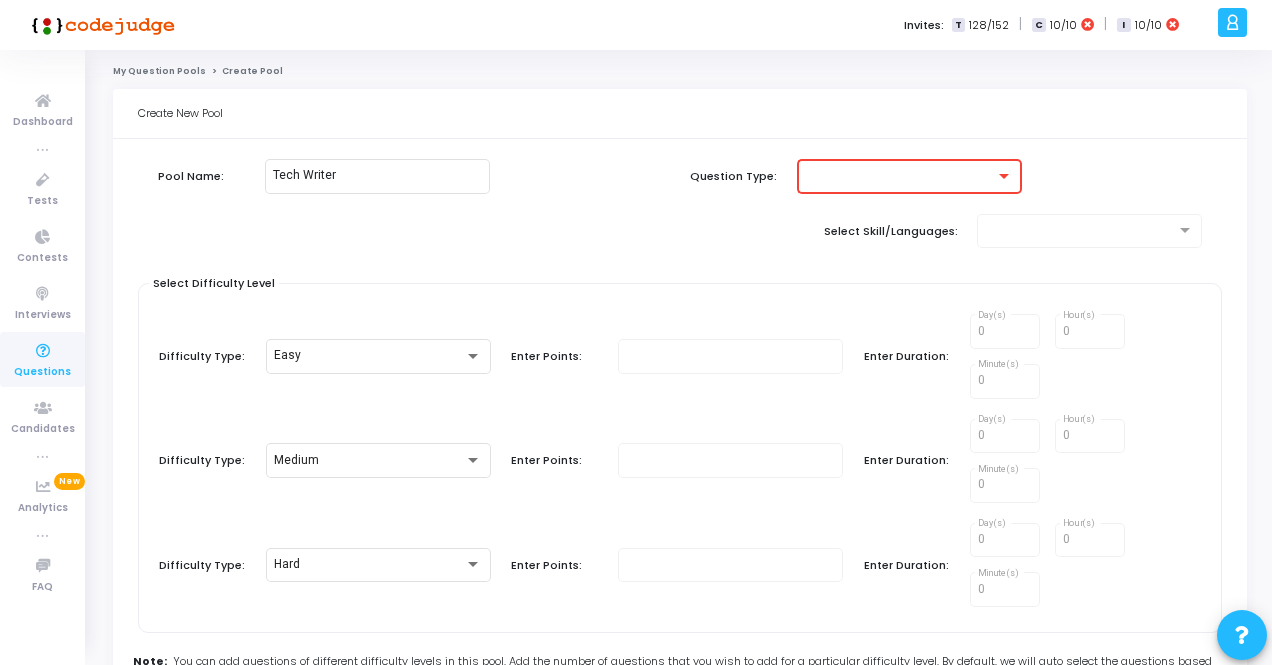 click at bounding box center (900, 176) 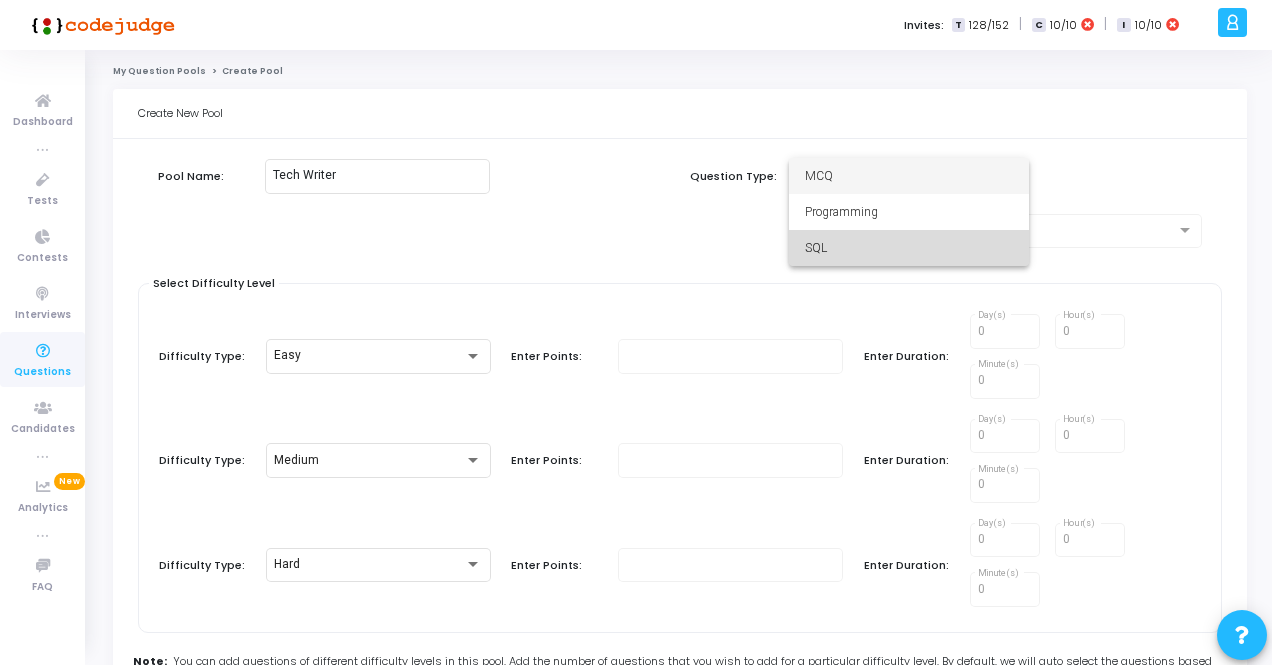 click on "SQL" at bounding box center (909, 248) 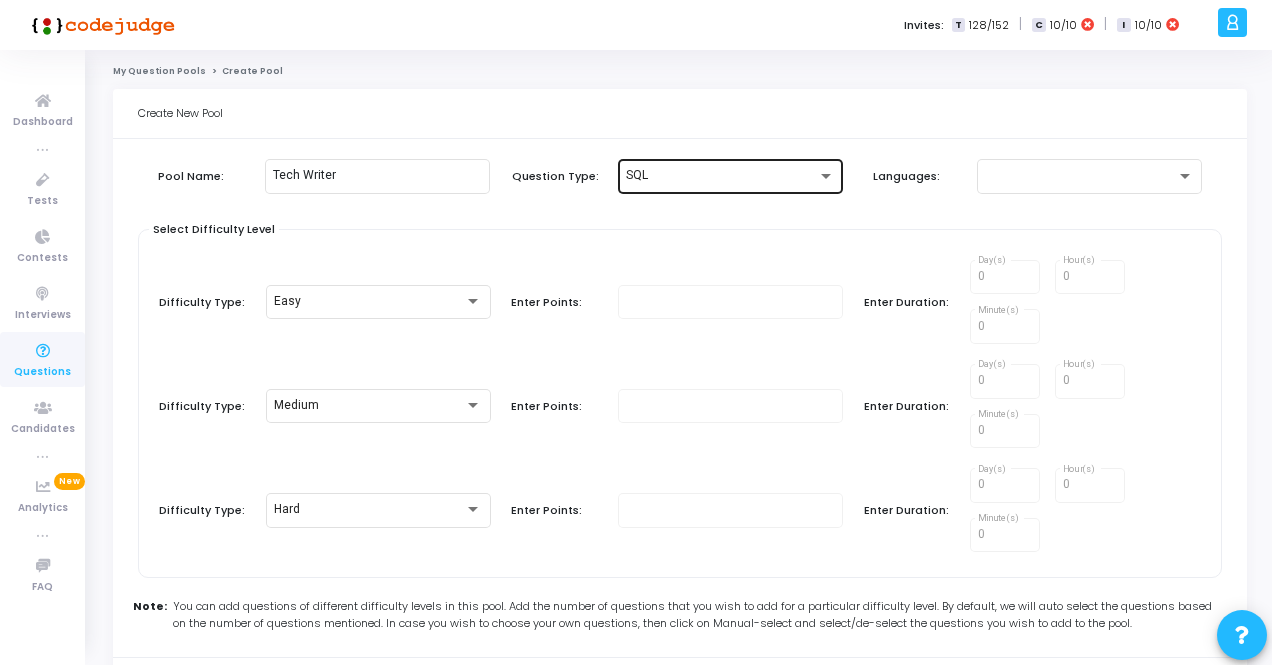 click on "SQL" 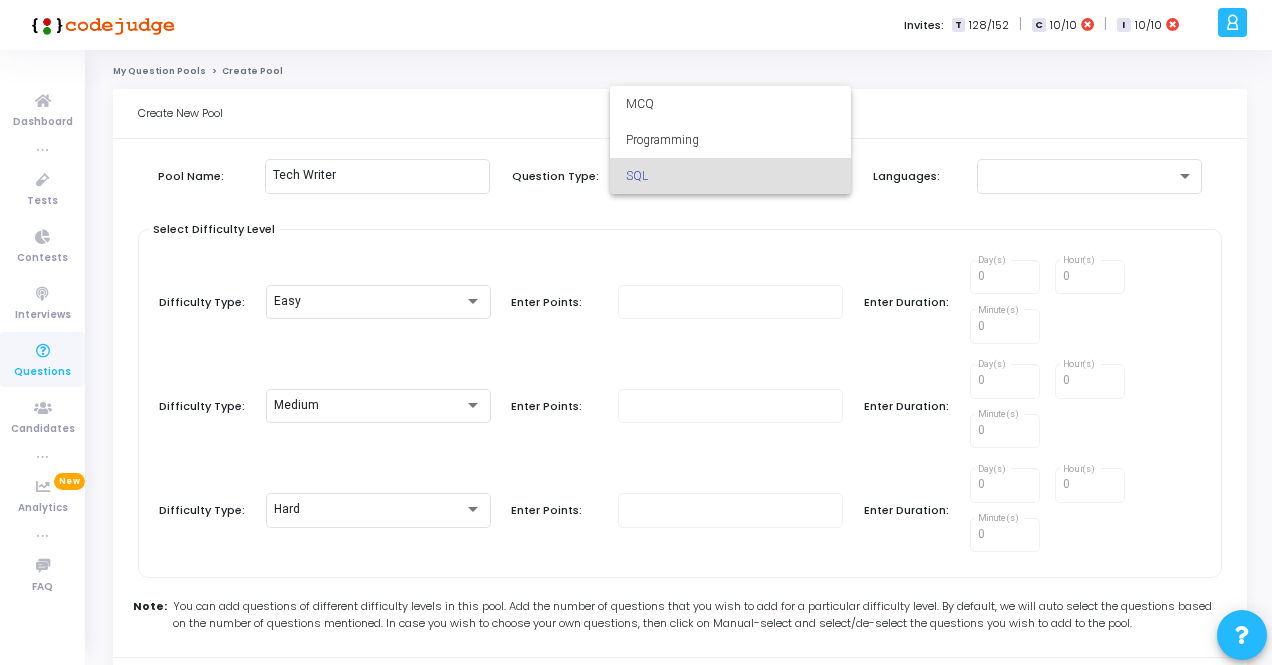 click at bounding box center (636, 332) 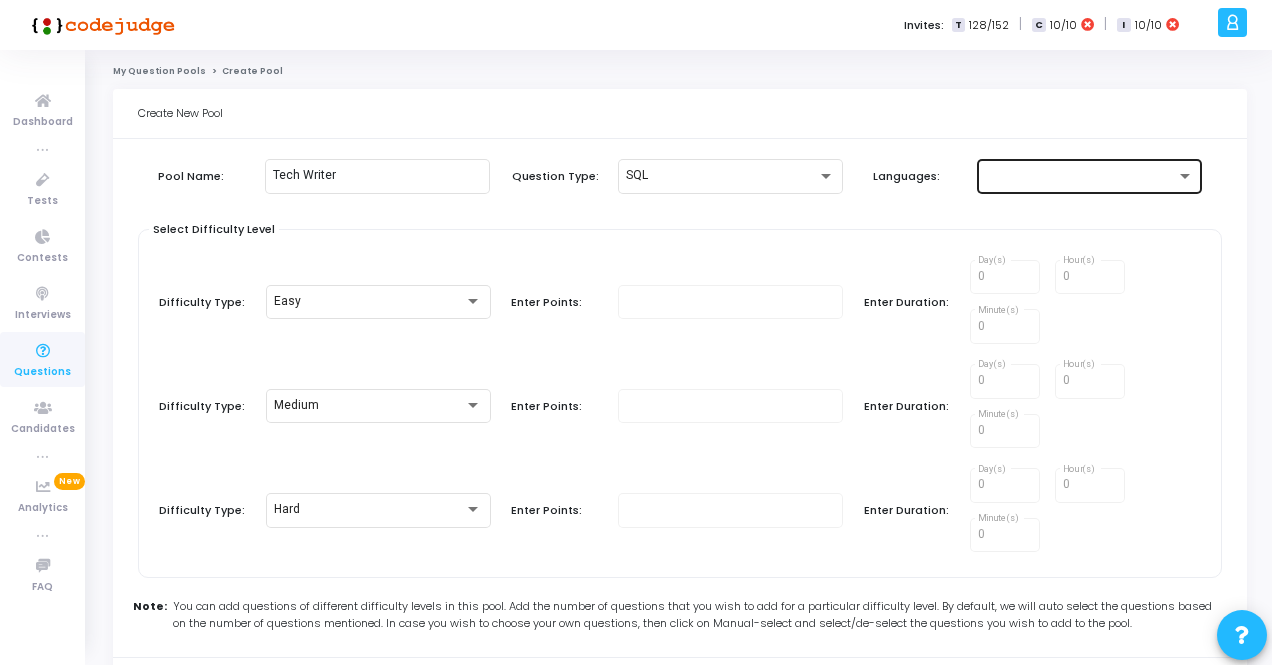 click 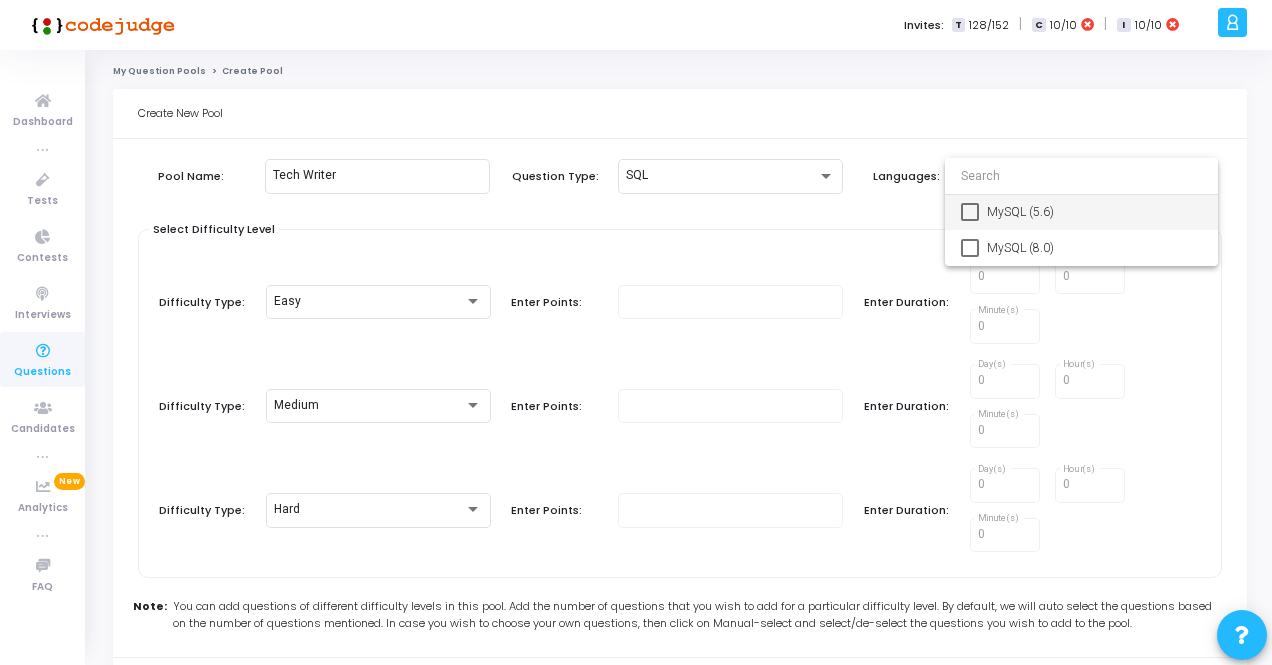 click at bounding box center [636, 332] 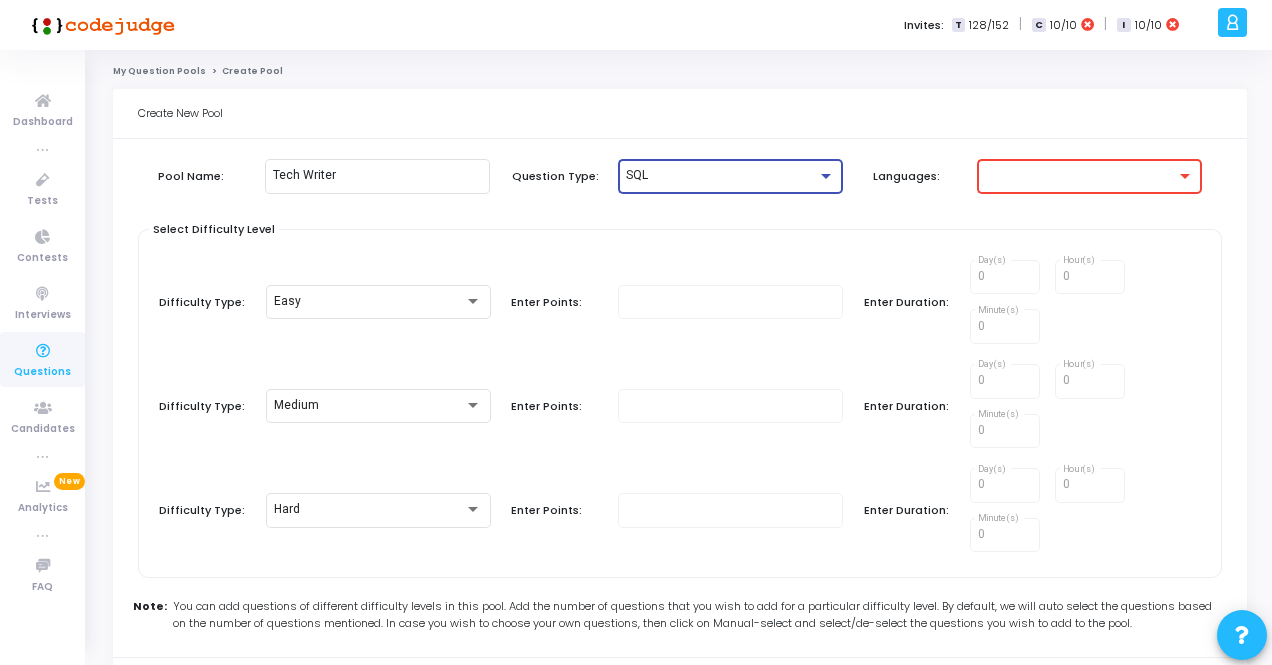click on "SQL" at bounding box center [721, 176] 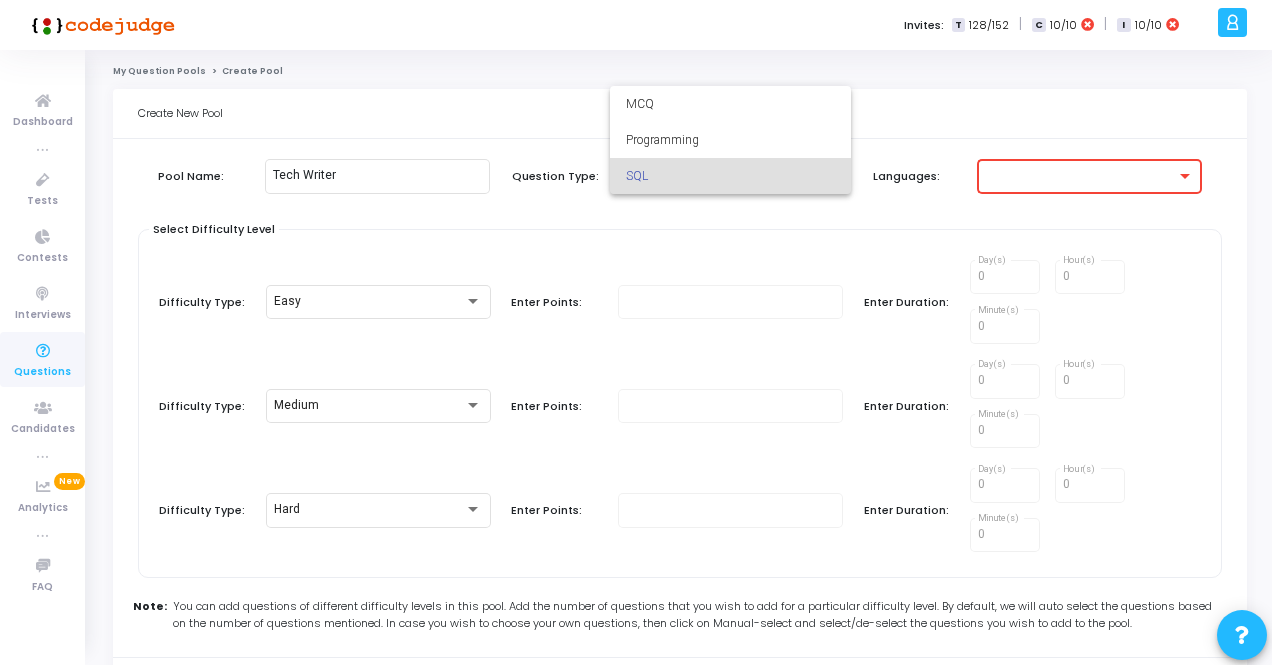 click at bounding box center [636, 332] 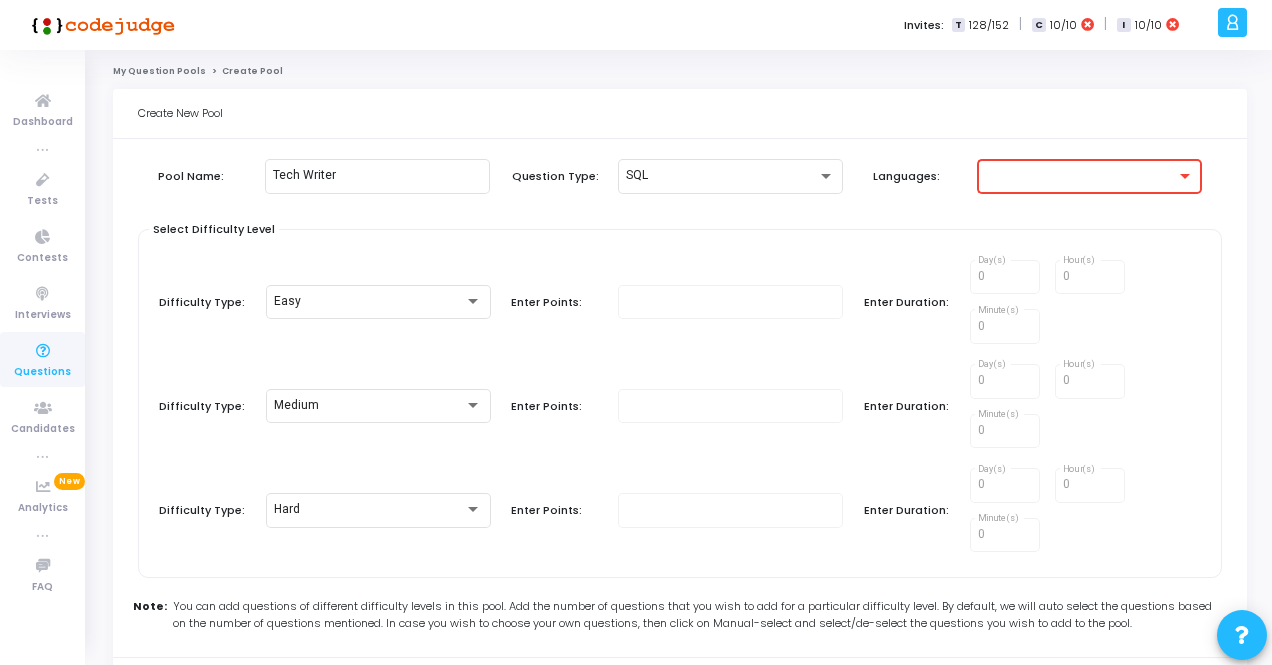 click 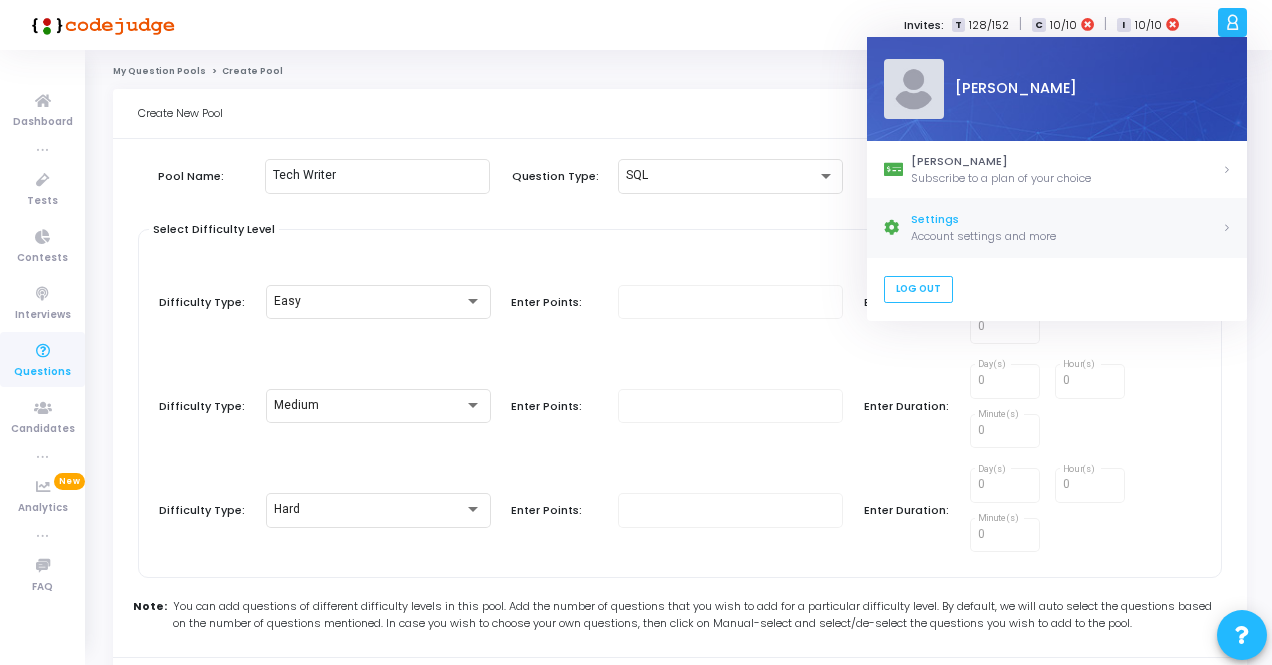 click on "Account settings and more" 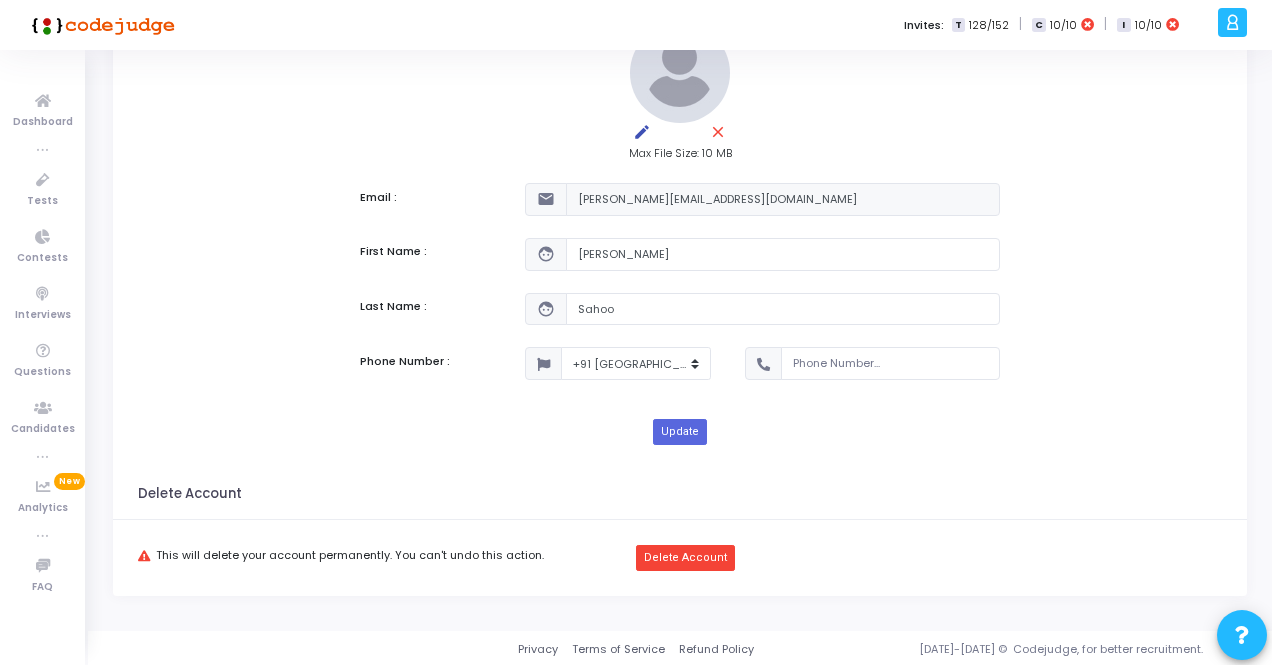 scroll, scrollTop: 0, scrollLeft: 0, axis: both 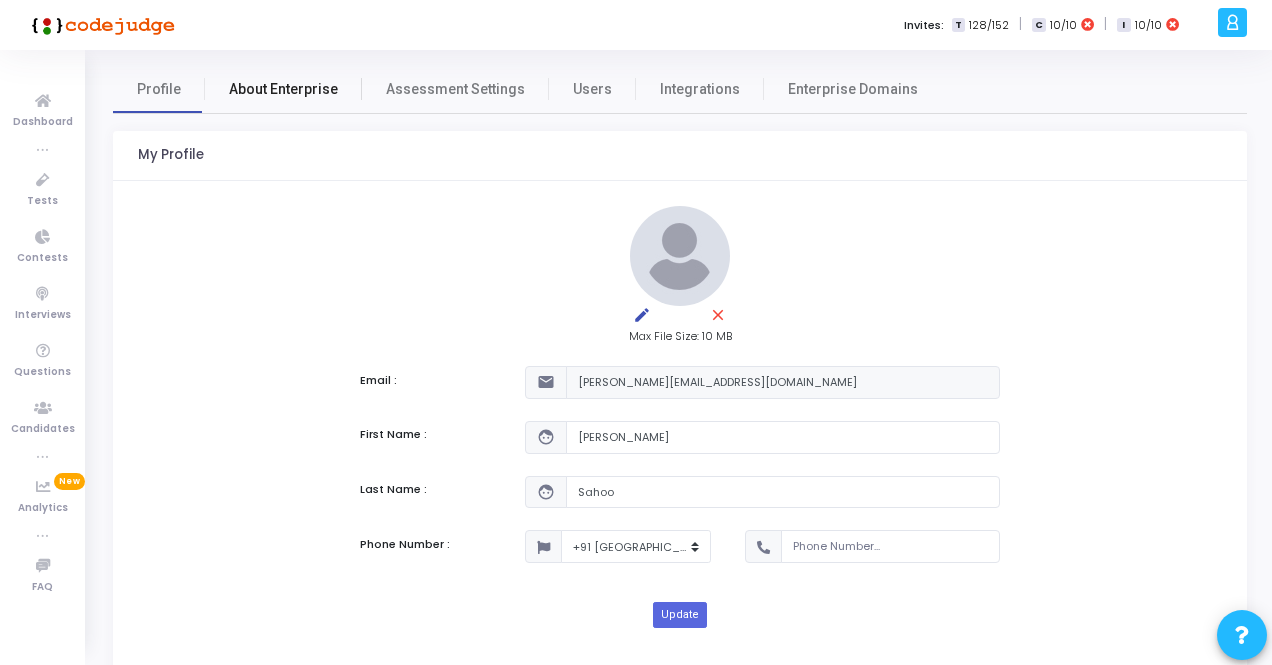 click on "About Enterprise" at bounding box center [283, 89] 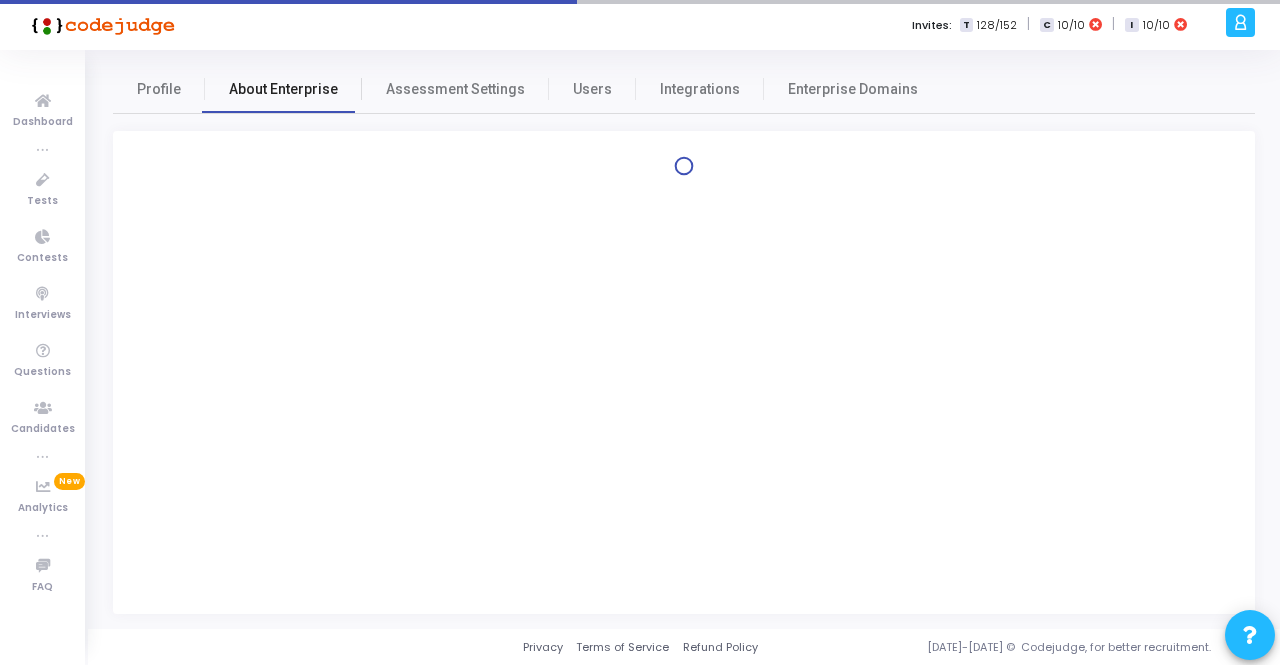 select 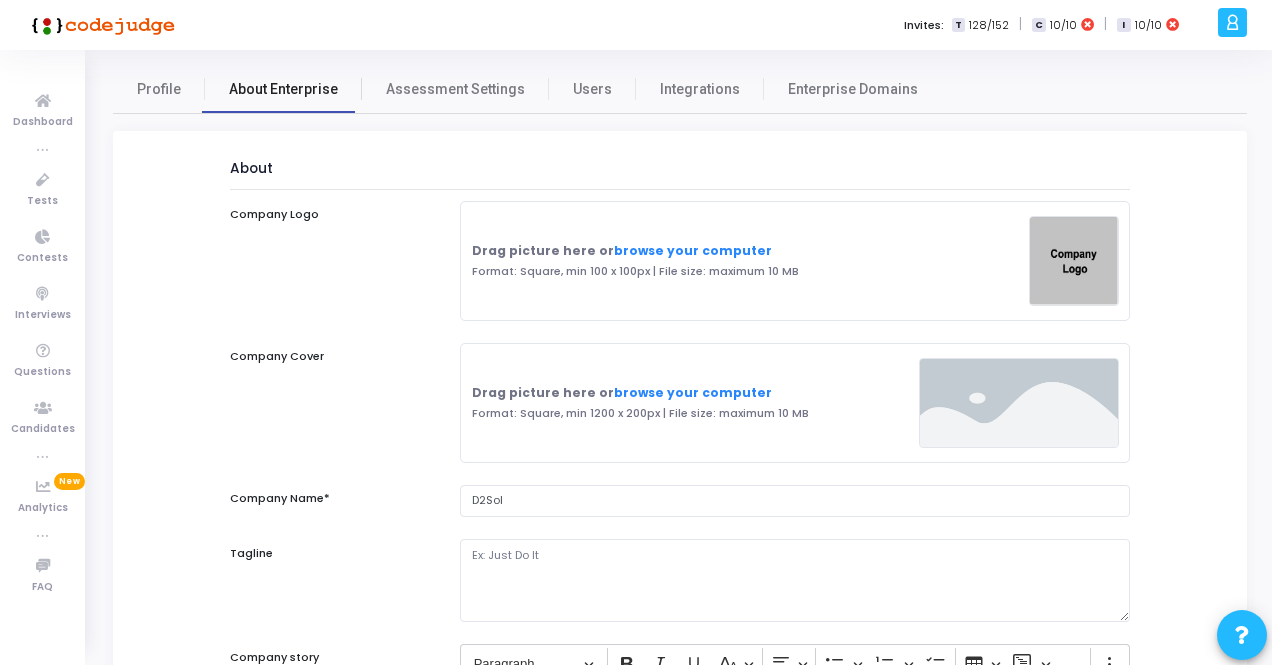 select 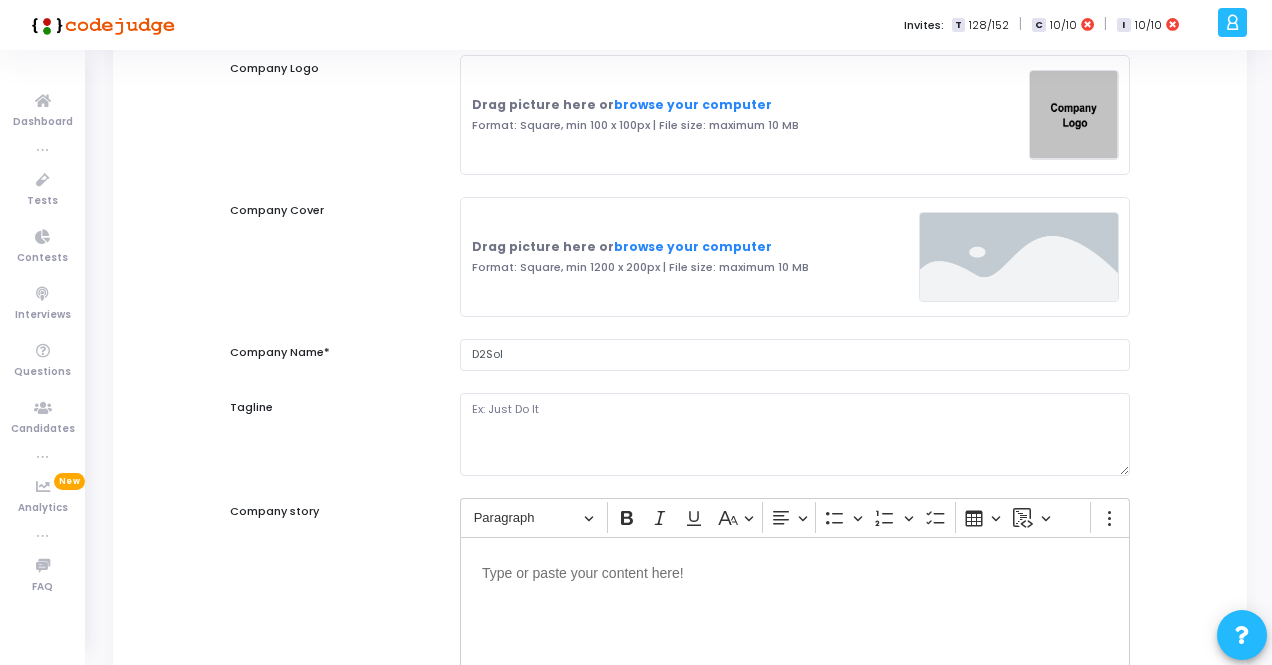 scroll, scrollTop: 0, scrollLeft: 0, axis: both 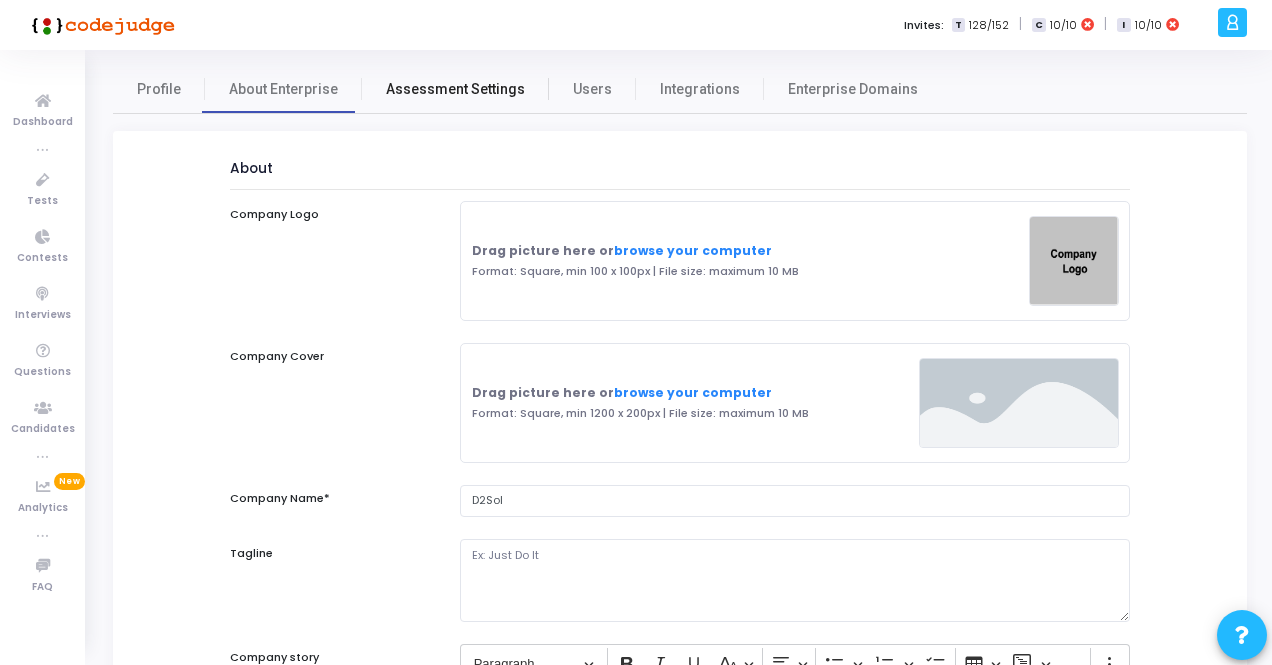 click on "Assessment Settings" at bounding box center [455, 89] 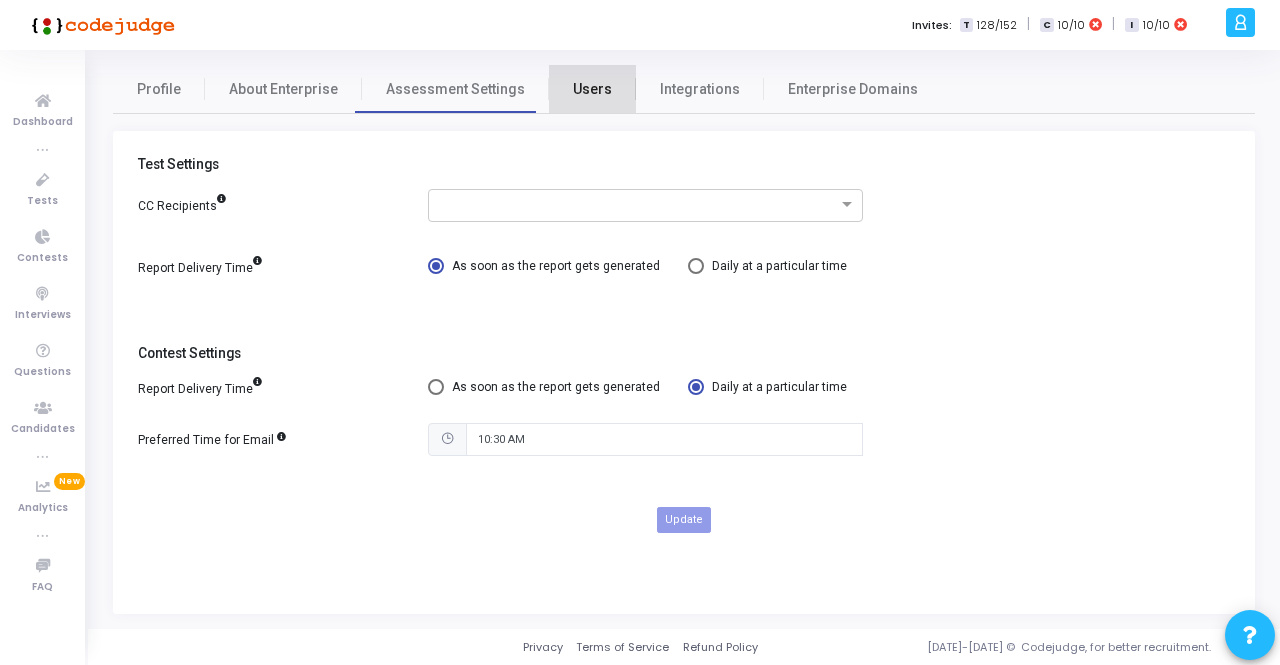 click on "Users" at bounding box center [592, 89] 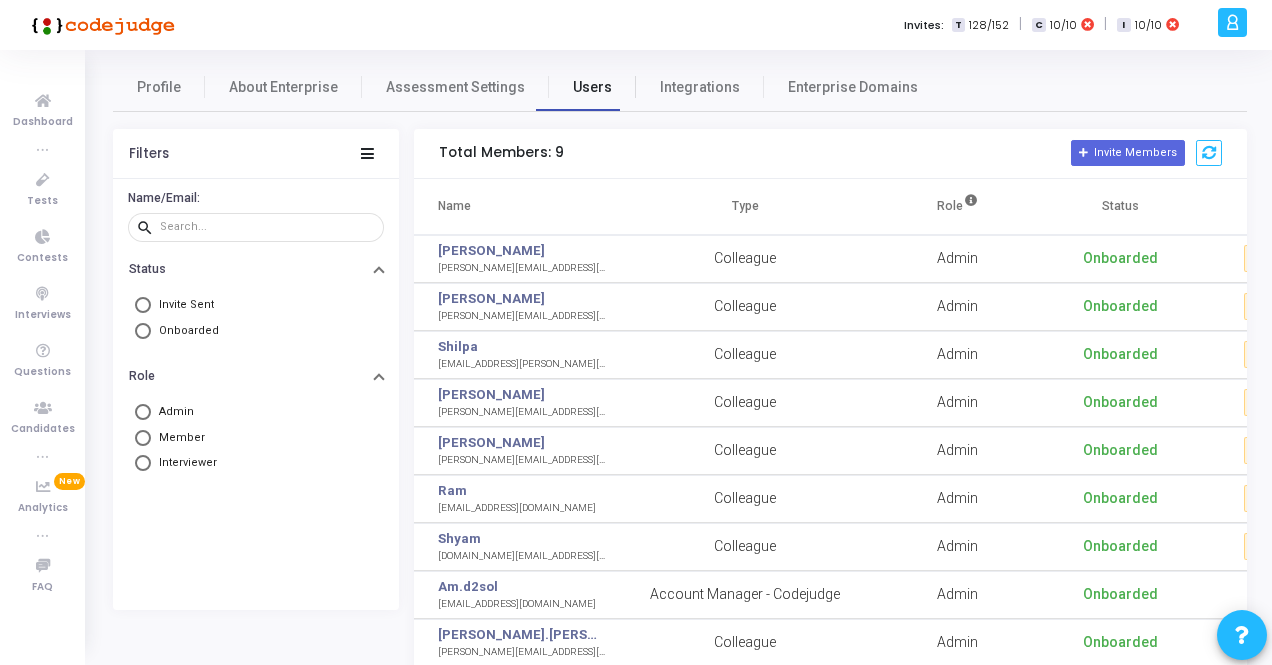 scroll, scrollTop: 0, scrollLeft: 0, axis: both 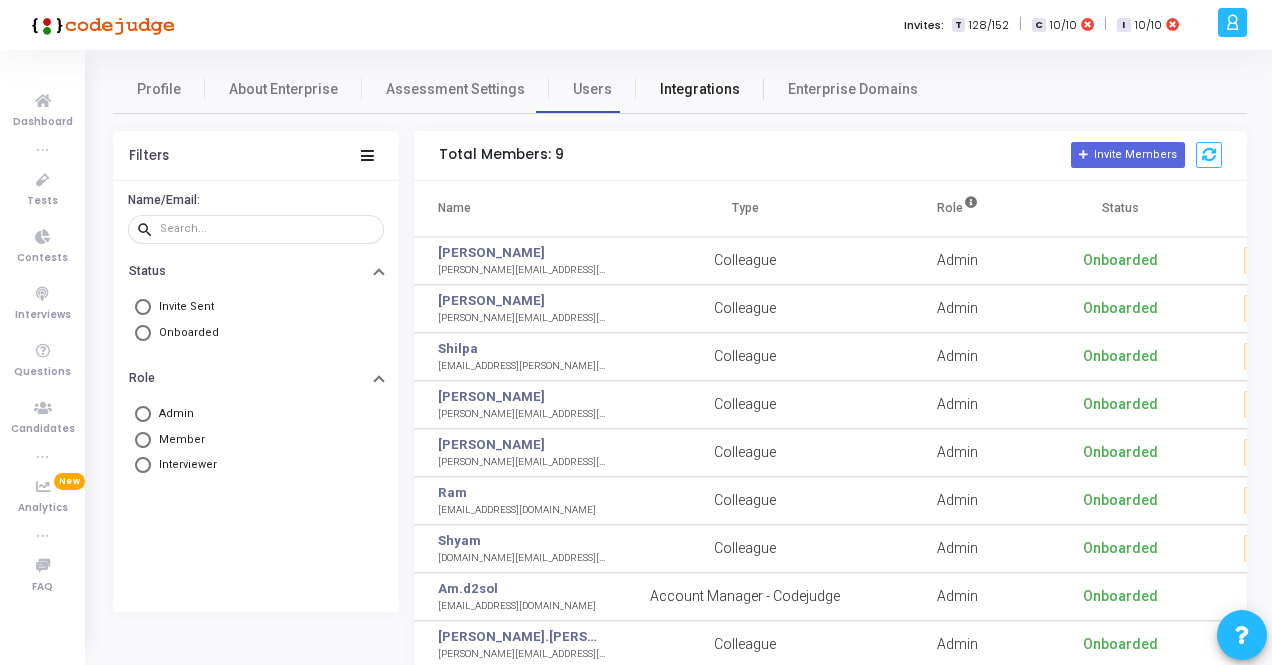 click on "Integrations" at bounding box center [700, 89] 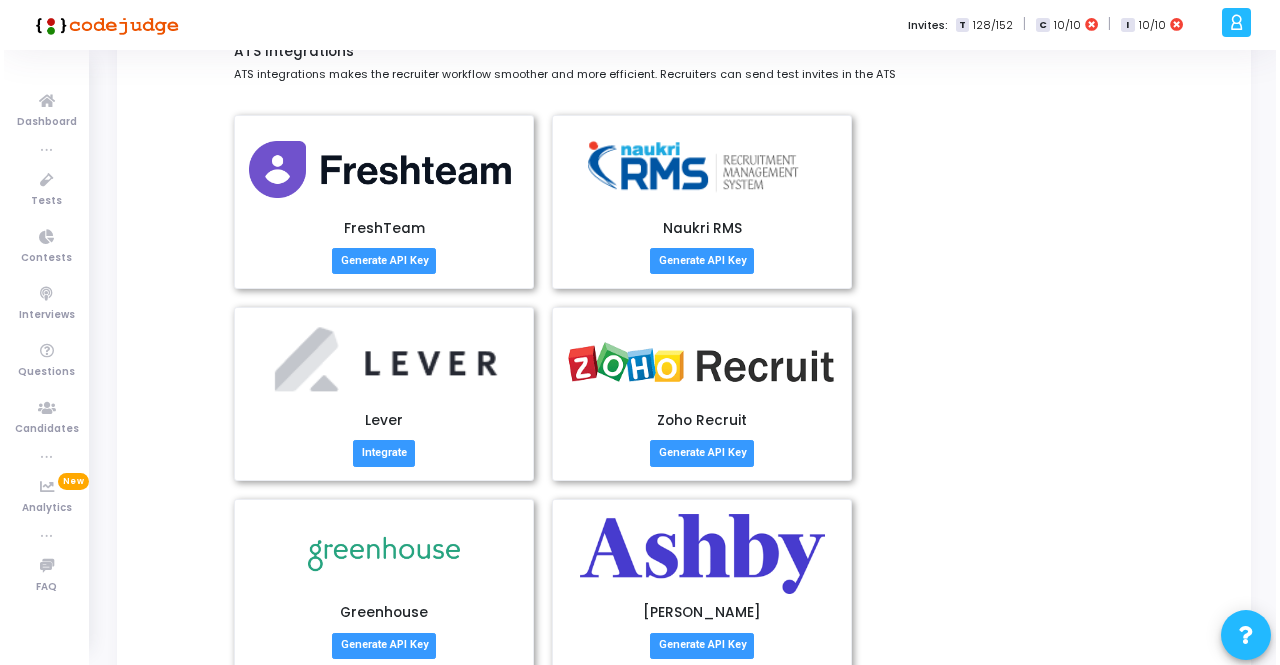 scroll, scrollTop: 0, scrollLeft: 0, axis: both 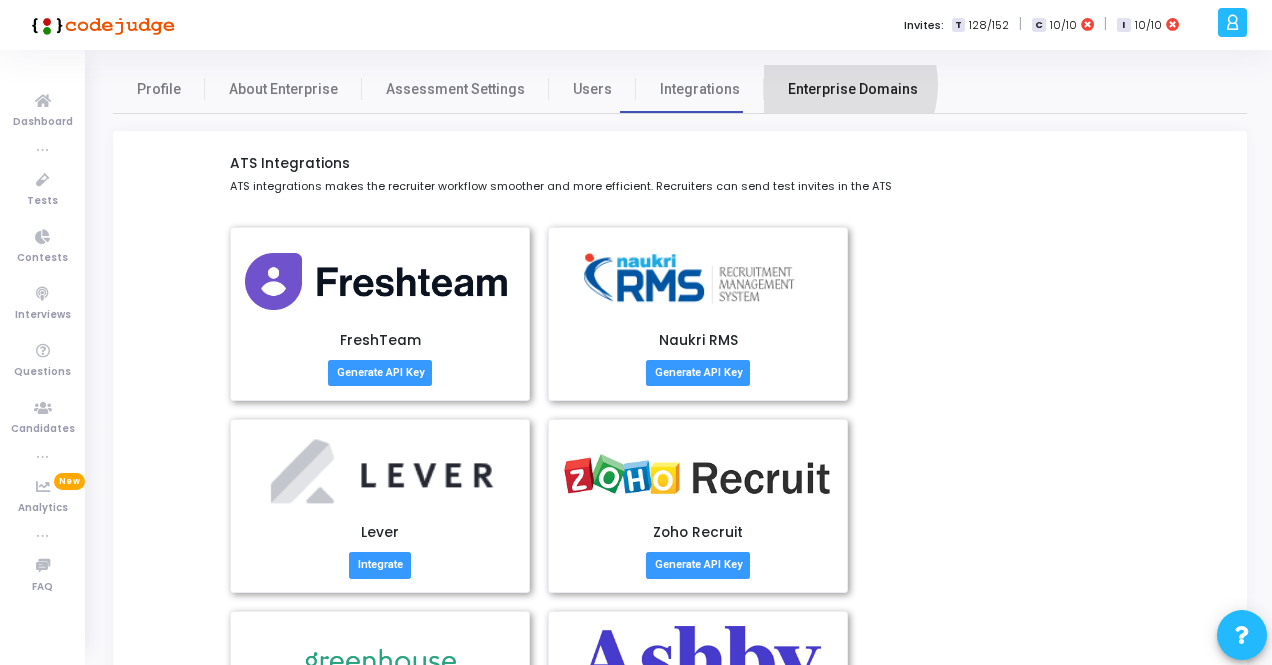 click on "Enterprise Domains" at bounding box center (853, 89) 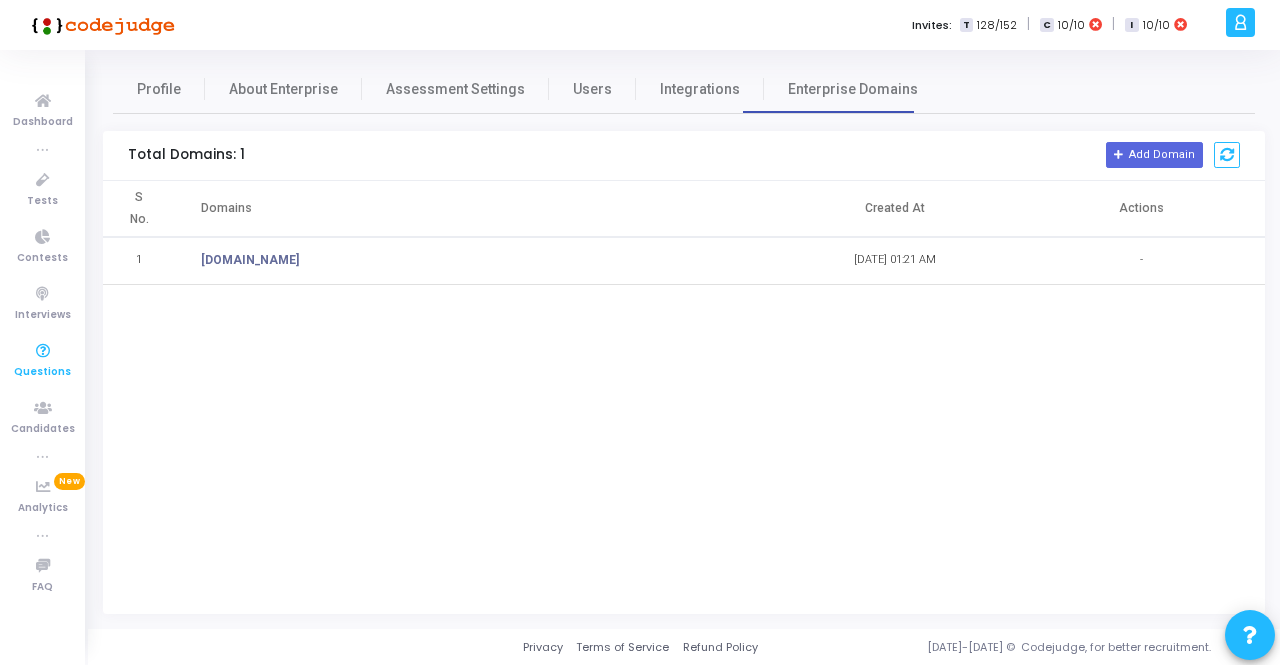 click at bounding box center [43, 351] 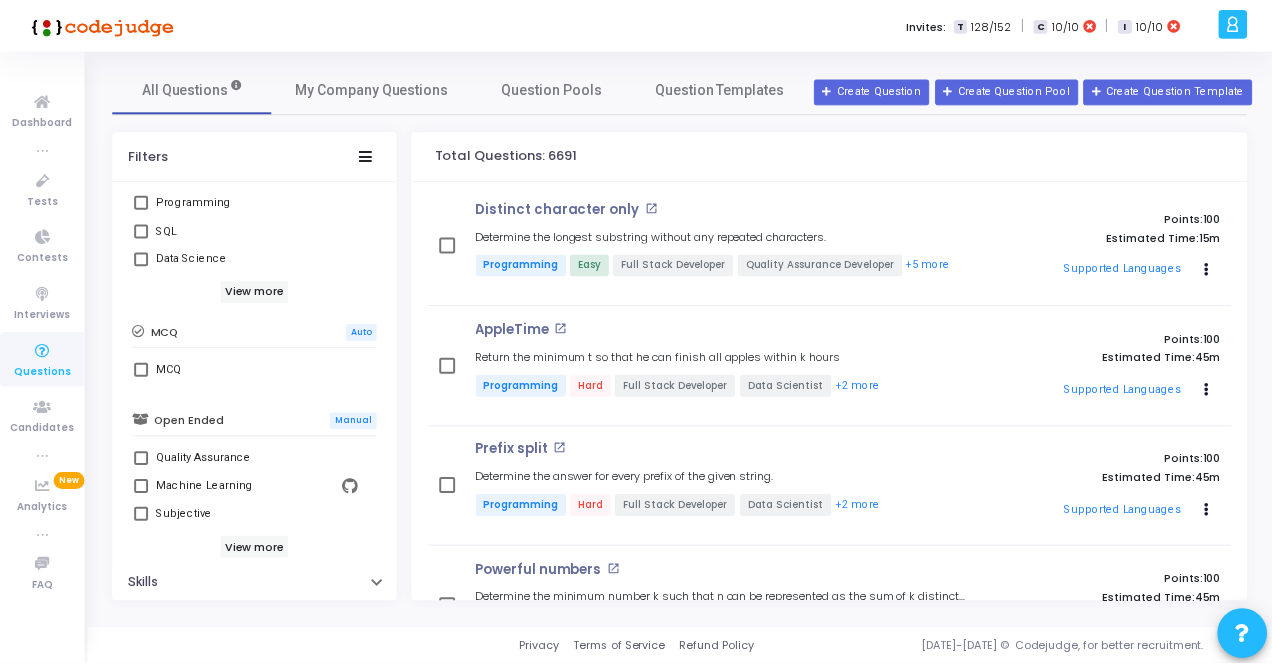 scroll, scrollTop: 498, scrollLeft: 0, axis: vertical 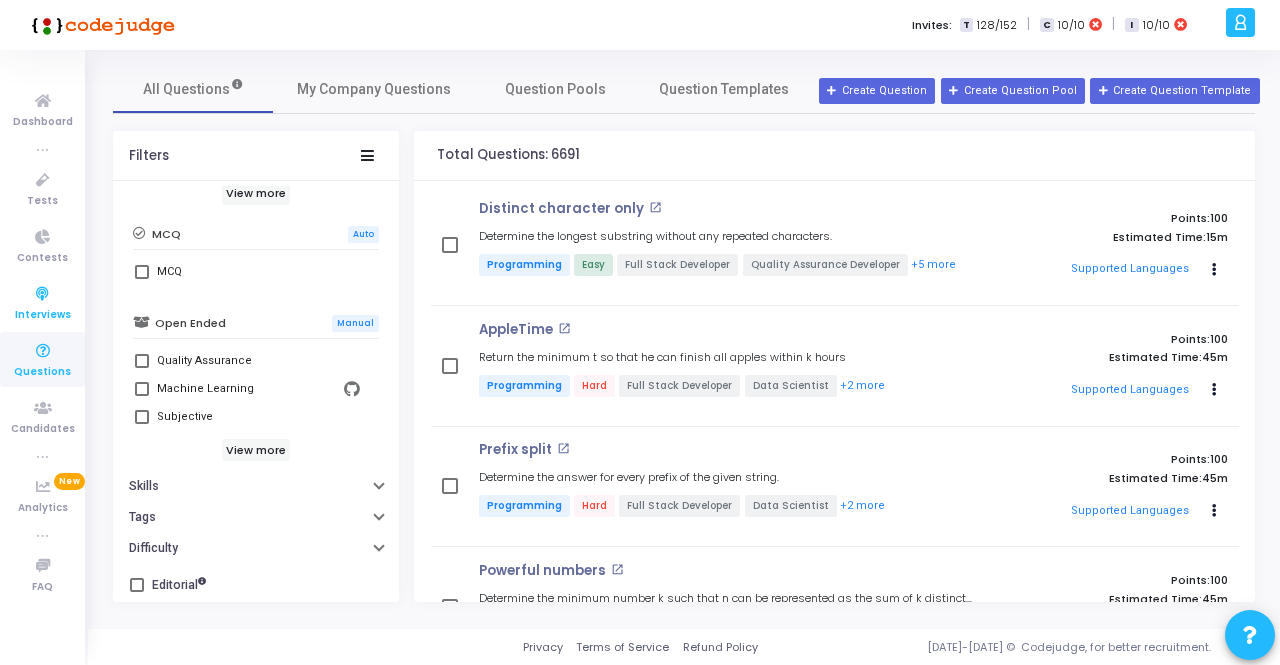 click on "Interviews" at bounding box center (43, 315) 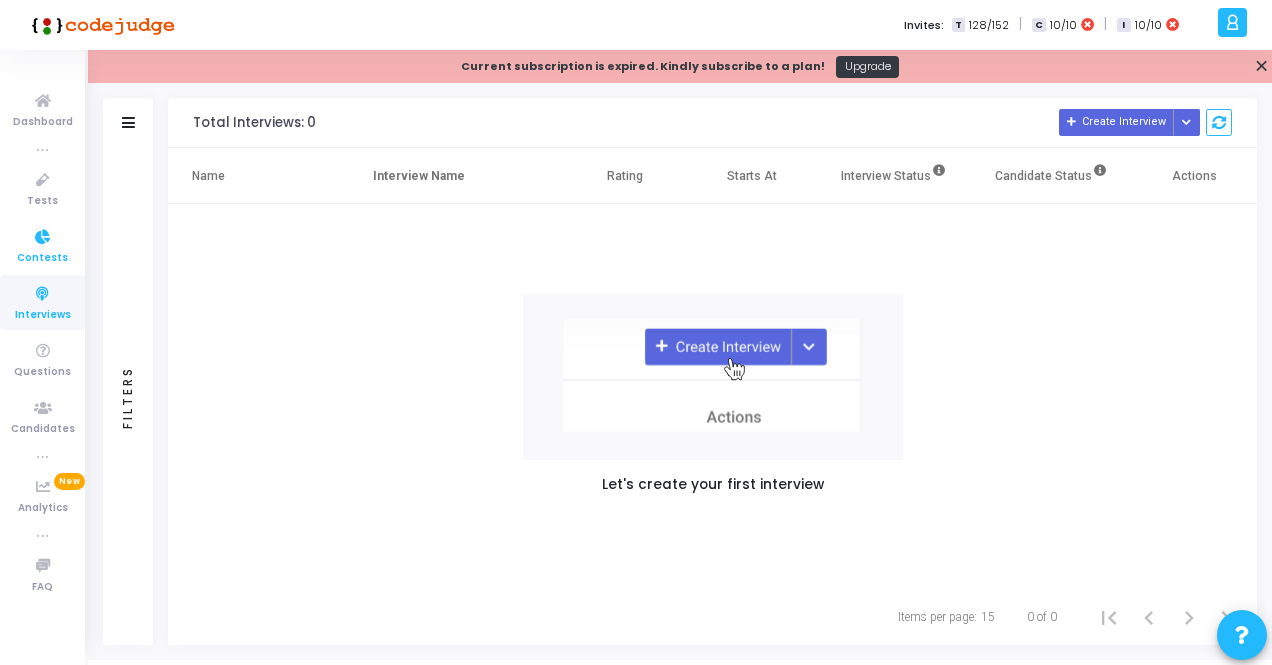 click at bounding box center [43, 237] 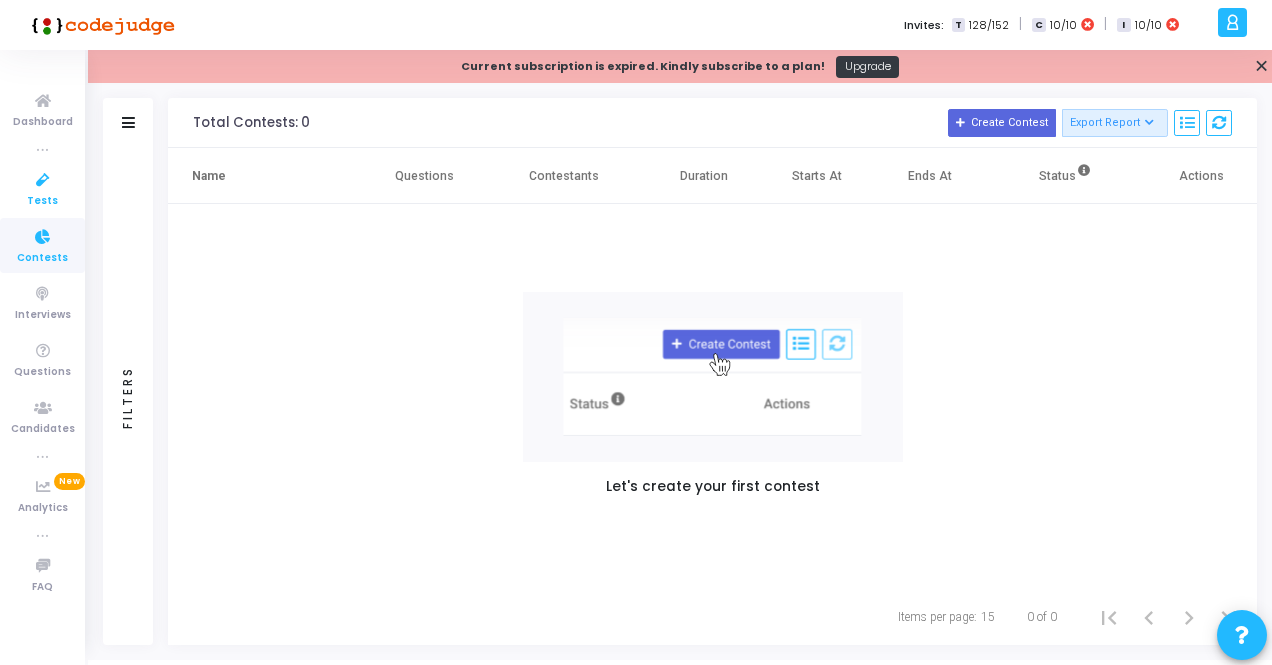 click on "Tests" at bounding box center [42, 201] 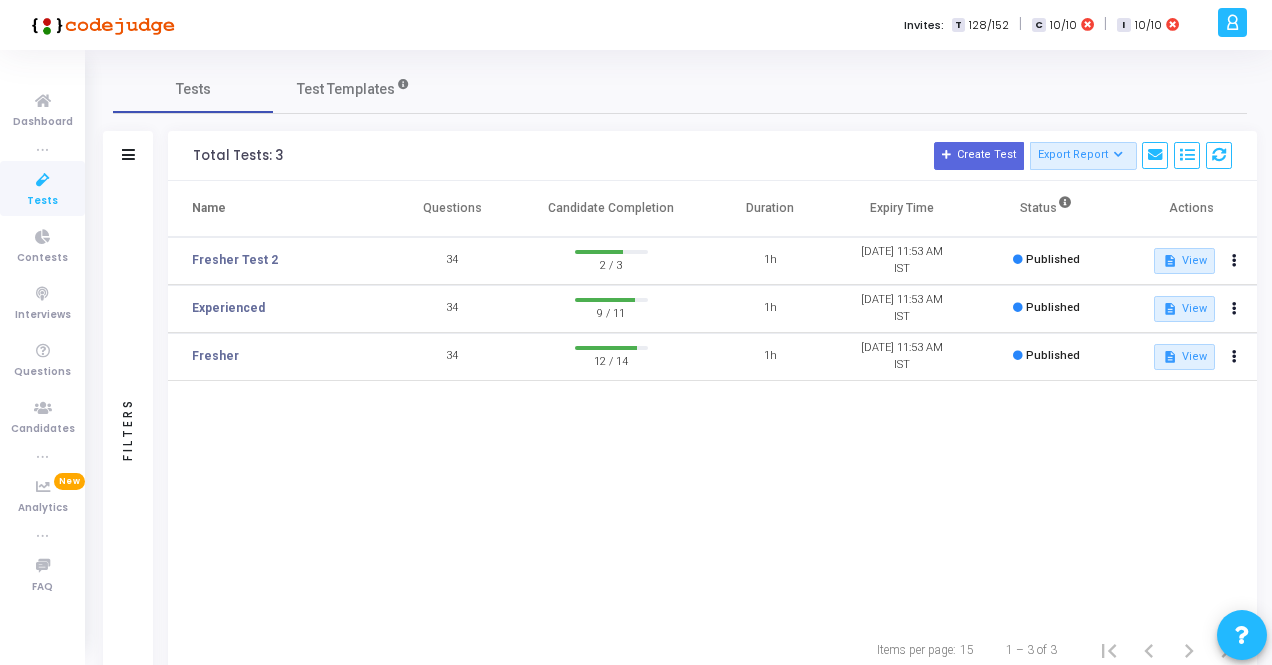 click at bounding box center (42, 149) 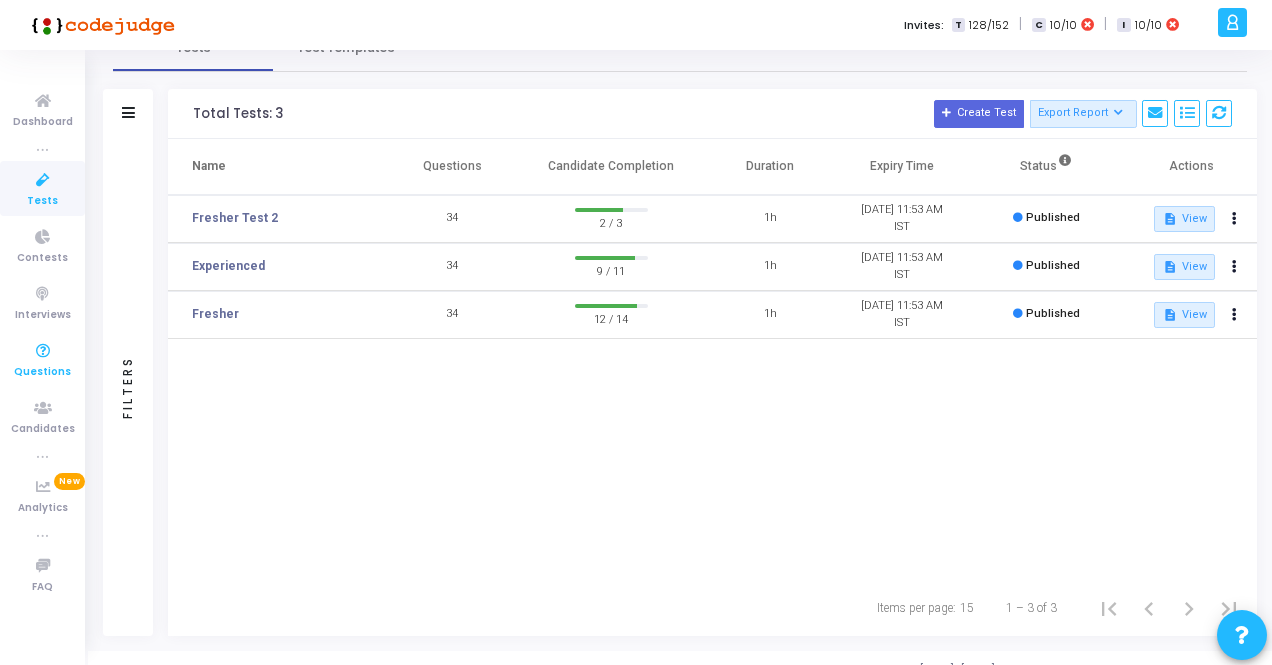 scroll, scrollTop: 64, scrollLeft: 0, axis: vertical 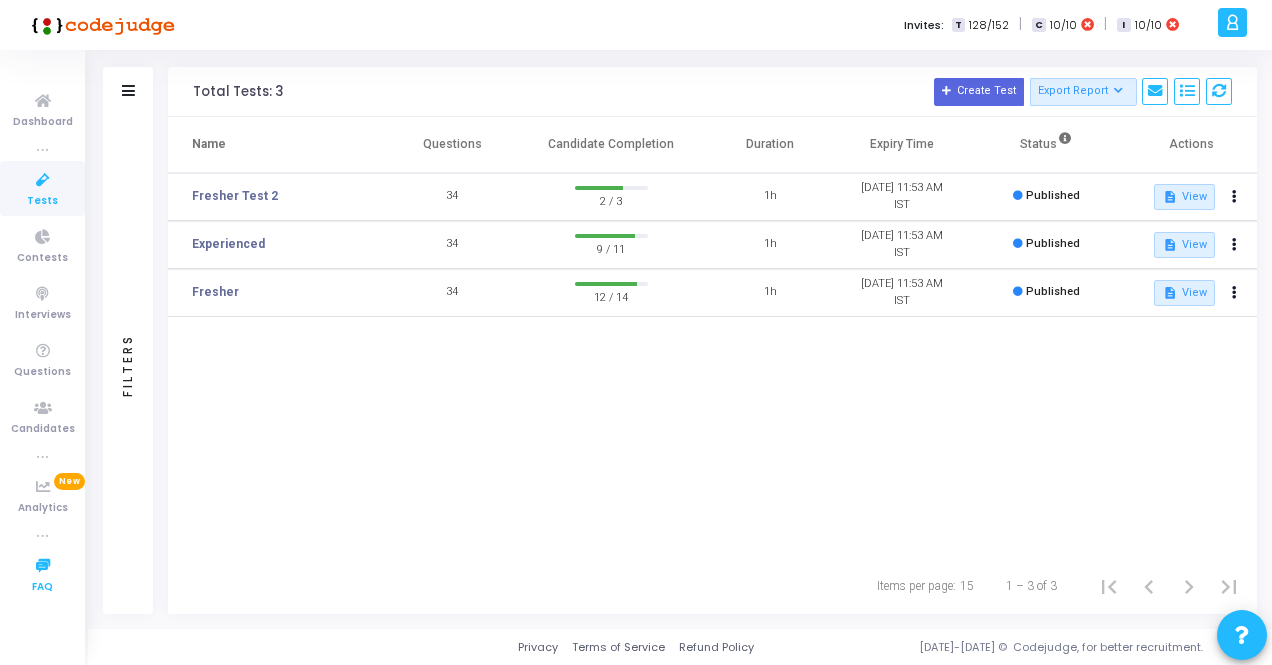 click at bounding box center (43, 566) 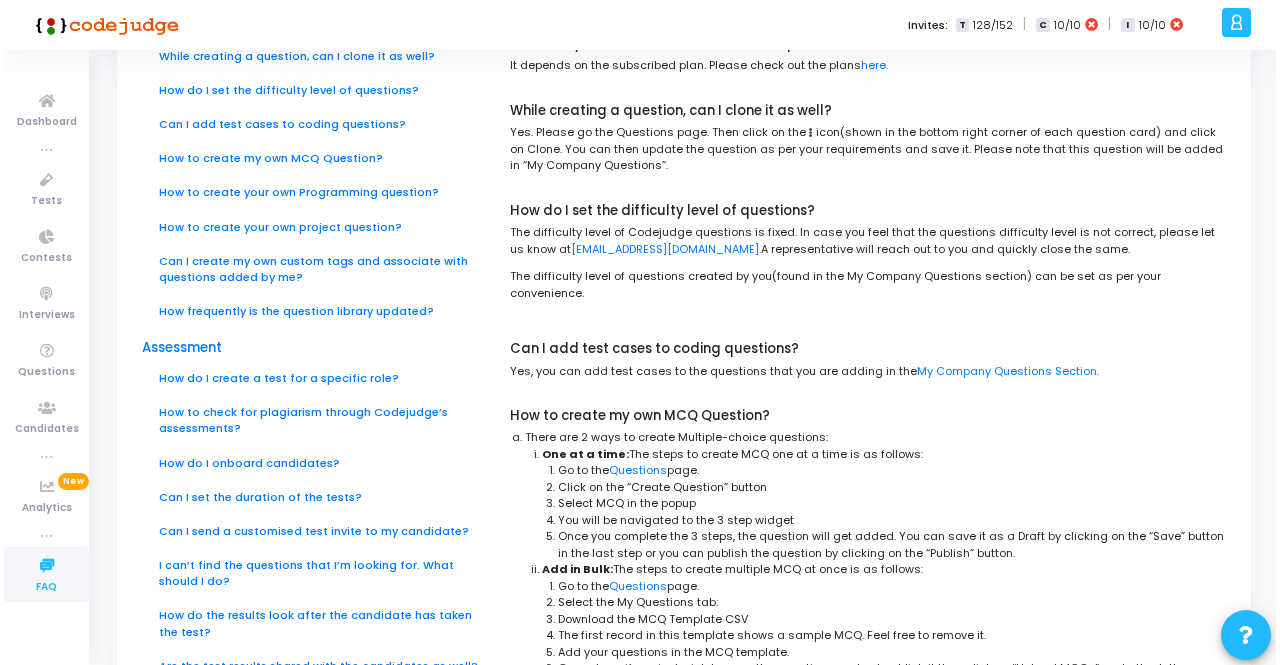 scroll, scrollTop: 0, scrollLeft: 0, axis: both 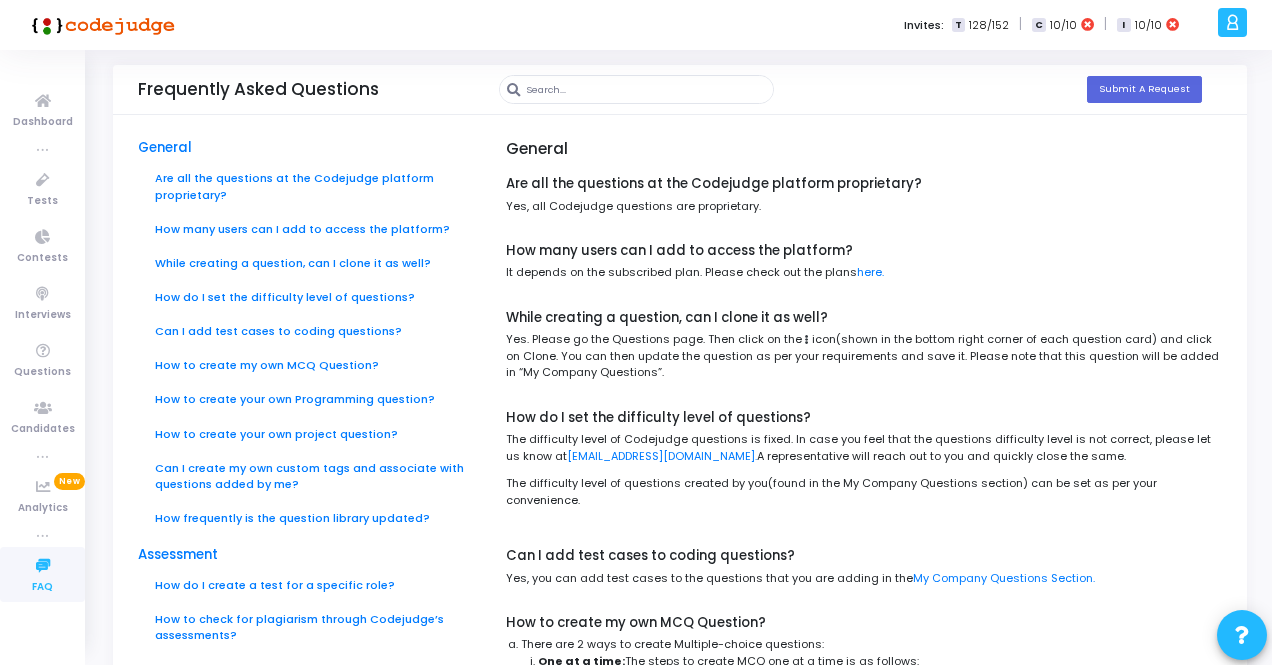click at bounding box center (1242, 635) 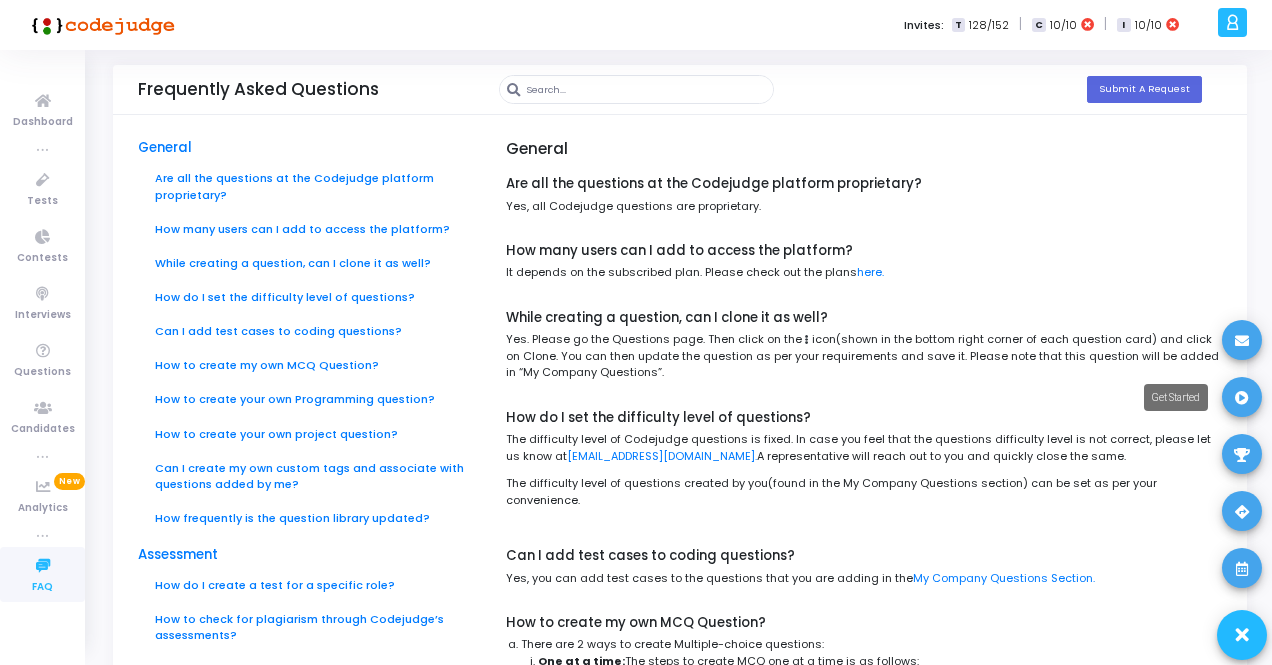 click at bounding box center (1242, 398) 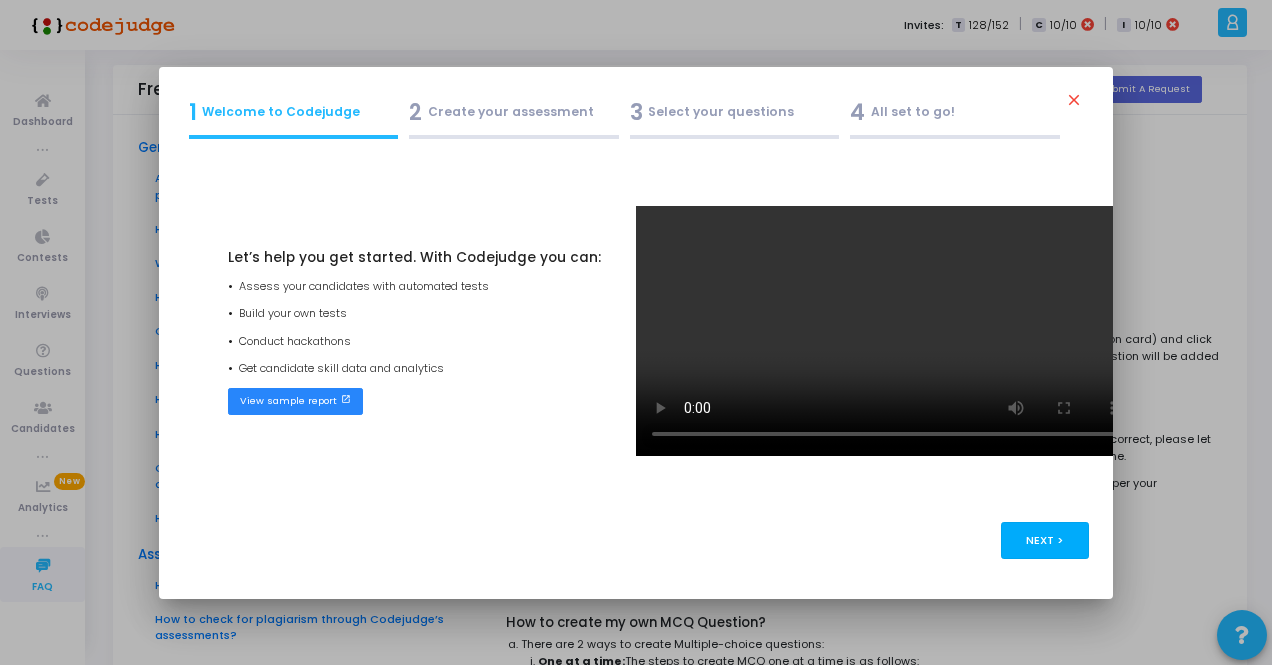 click on "Next >" at bounding box center (1045, 540) 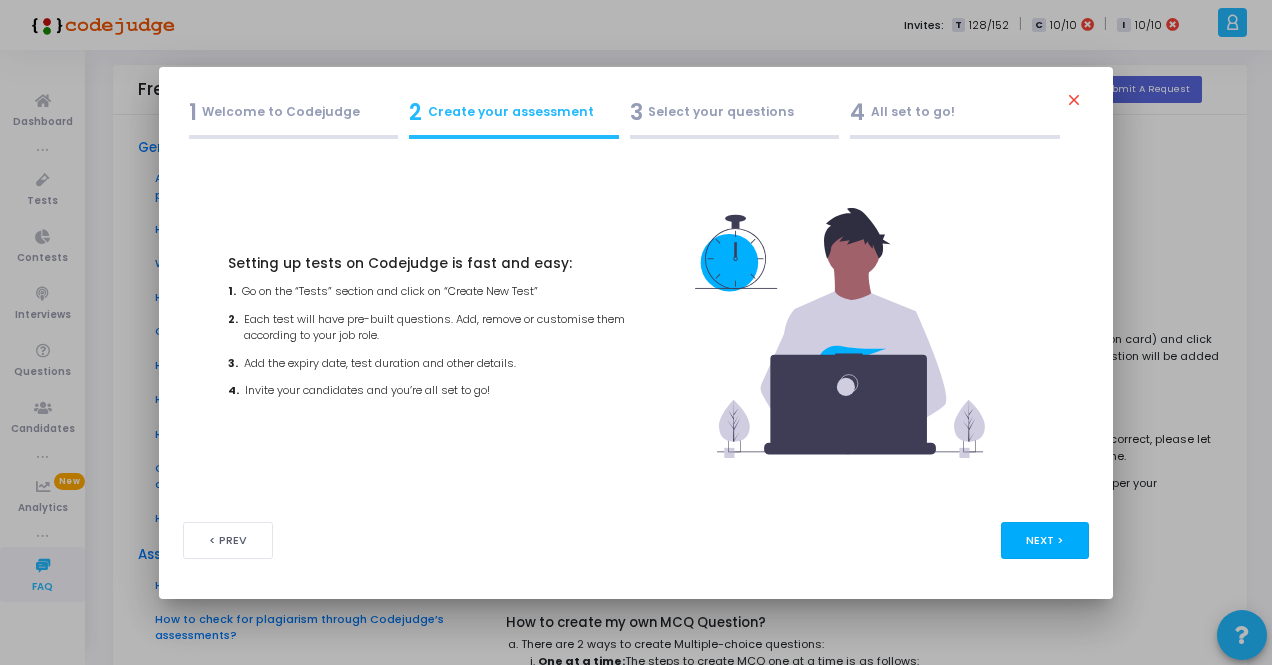 click on "Next >" at bounding box center (1045, 540) 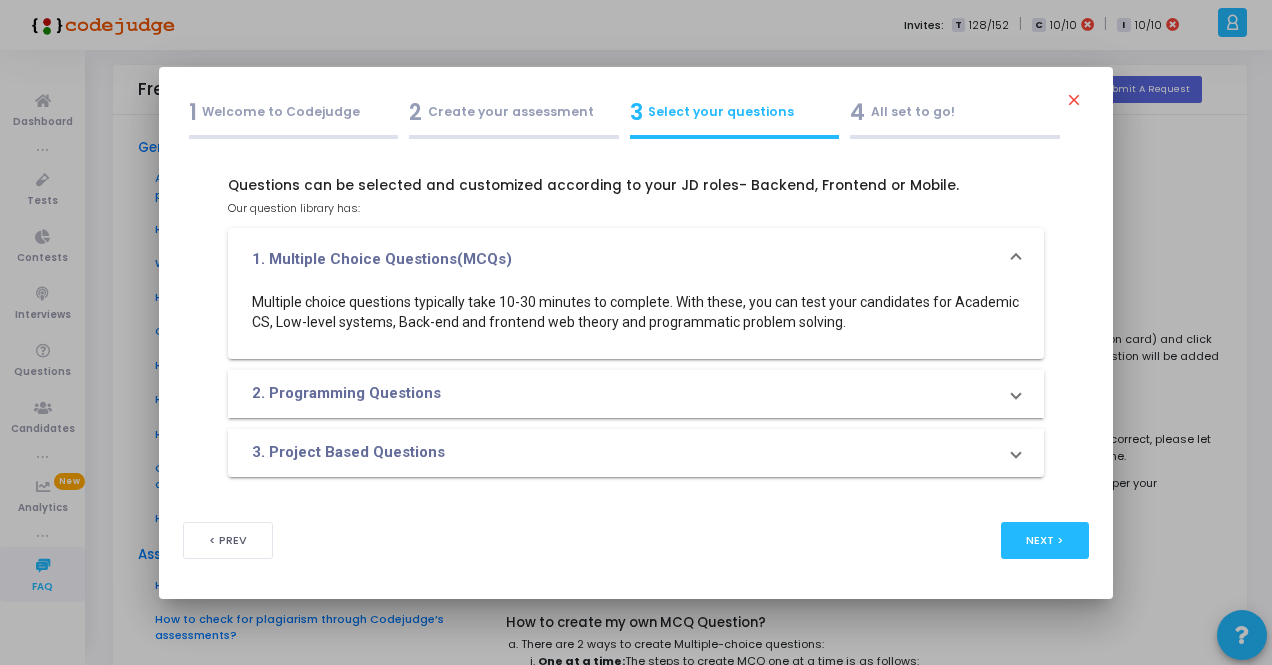 click on "3. Project Based Questions" at bounding box center (623, 452) 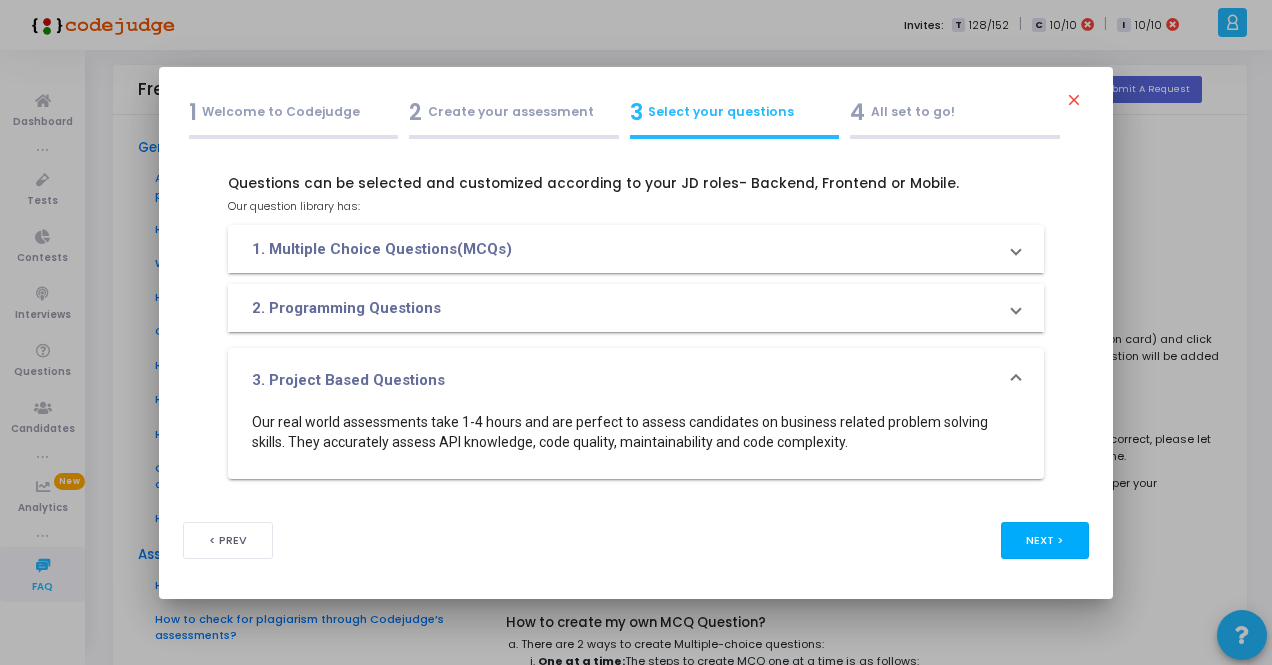 click on "Next >" at bounding box center (1045, 540) 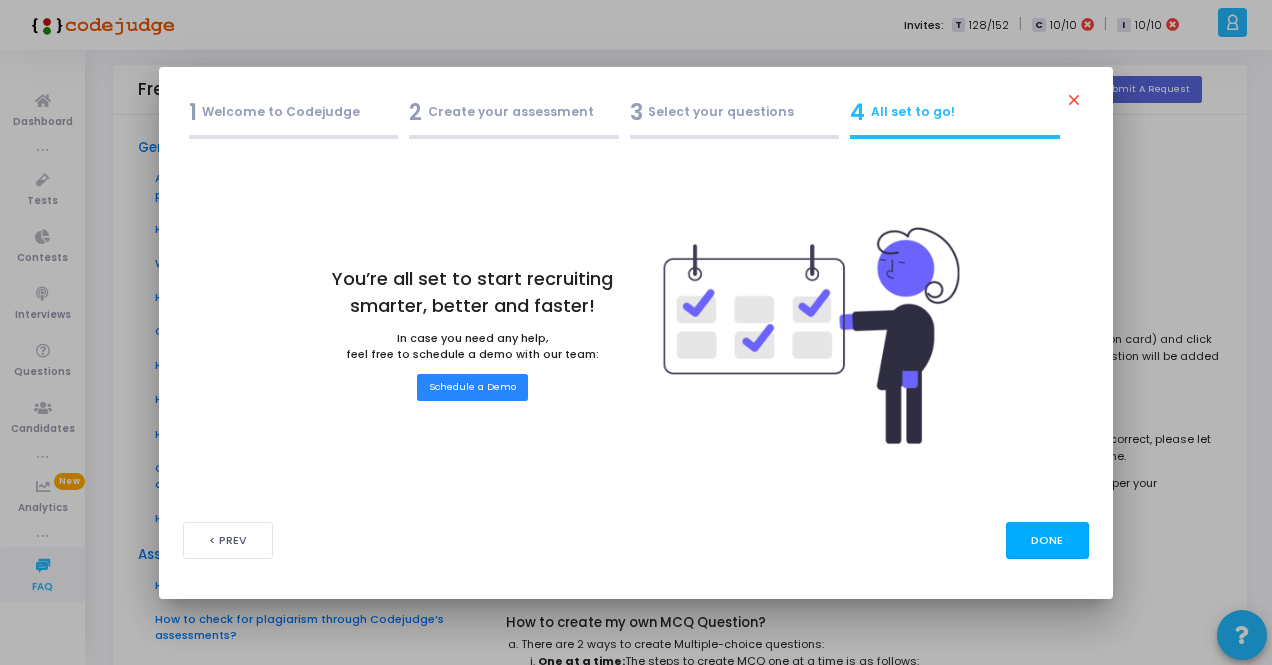 click on "Done" at bounding box center [1048, 540] 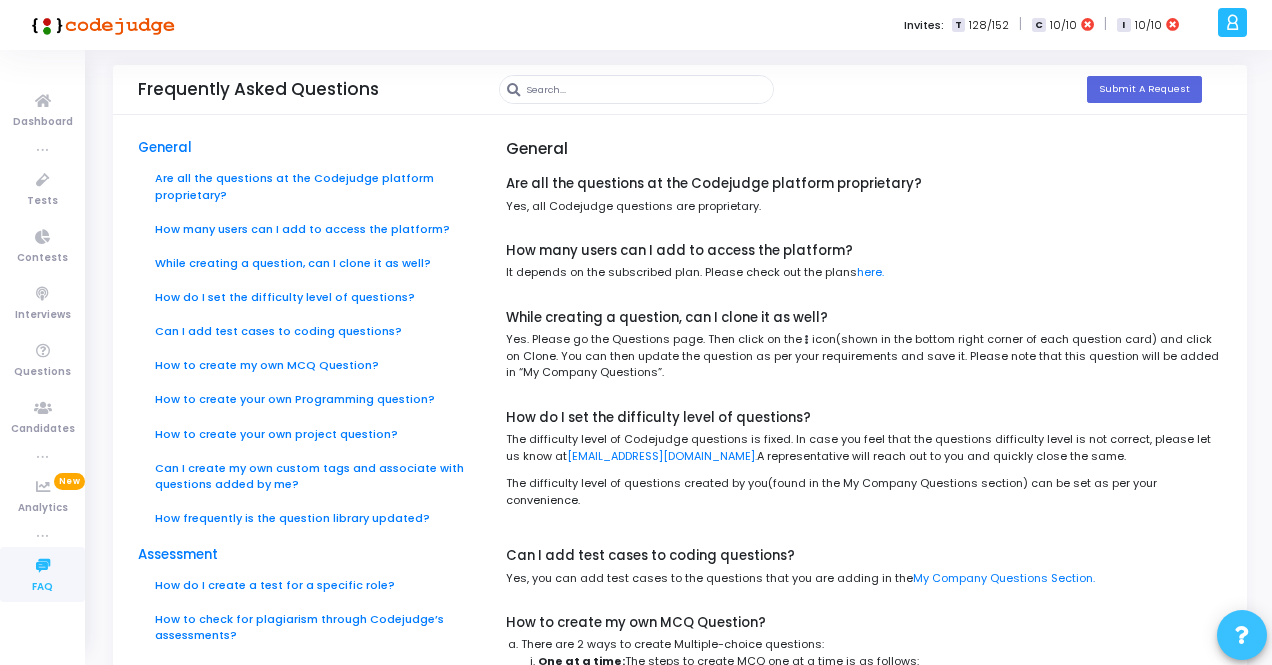 click at bounding box center [1242, 635] 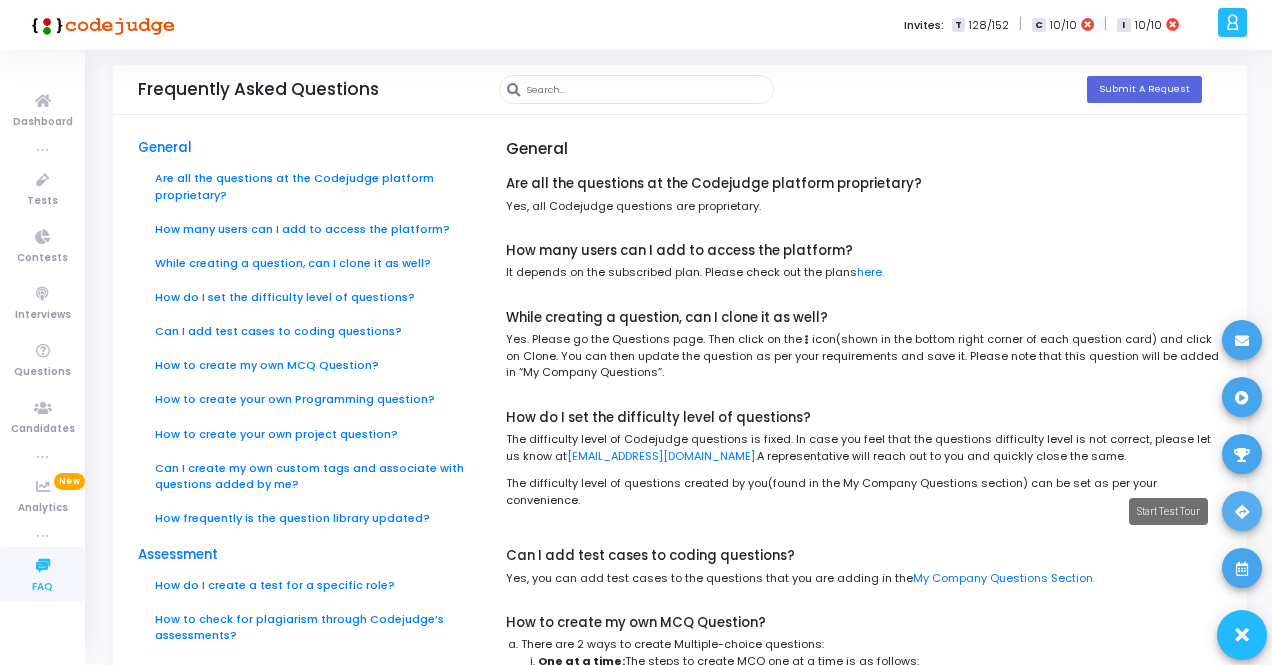 click at bounding box center [1242, 512] 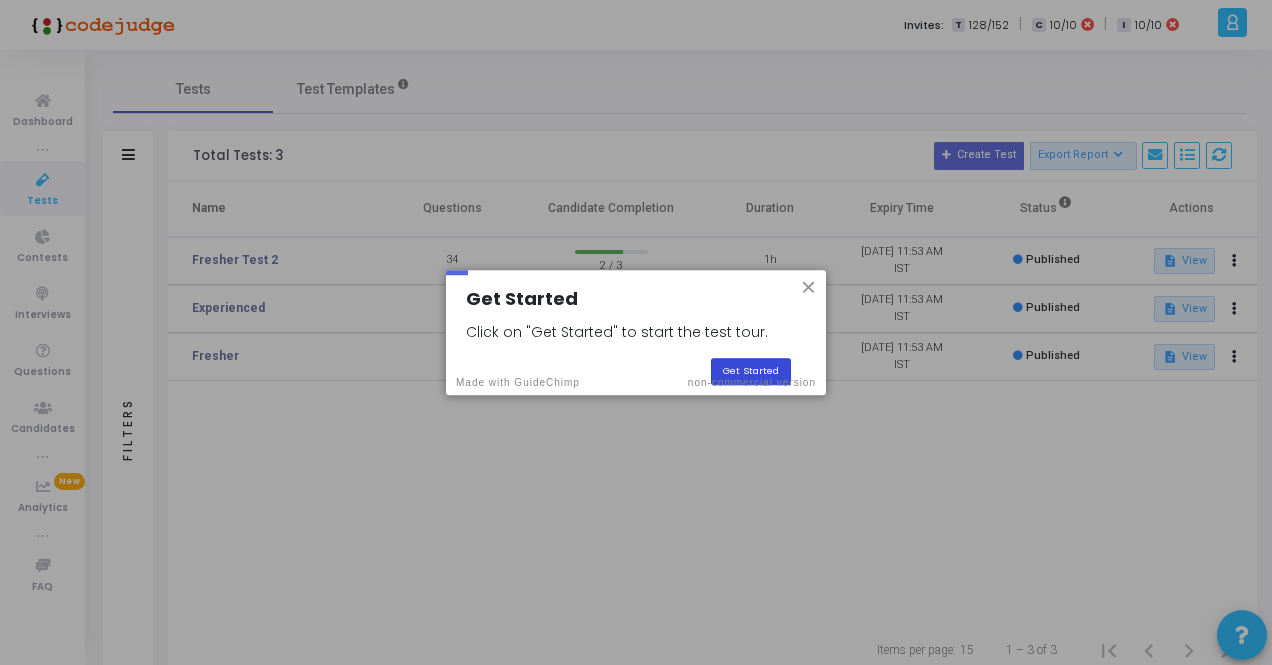 click on "Get Started" at bounding box center (751, 371) 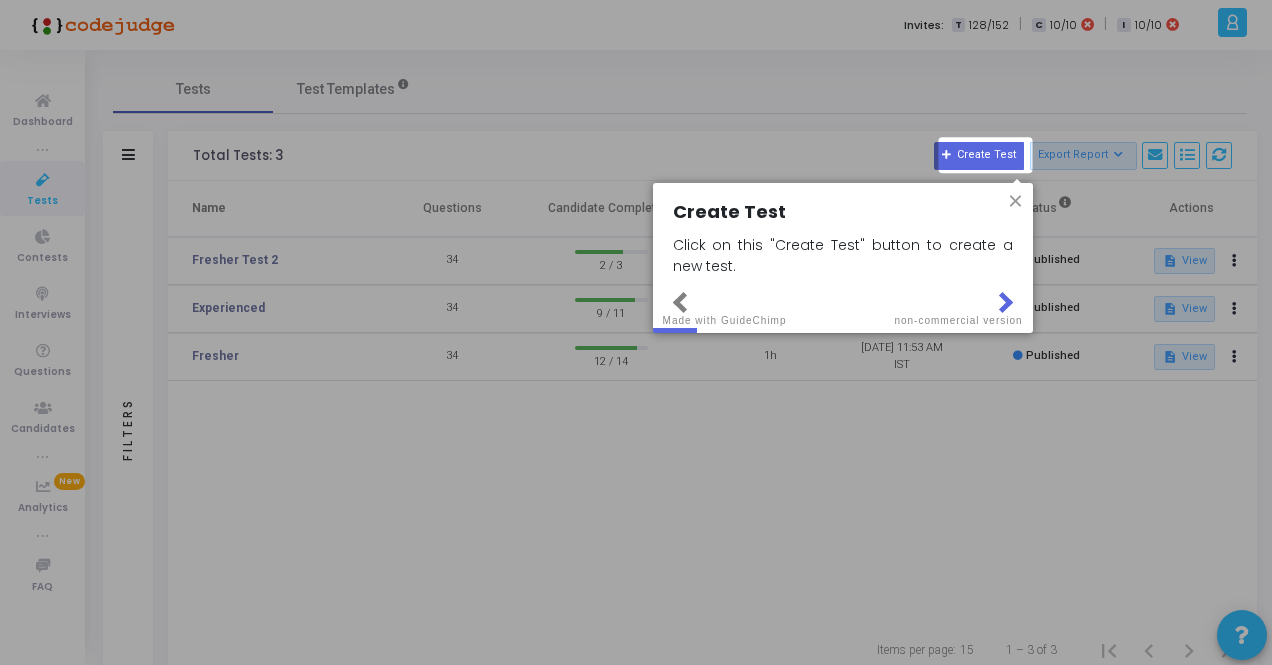 click 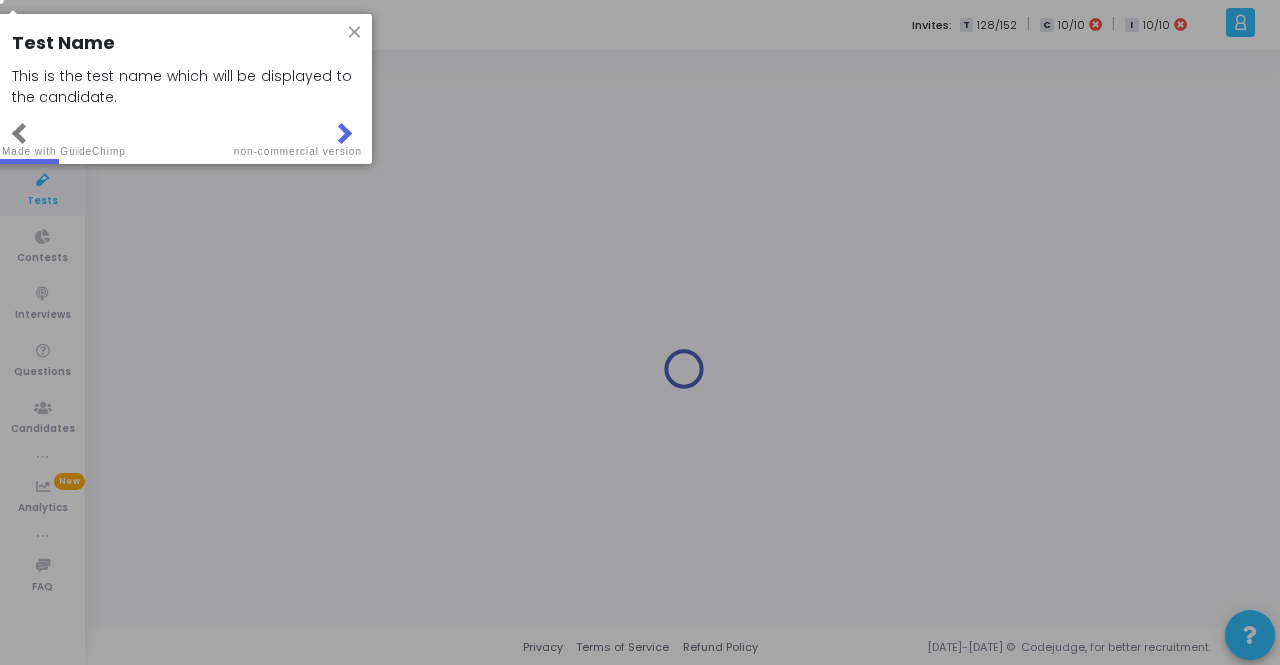click 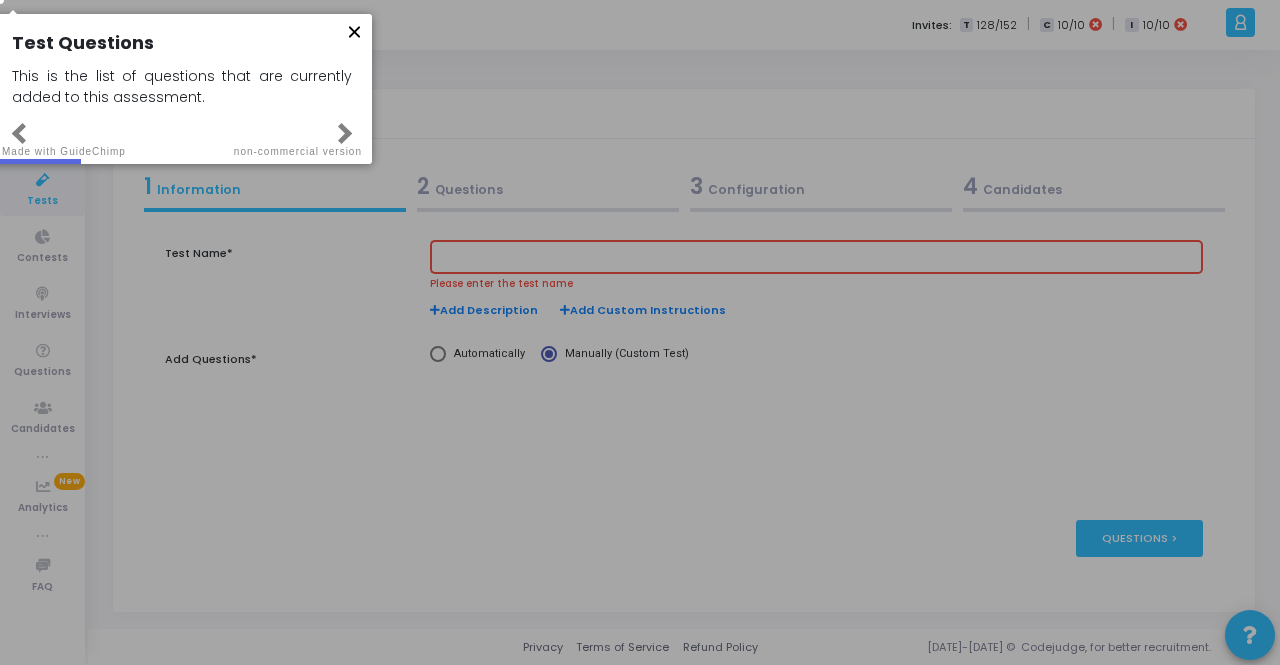 click at bounding box center [354, 31] 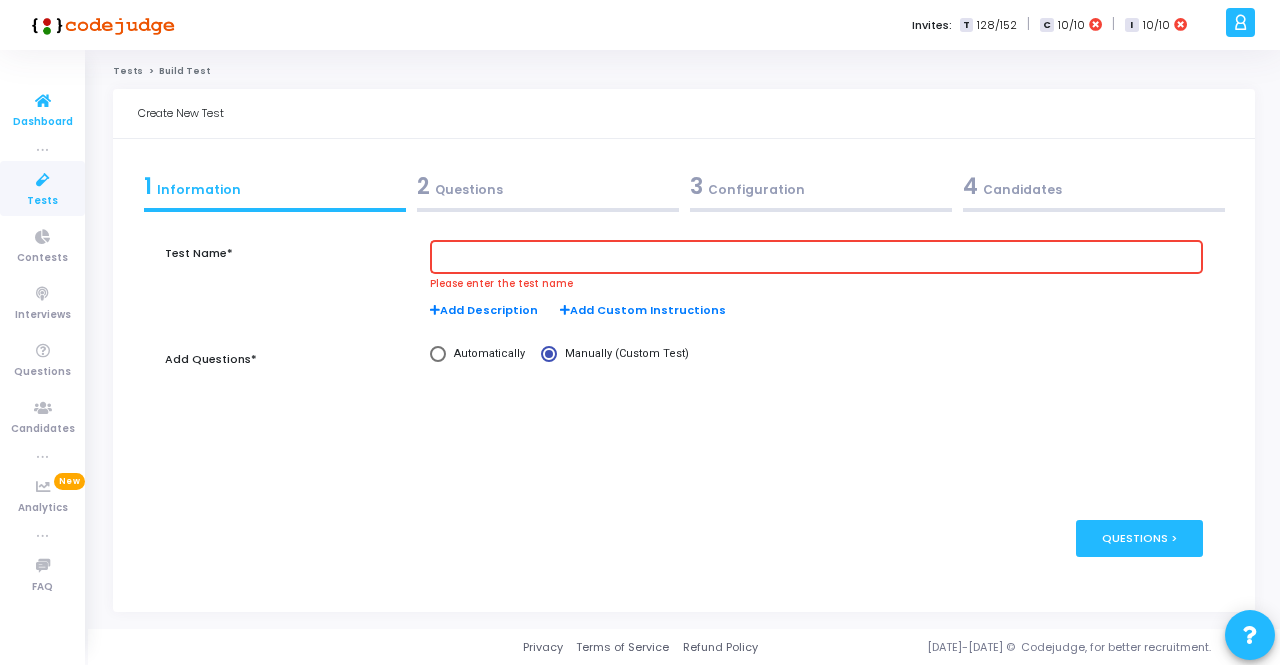 click at bounding box center [43, 101] 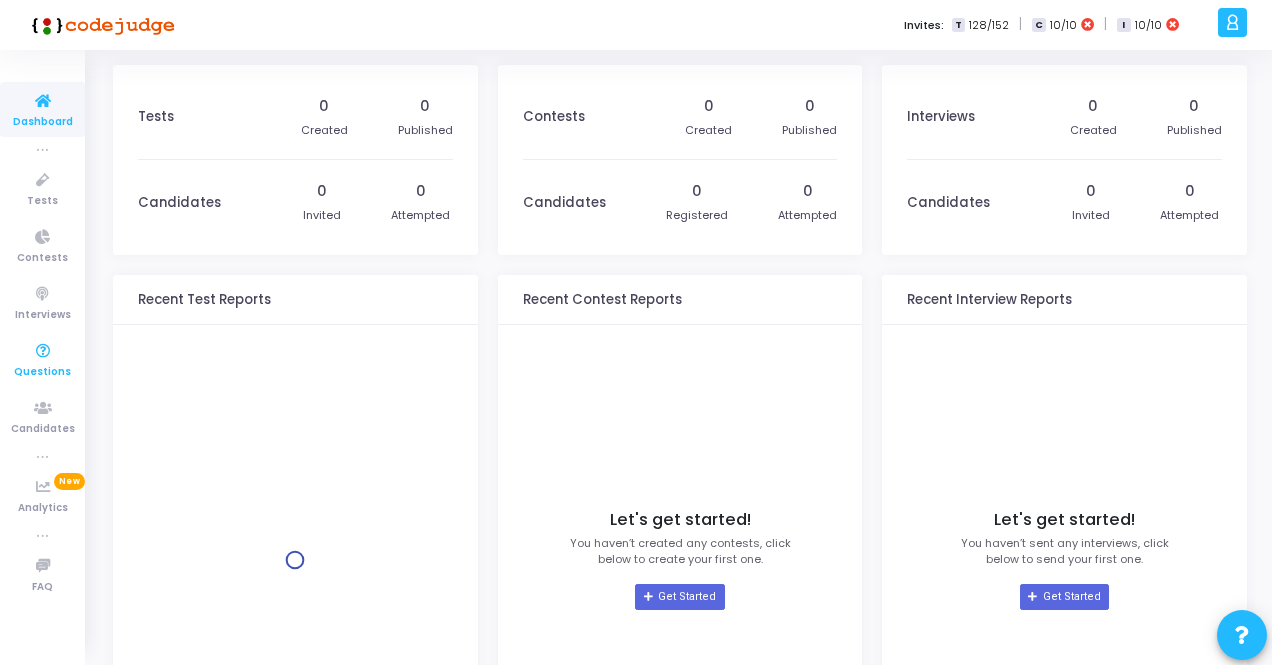 click on "Questions" at bounding box center (42, 372) 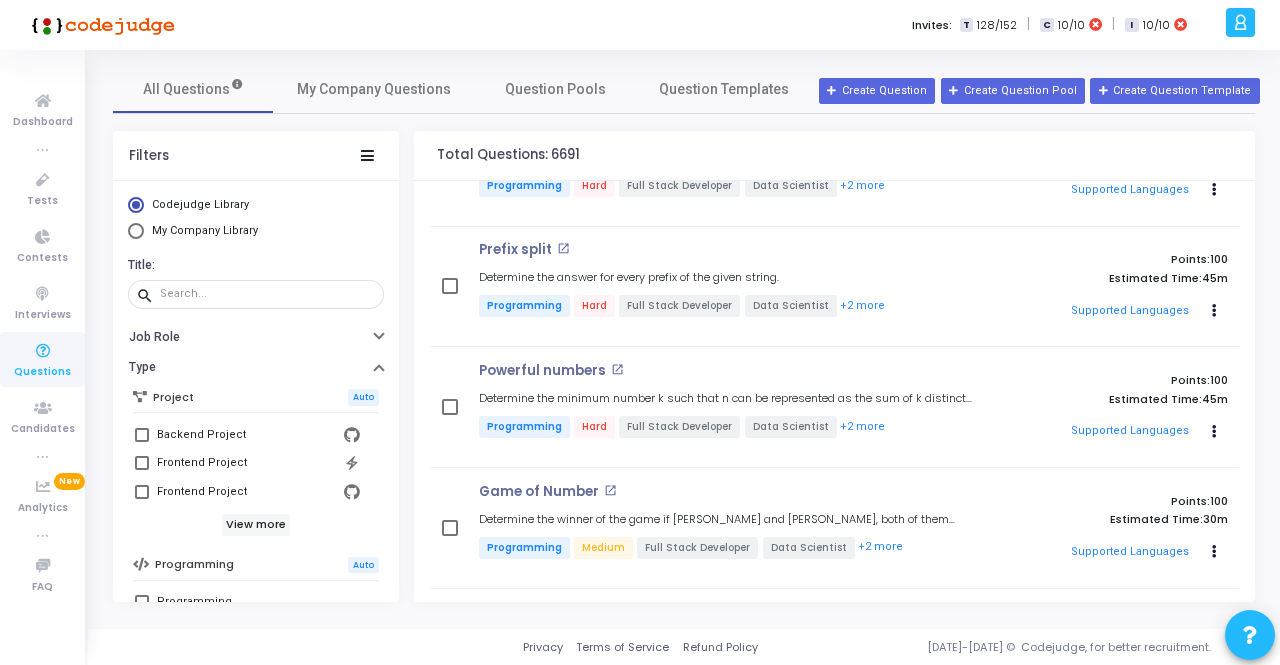 scroll, scrollTop: 0, scrollLeft: 0, axis: both 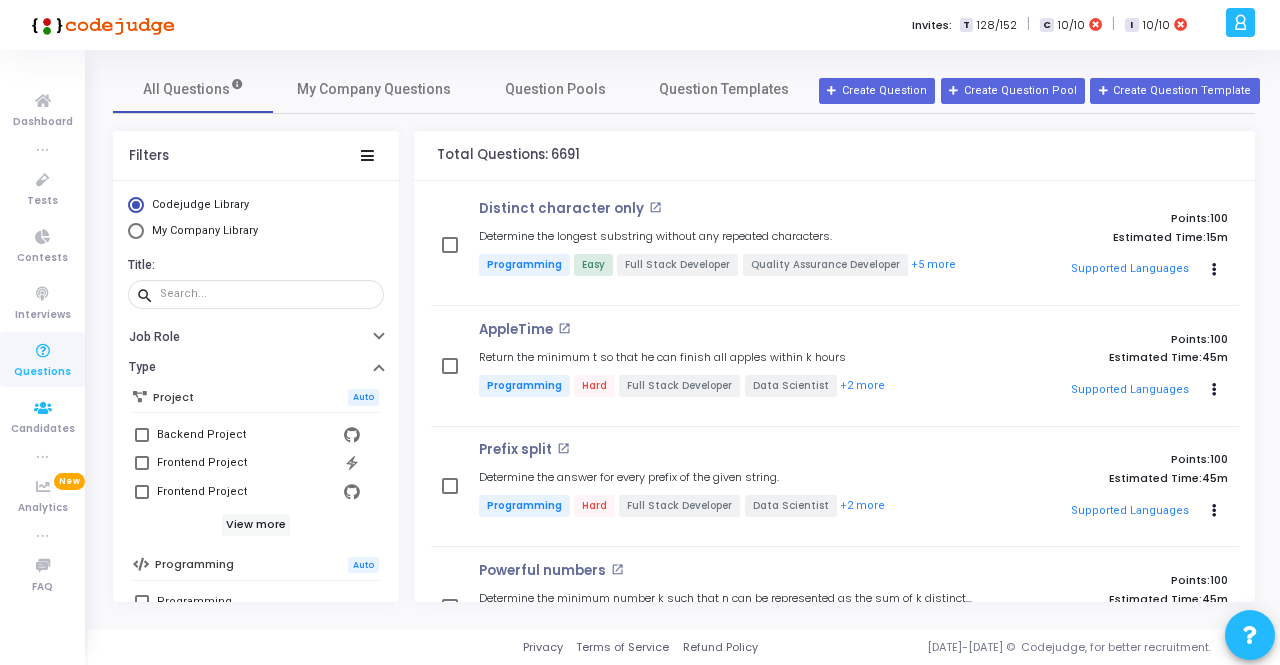 click at bounding box center (43, 351) 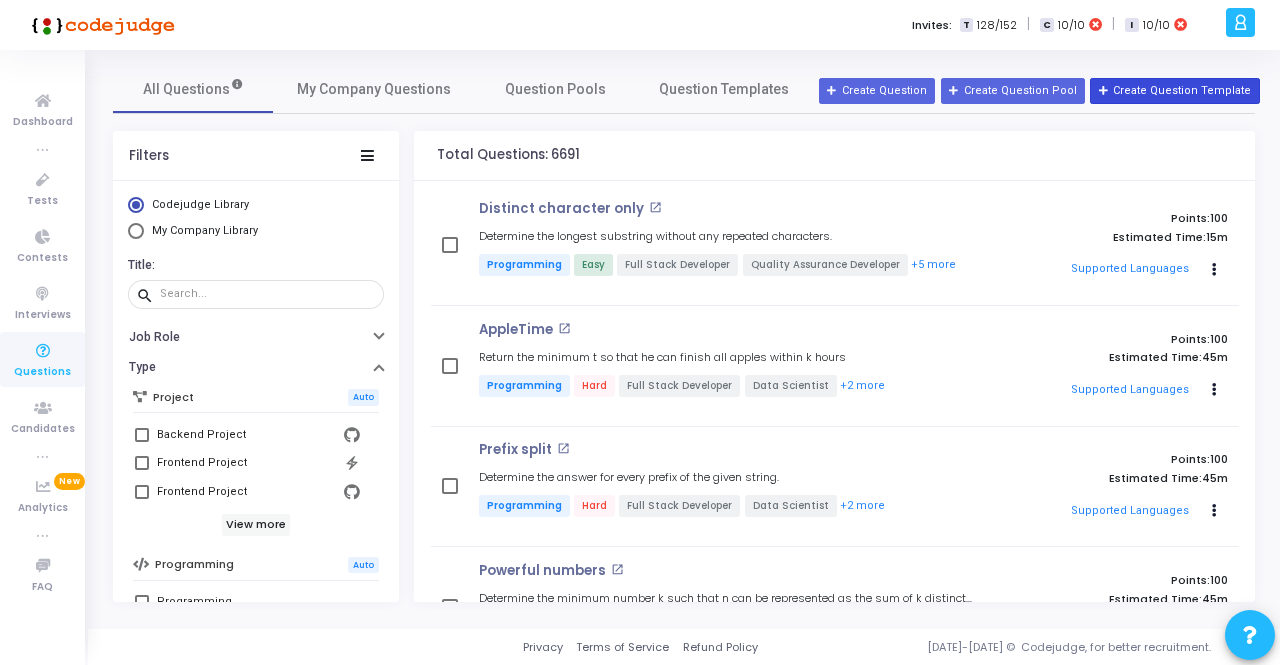 click on "Create Question Template" at bounding box center [1174, 91] 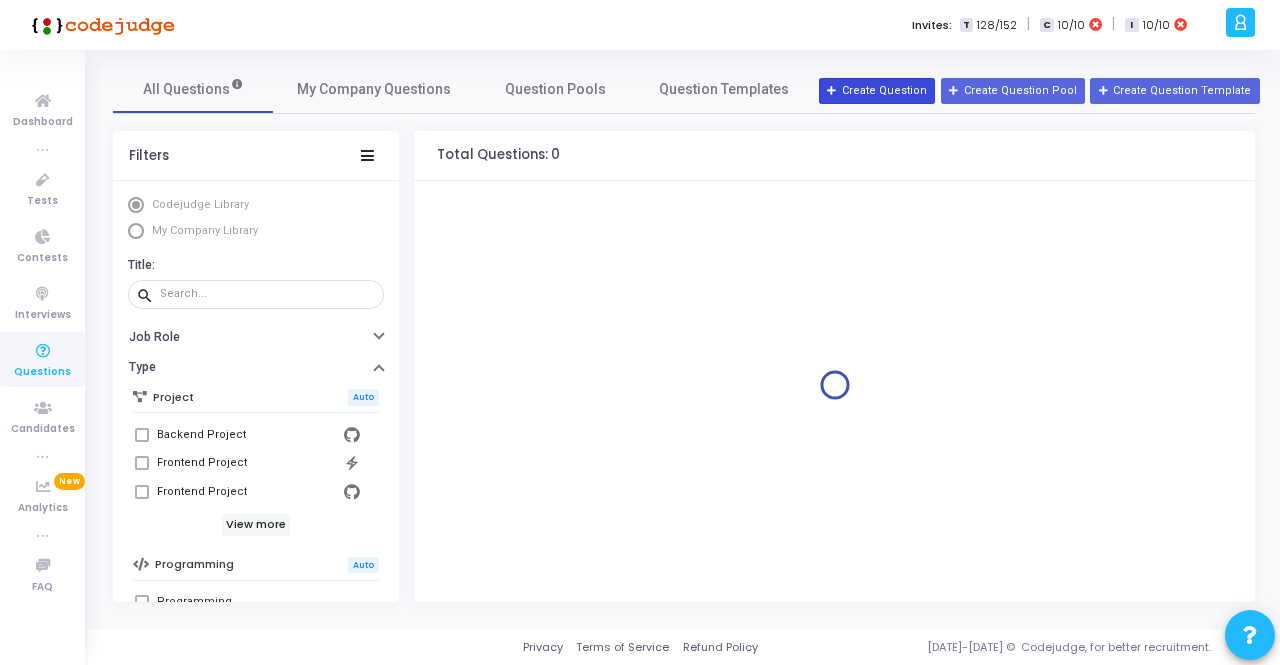 click on "Create Question" at bounding box center (877, 91) 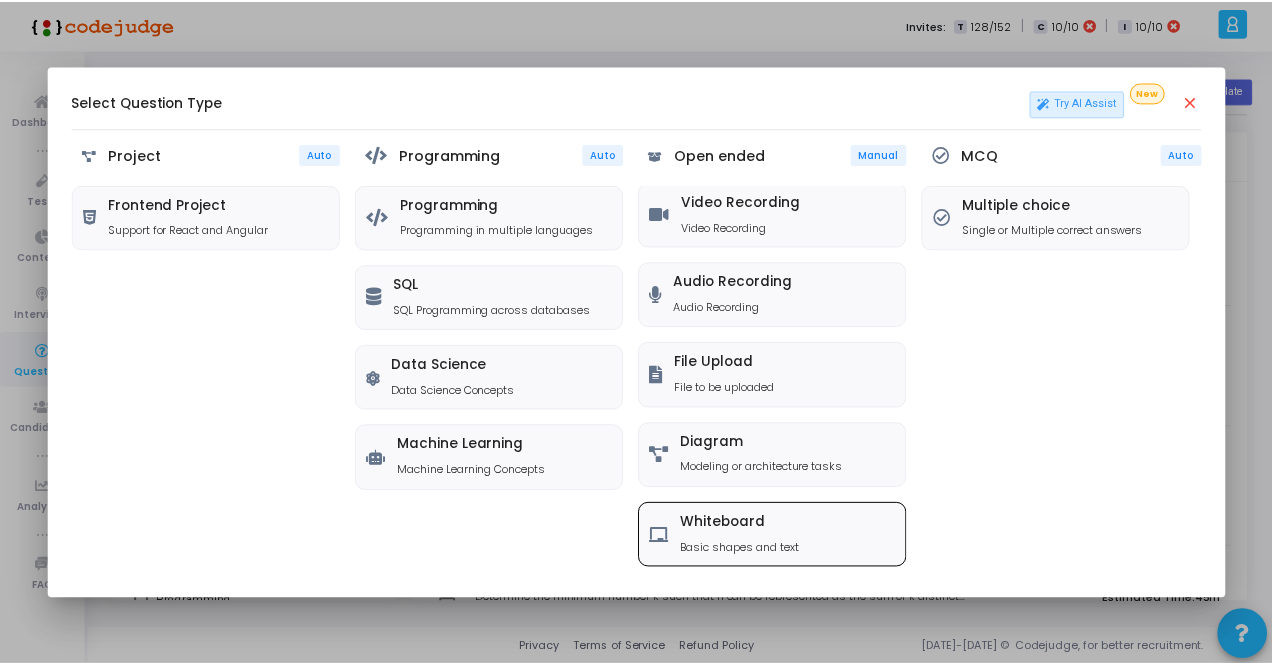scroll, scrollTop: 0, scrollLeft: 0, axis: both 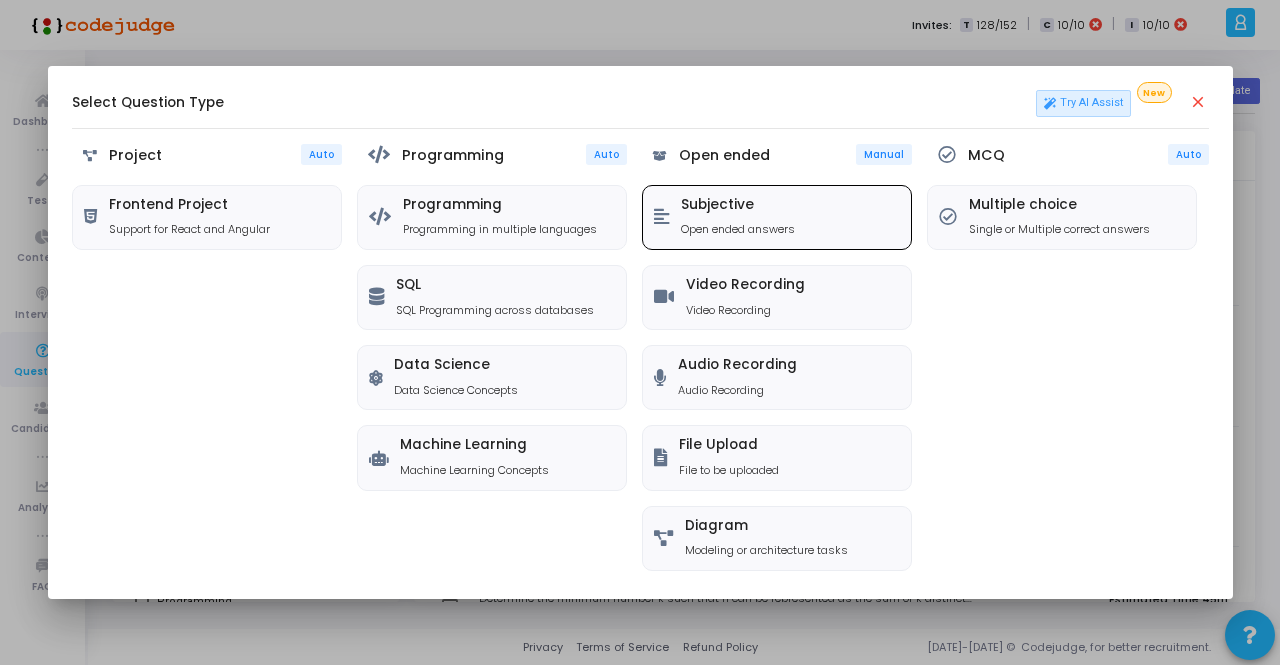 click on "Open ended answers" at bounding box center (738, 229) 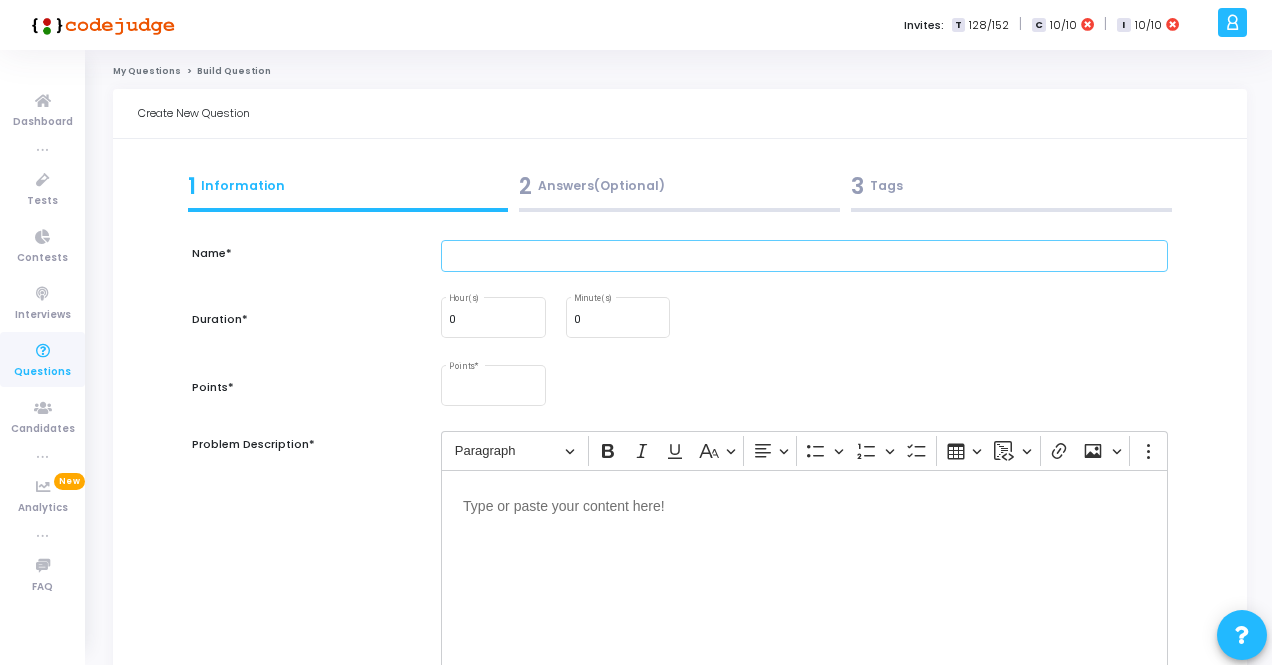 click at bounding box center (804, 256) 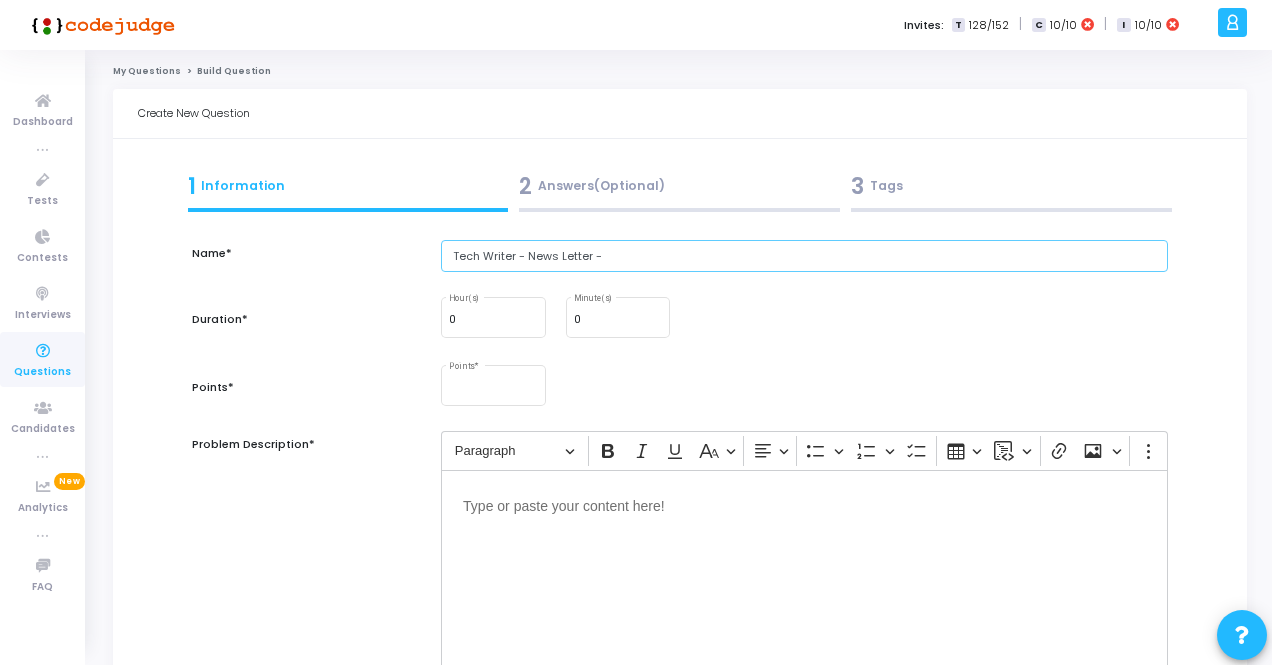 click on "Tech Writer - News Letter -" at bounding box center (804, 256) 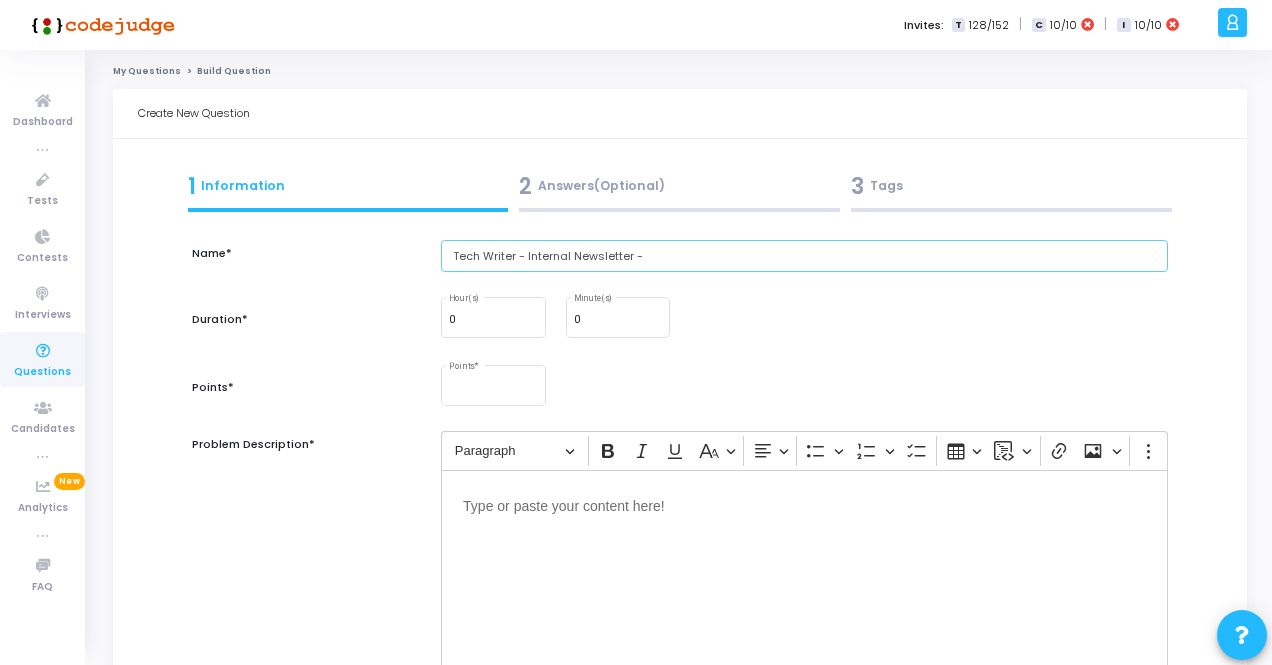 click on "Tech Writer - Internal Newsletter -" at bounding box center (804, 256) 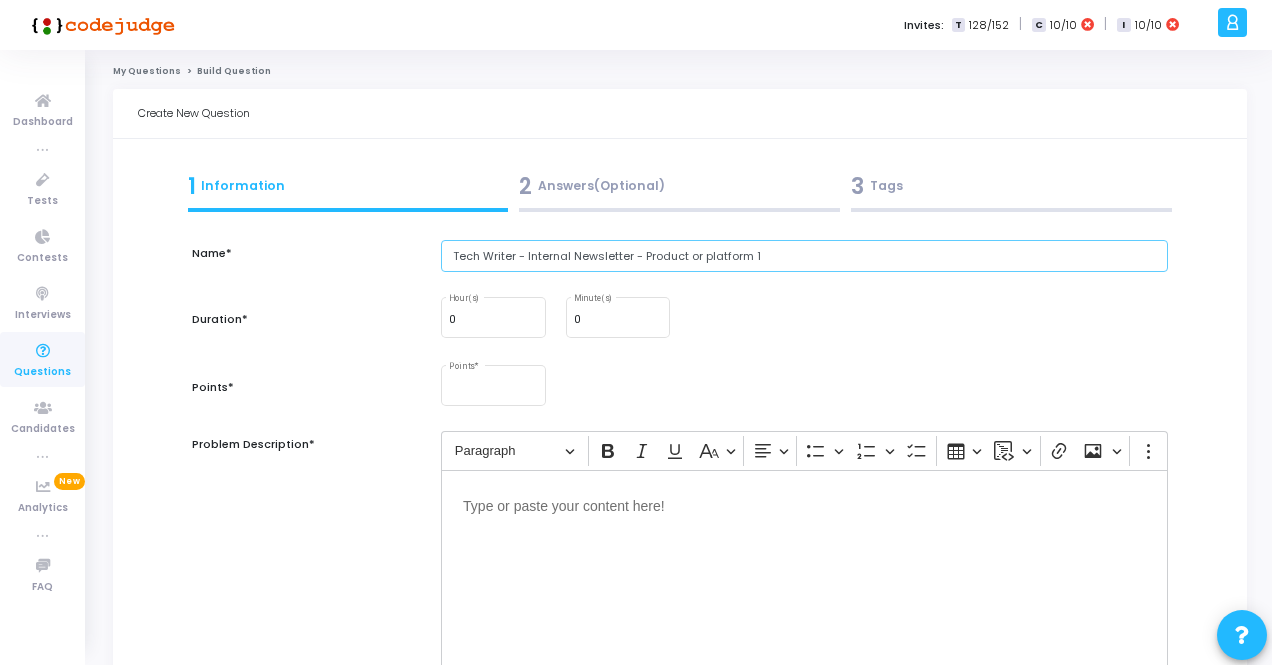 type on "Tech Writer - Internal Newsletter - Product or platform 1" 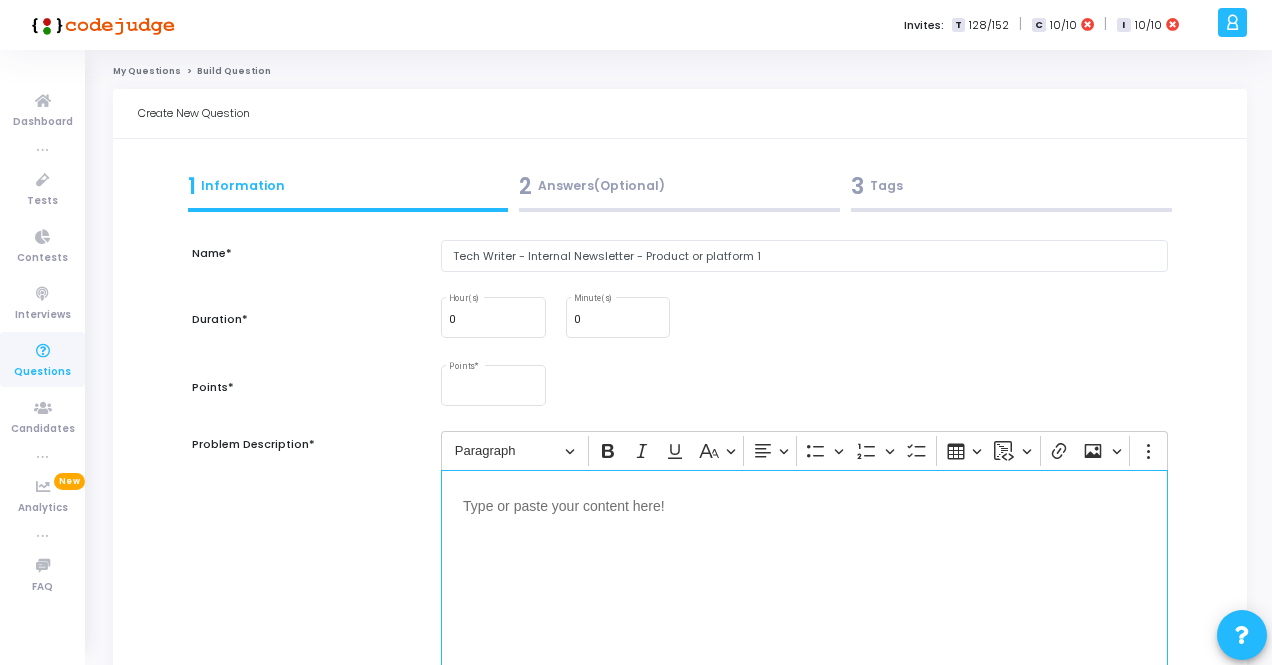 click at bounding box center [804, 570] 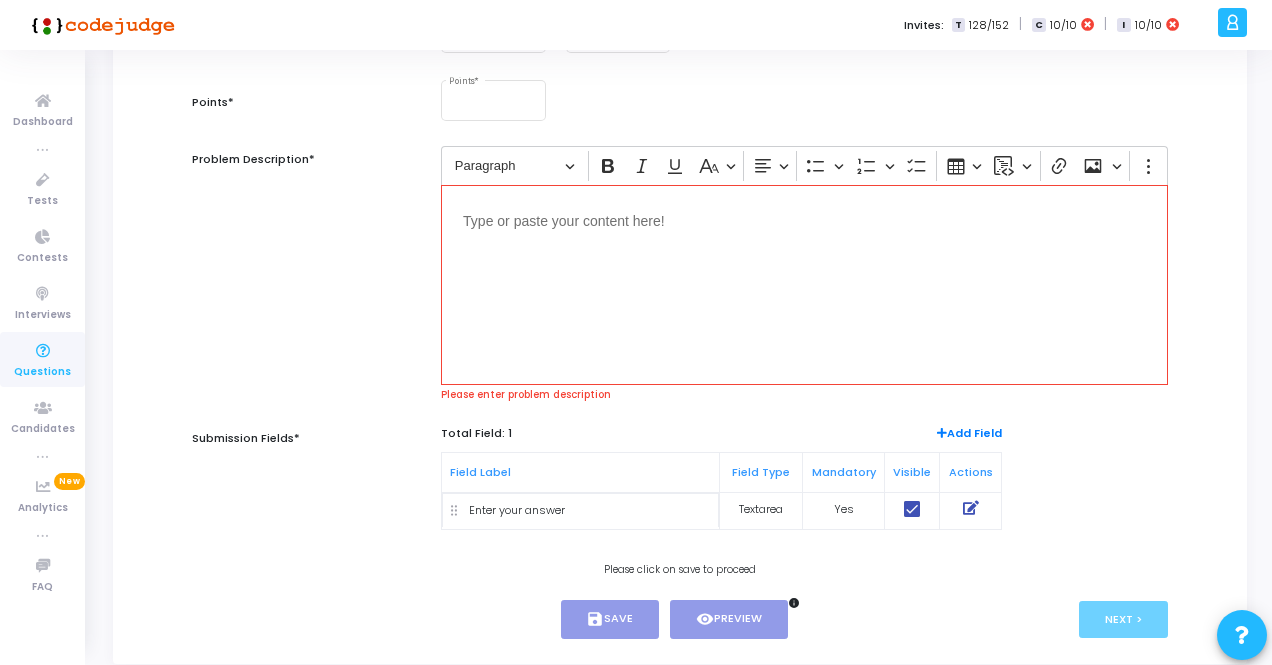 scroll, scrollTop: 300, scrollLeft: 0, axis: vertical 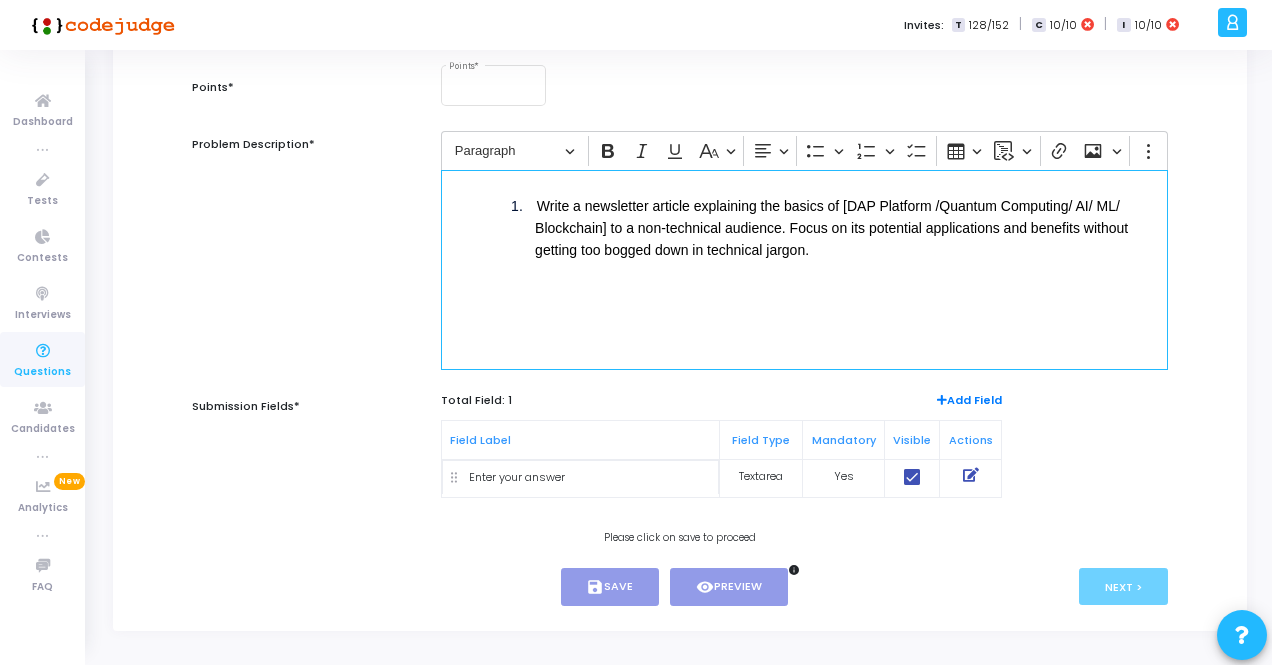 drag, startPoint x: 540, startPoint y: 204, endPoint x: 864, endPoint y: 61, distance: 354.15393 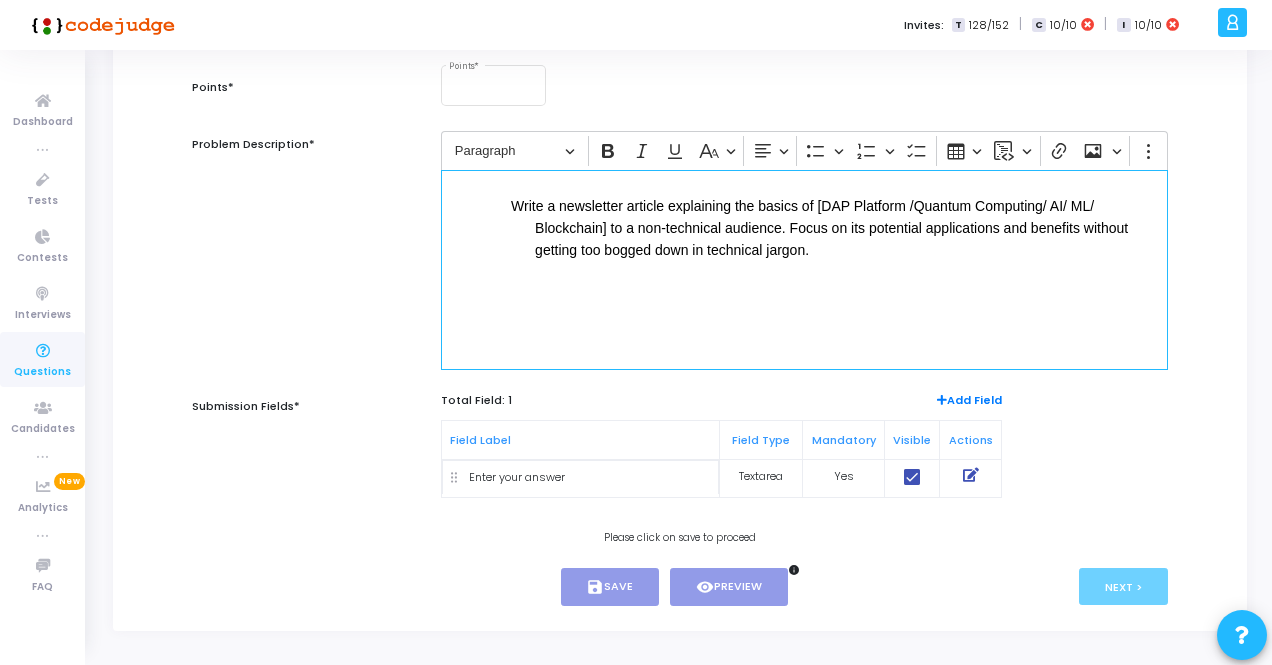 drag, startPoint x: 1109, startPoint y: 200, endPoint x: 818, endPoint y: 201, distance: 291.0017 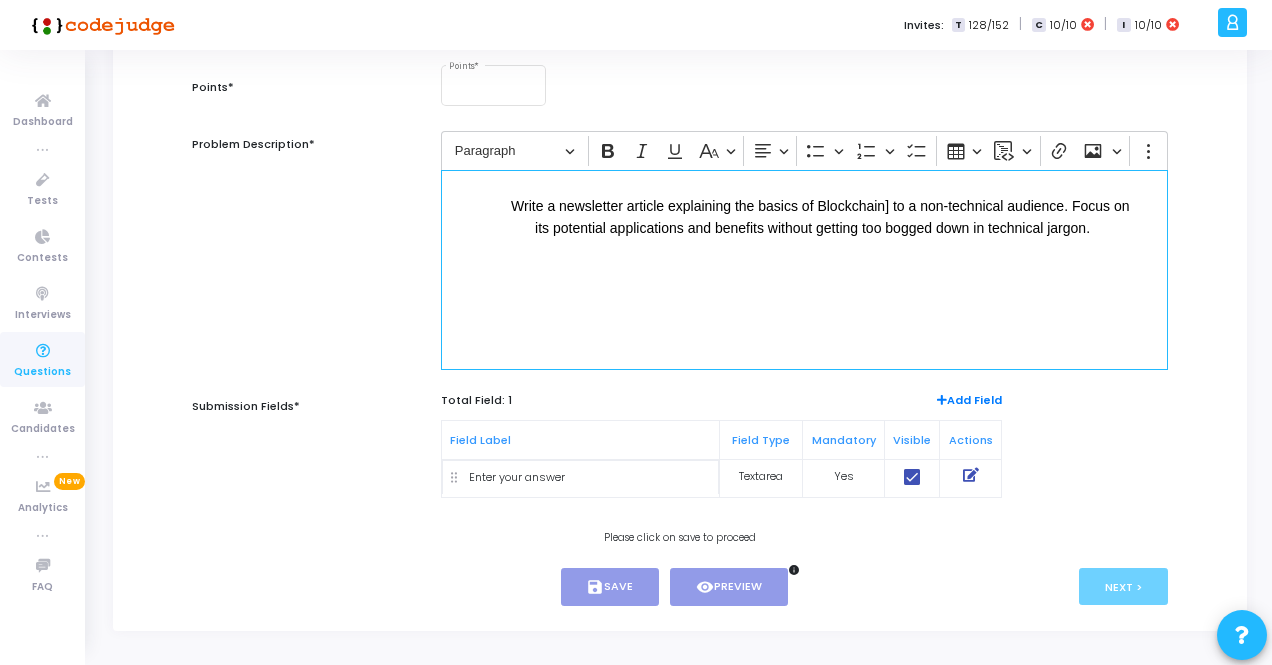 click on "Write a newsletter article explaining the basics of Blockchain] to a non-technical audience. Focus on its potential applications and benefits without getting too bogged down in technical jargon." at bounding box center (820, 217) 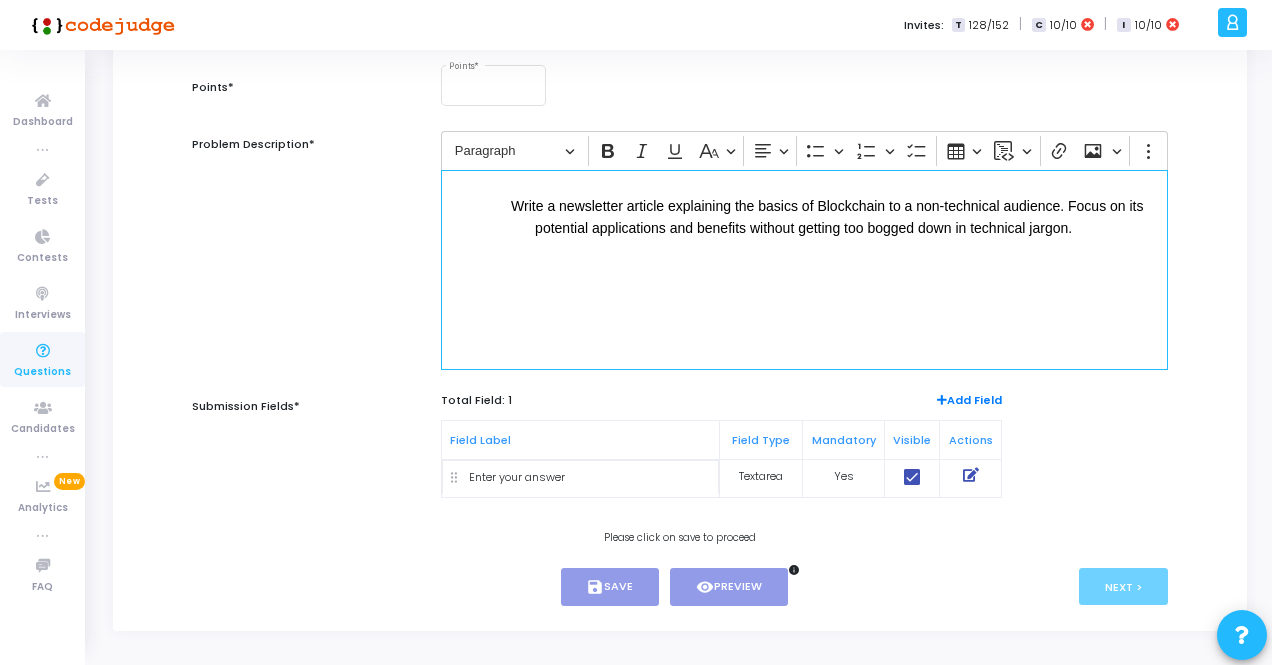 click on "Write a newsletter article explaining the basics of Blockchain to a non-technical audience. Focus on its potential applications and benefits without getting too bogged down in technical jargon." at bounding box center (804, 270) 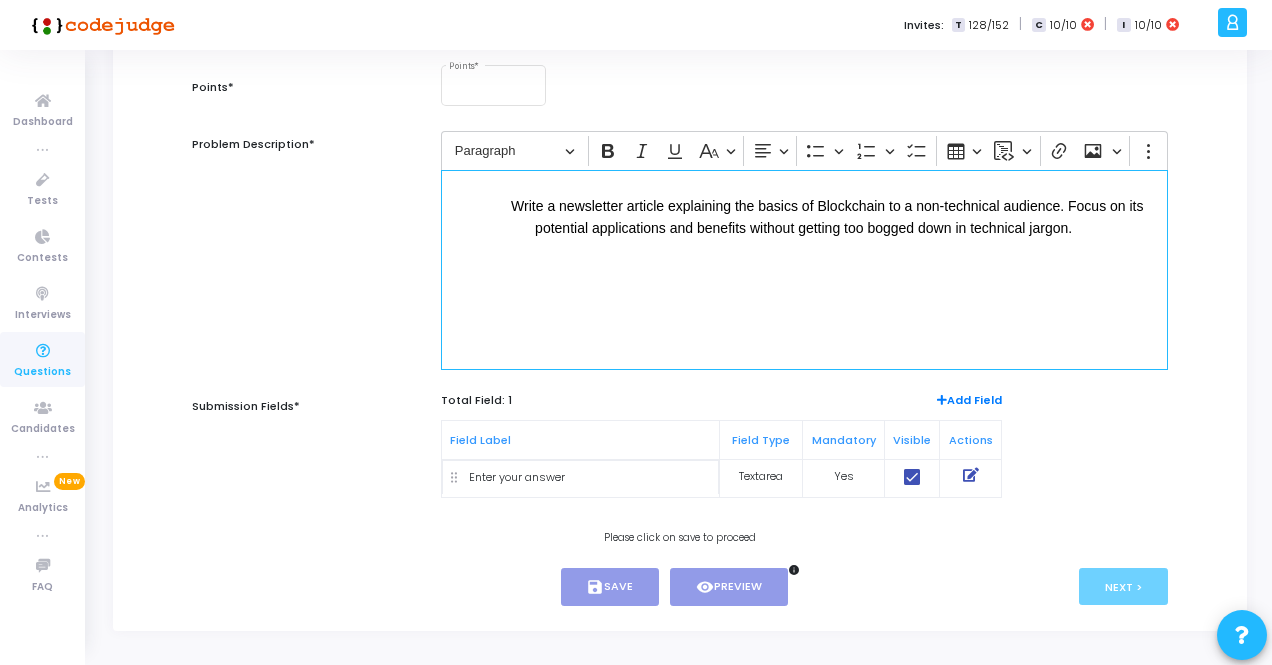 click on "Write a newsletter article explaining the basics of Blockchain to a non-technical audience. Focus on its potential applications and benefits without getting too bogged down in technical jargon." at bounding box center [827, 217] 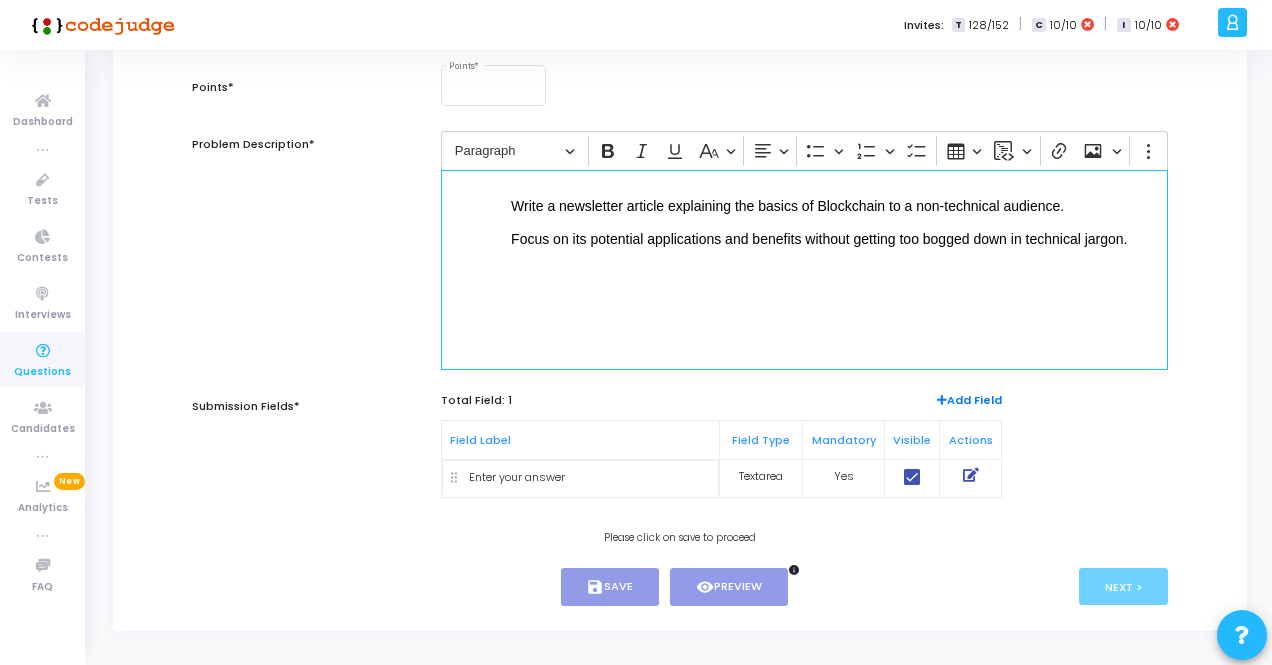 click on "Write a newsletter article explaining the basics of Blockchain to a non-technical audience.  Focus on its potential applications and benefits without getting too bogged down in technical jargon." at bounding box center [804, 270] 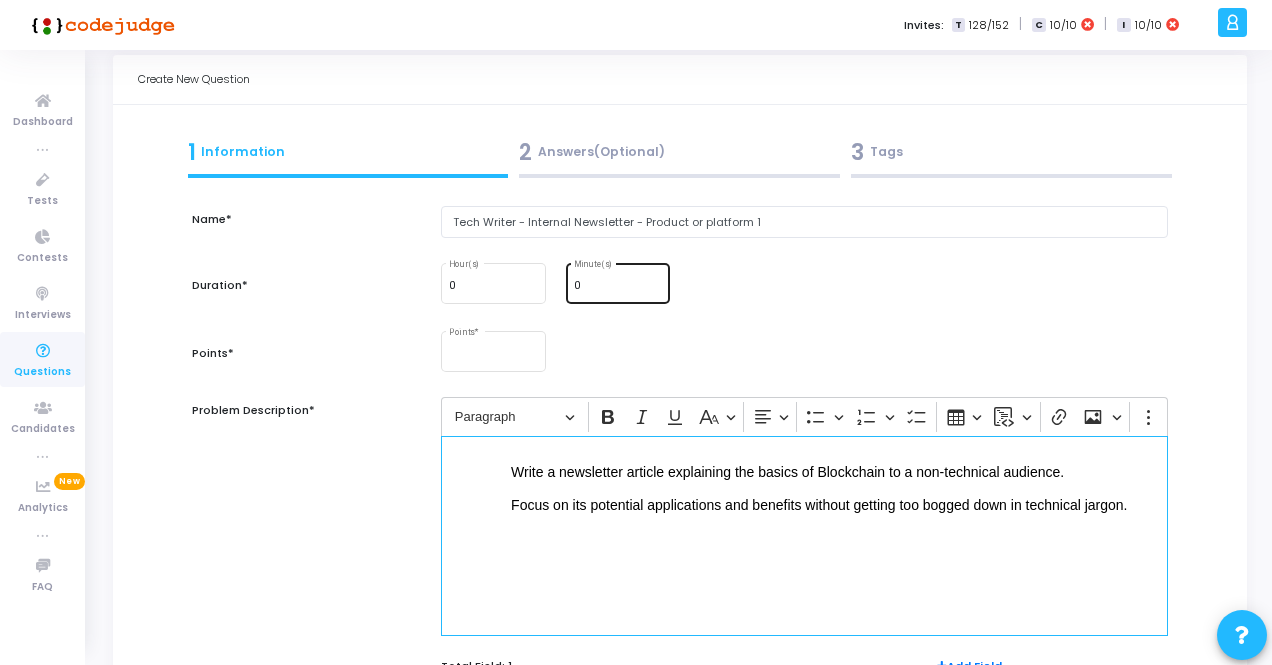 scroll, scrollTop: 134, scrollLeft: 0, axis: vertical 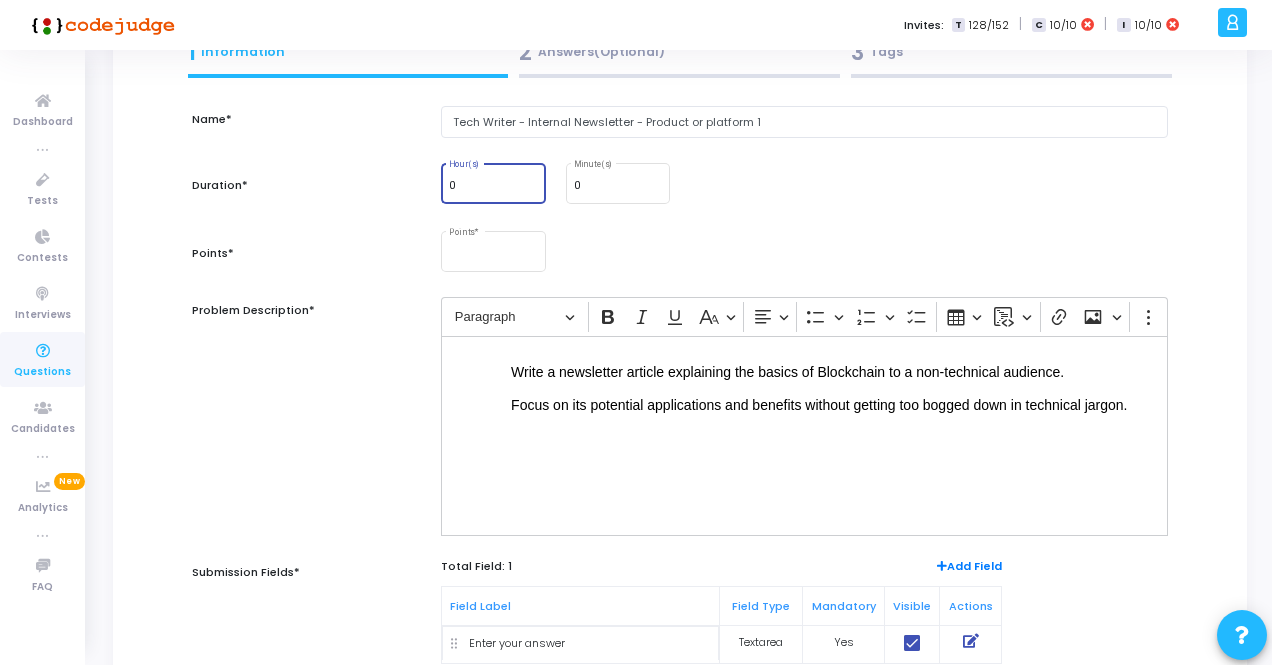 click on "0" at bounding box center (493, 186) 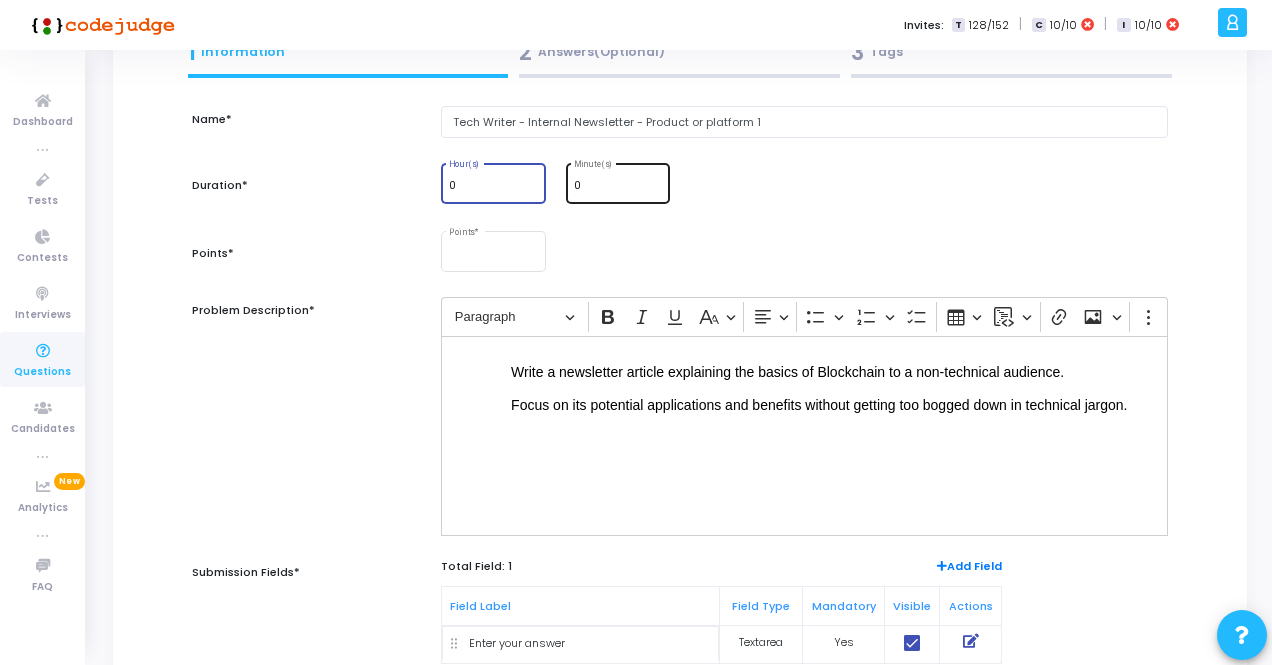 click on "0" at bounding box center [618, 186] 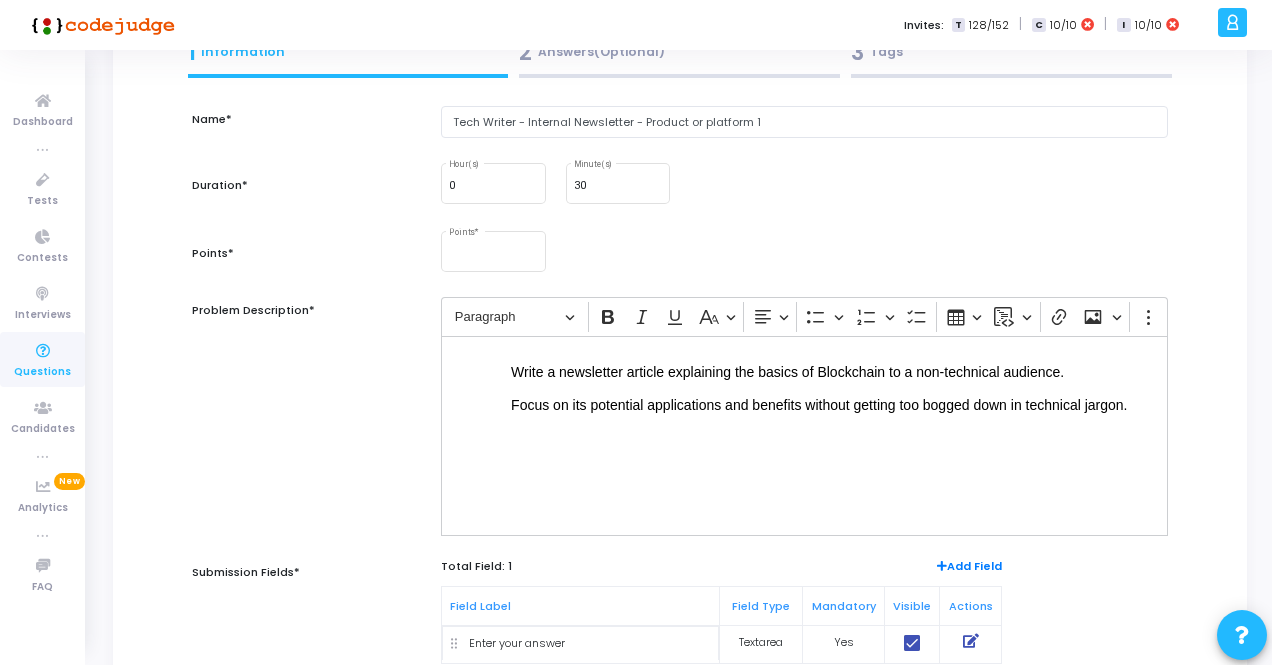 click on "Points  *" at bounding box center [804, 252] 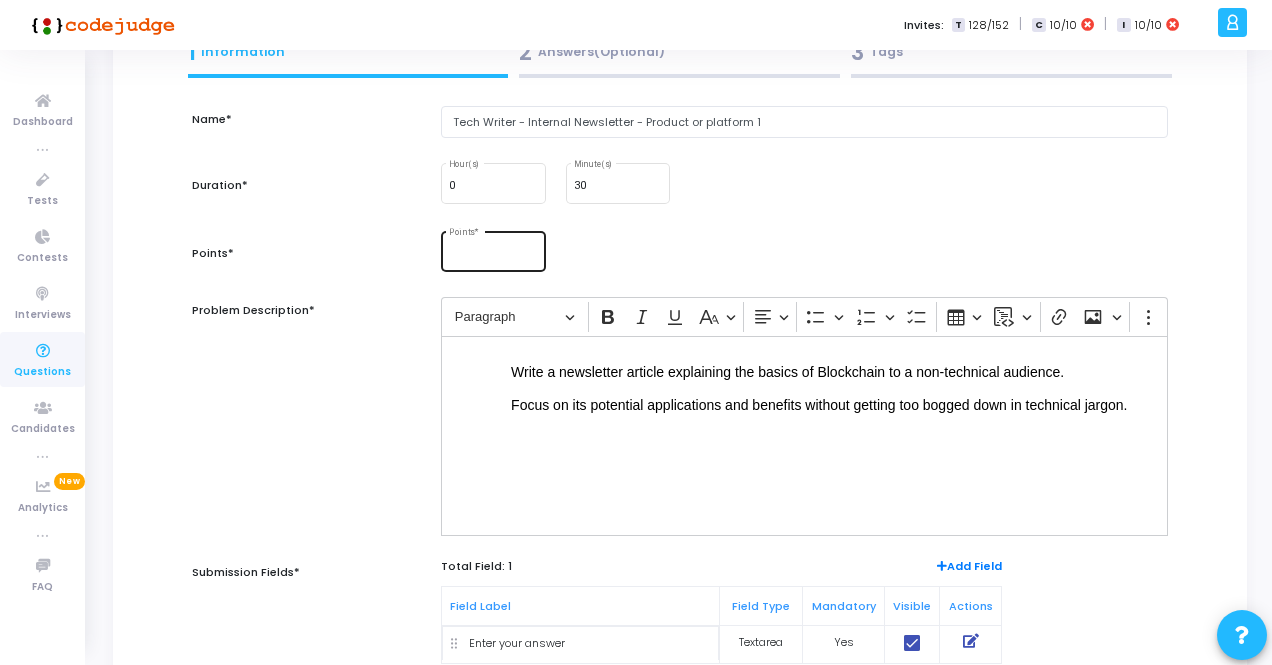 click on "Points  *" at bounding box center [493, 255] 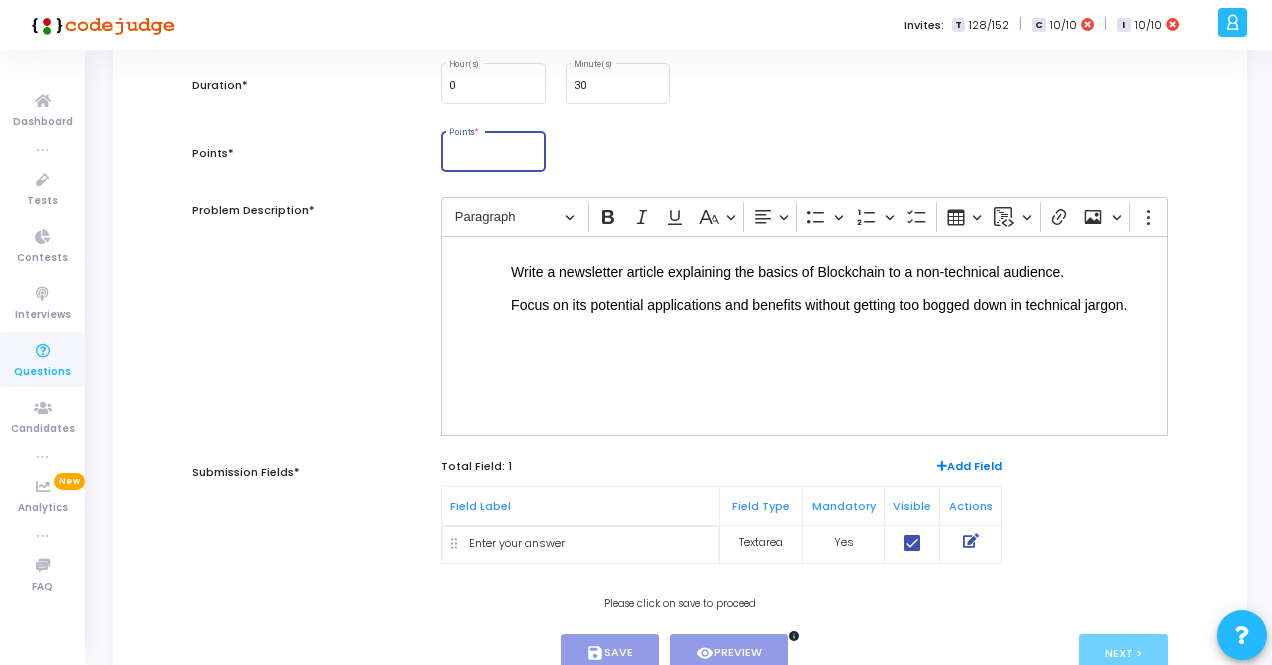 scroll, scrollTop: 134, scrollLeft: 0, axis: vertical 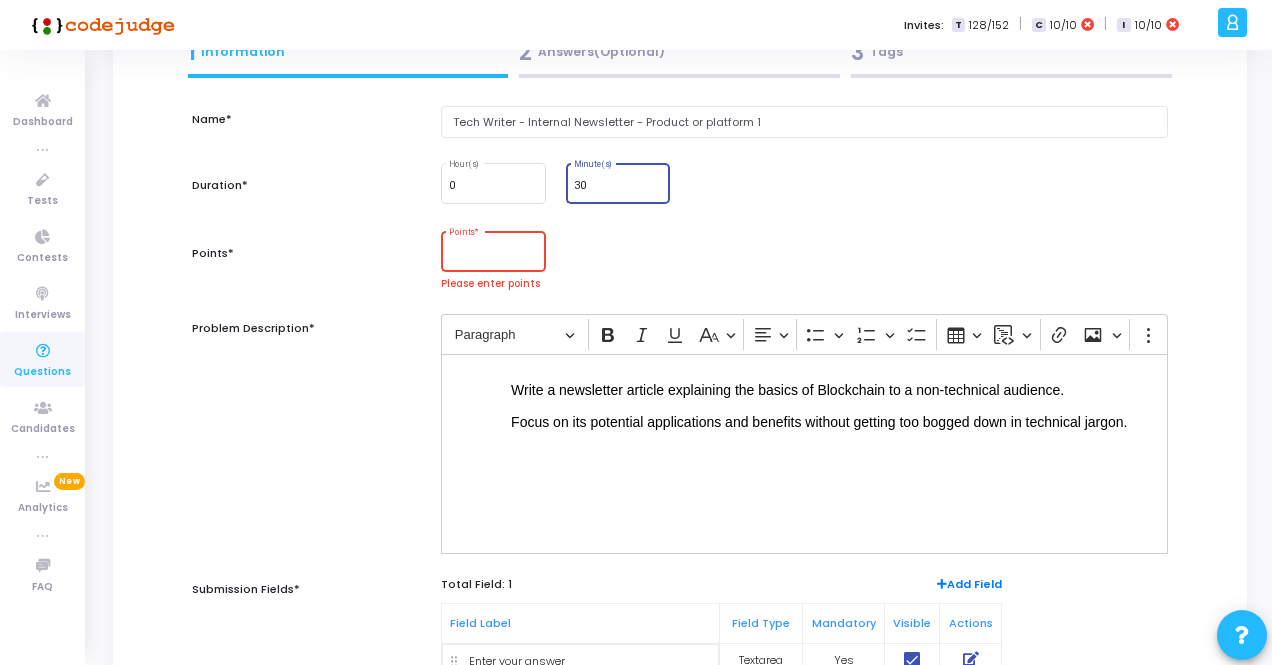 drag, startPoint x: 600, startPoint y: 187, endPoint x: 568, endPoint y: 183, distance: 32.24903 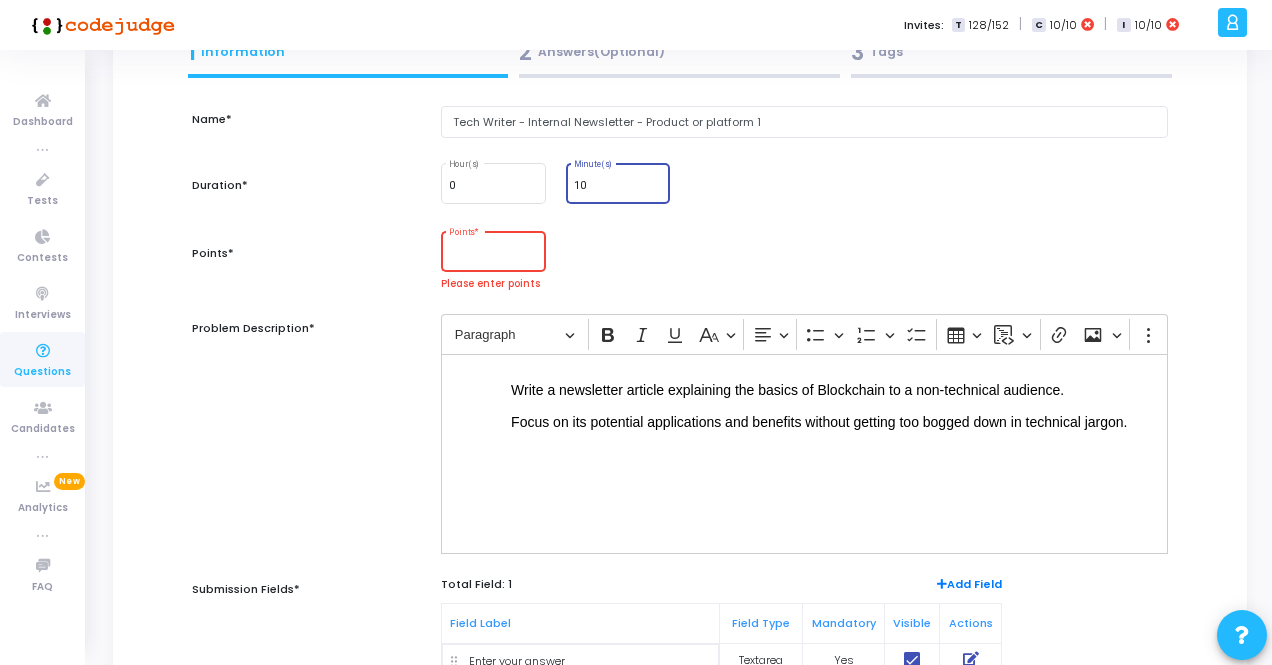 click on "10 Minute(s)" at bounding box center [618, 181] 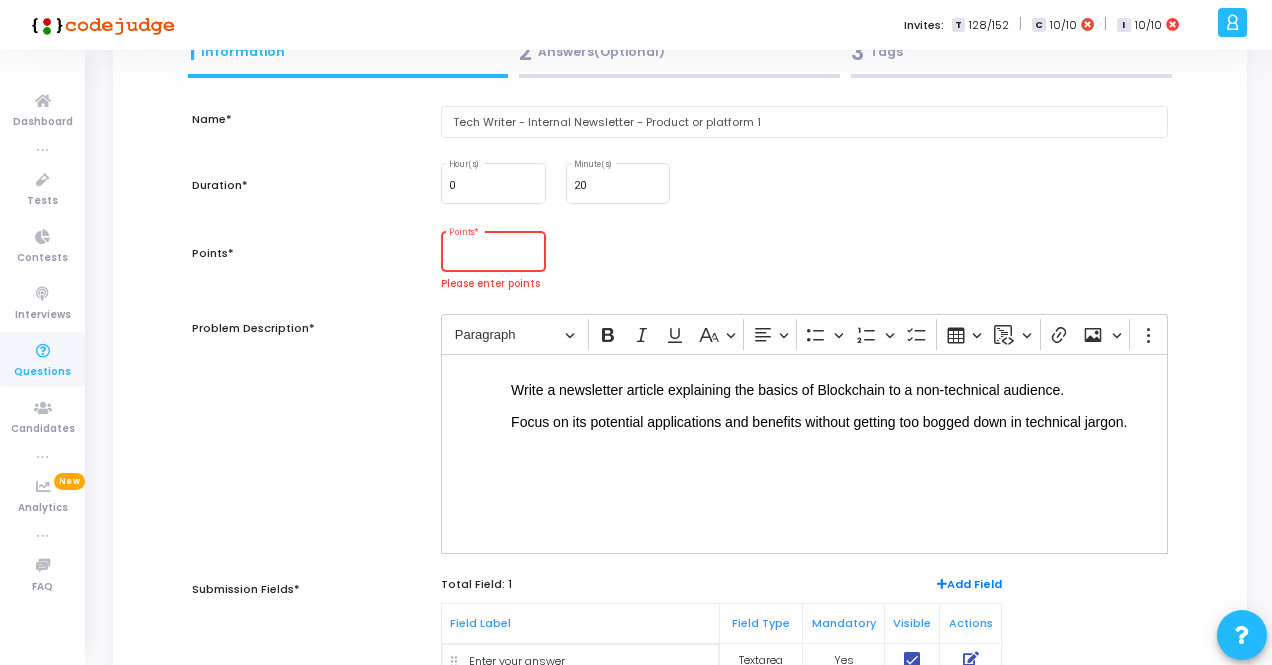 click on "Points  *" at bounding box center [493, 255] 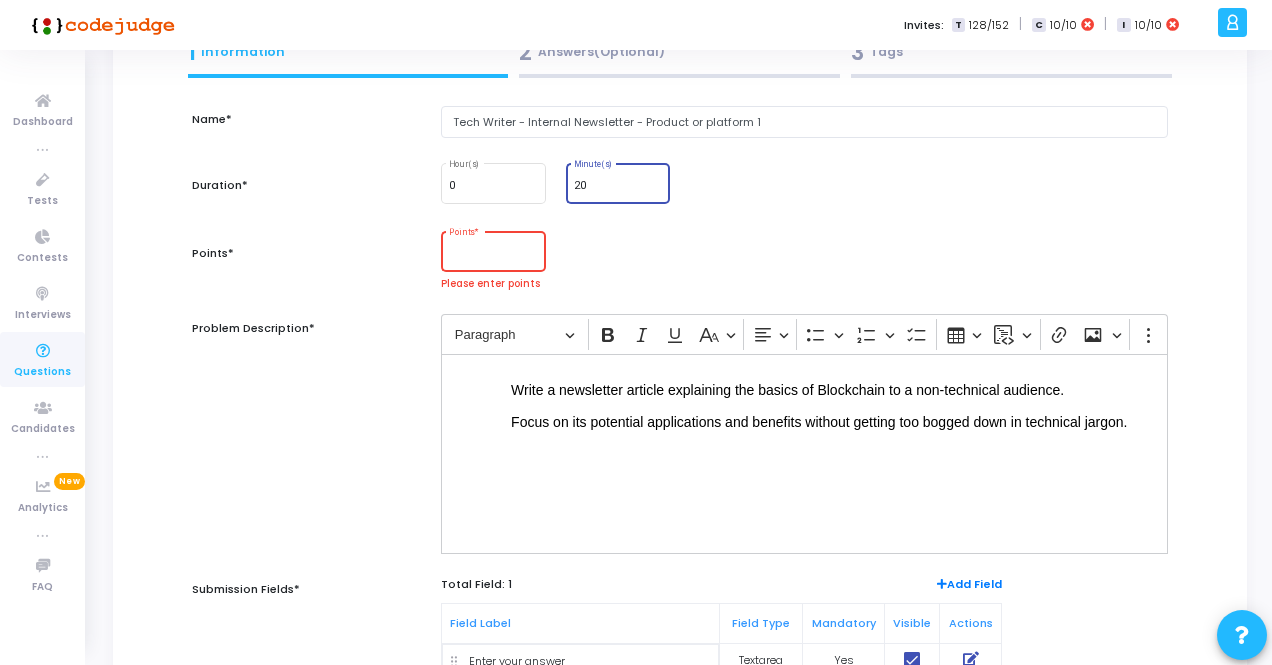 drag, startPoint x: 588, startPoint y: 185, endPoint x: 558, endPoint y: 179, distance: 30.594116 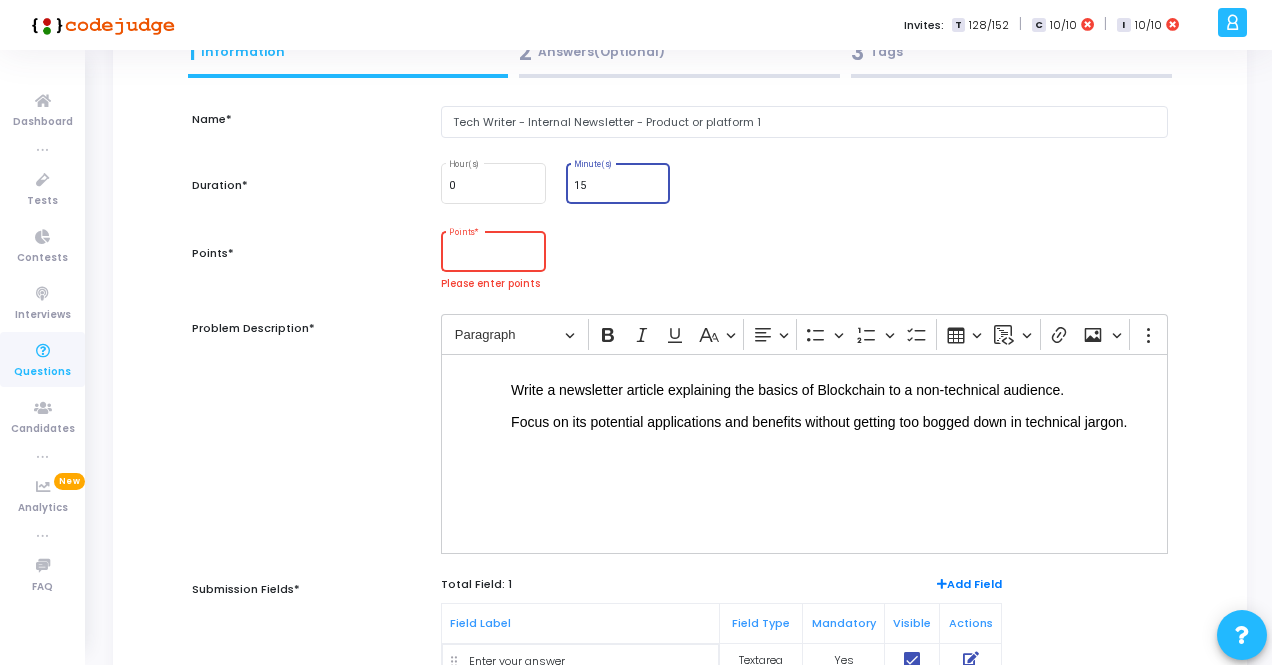 type on "15" 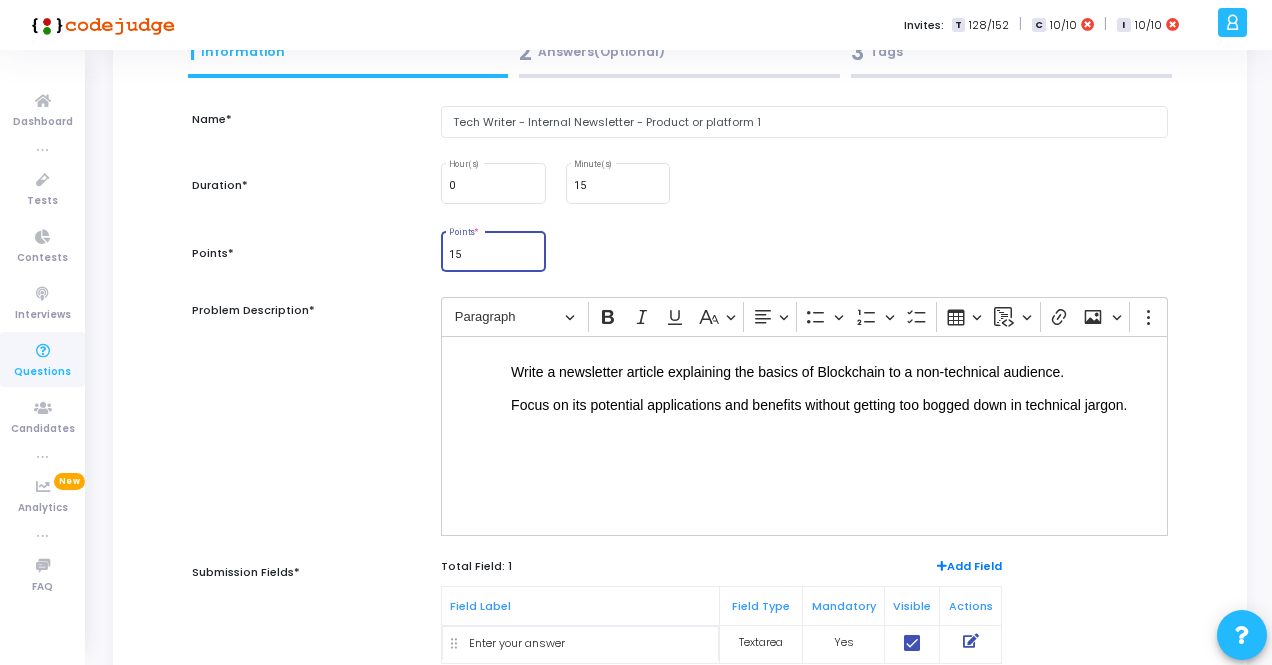 type on "15" 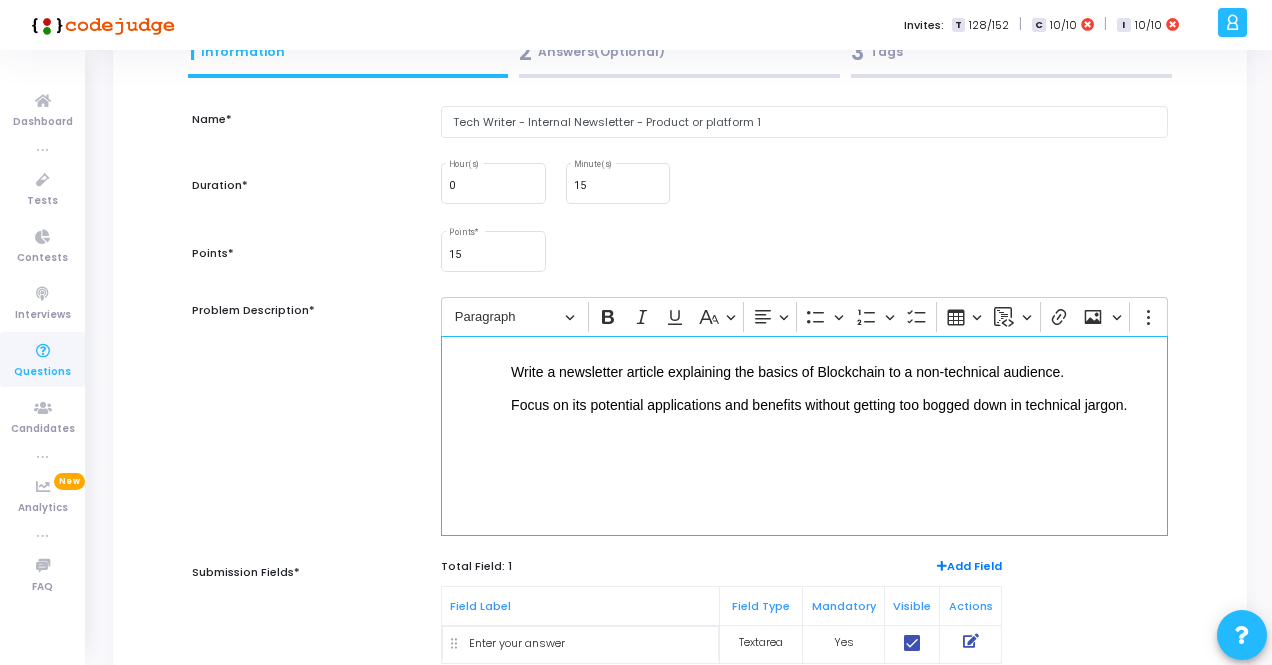 click on "Write a newsletter article explaining the basics of Blockchain to a non-technical audience.  Focus on its potential applications and benefits without getting too bogged down in technical jargon." at bounding box center [804, 436] 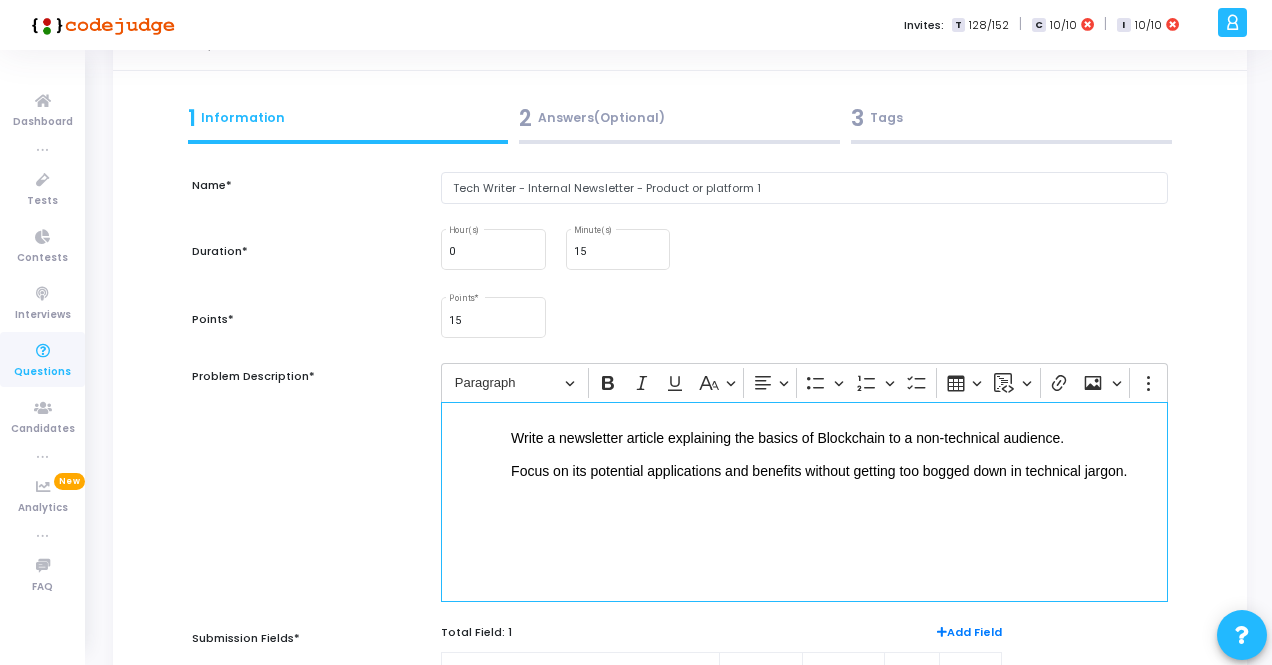 scroll, scrollTop: 34, scrollLeft: 0, axis: vertical 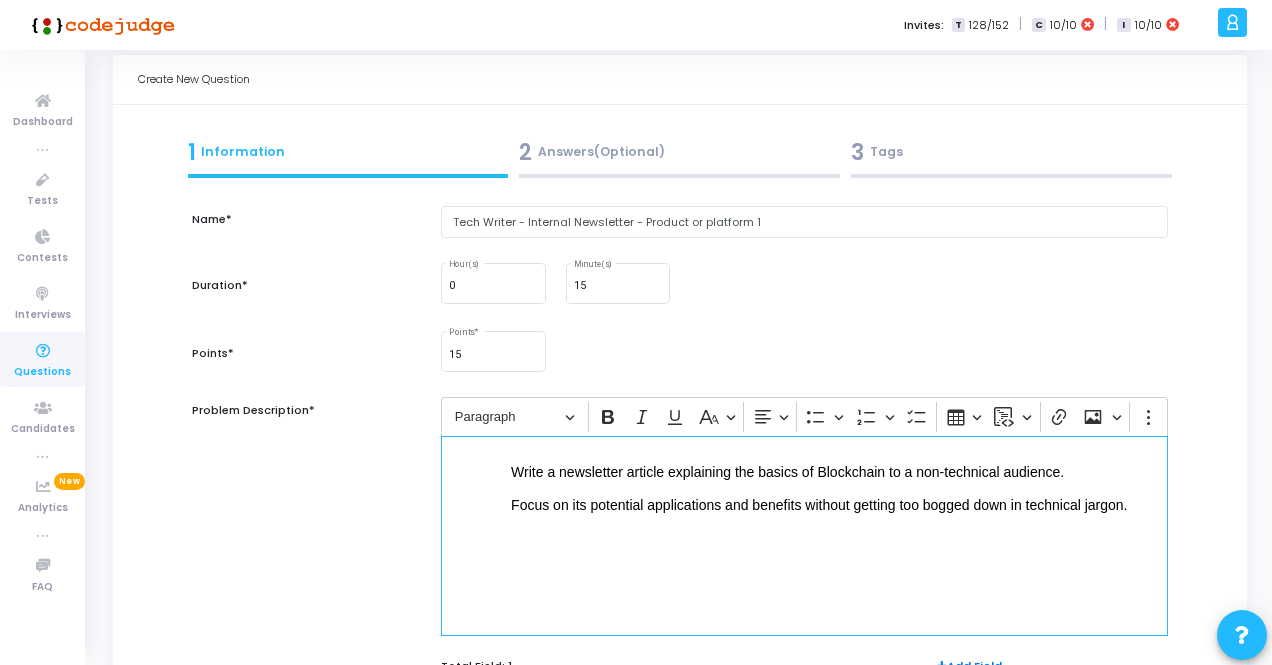 click on "Focus on its potential applications and benefits without getting too bogged down in technical jargon." at bounding box center (819, 505) 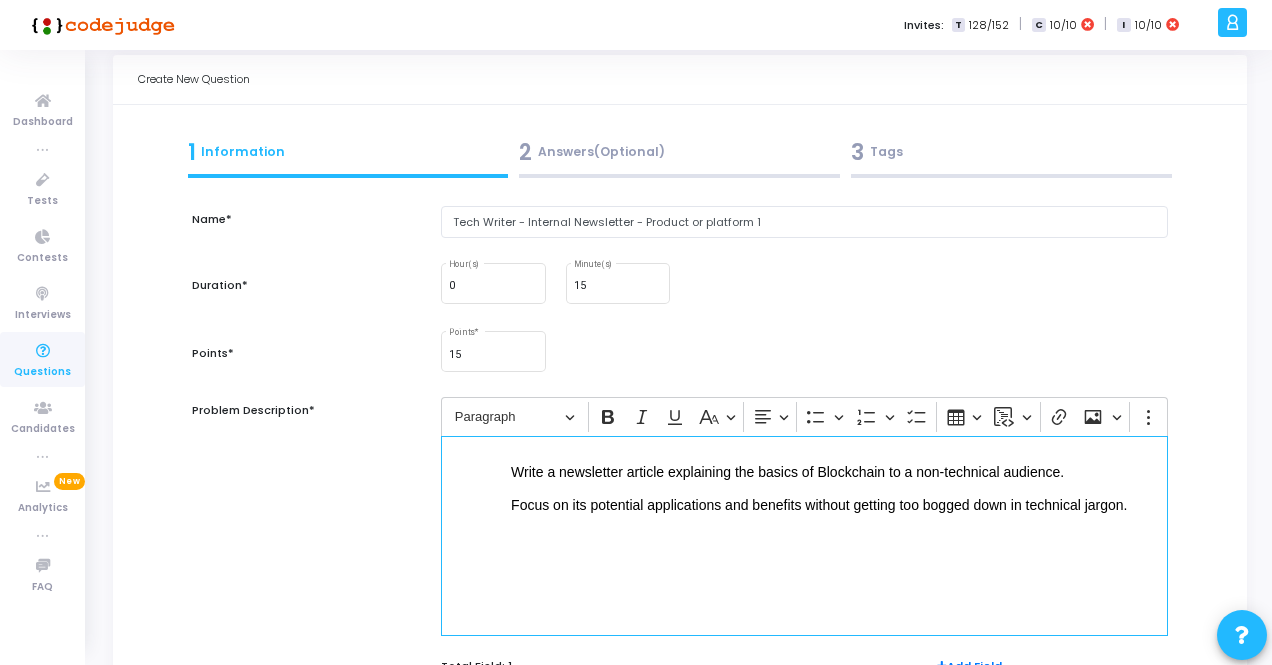 click on "Write a newsletter article explaining the basics of Blockchain to a non-technical audience.  Focus on its potential applications and benefits without getting too bogged down in technical jargon." at bounding box center (804, 536) 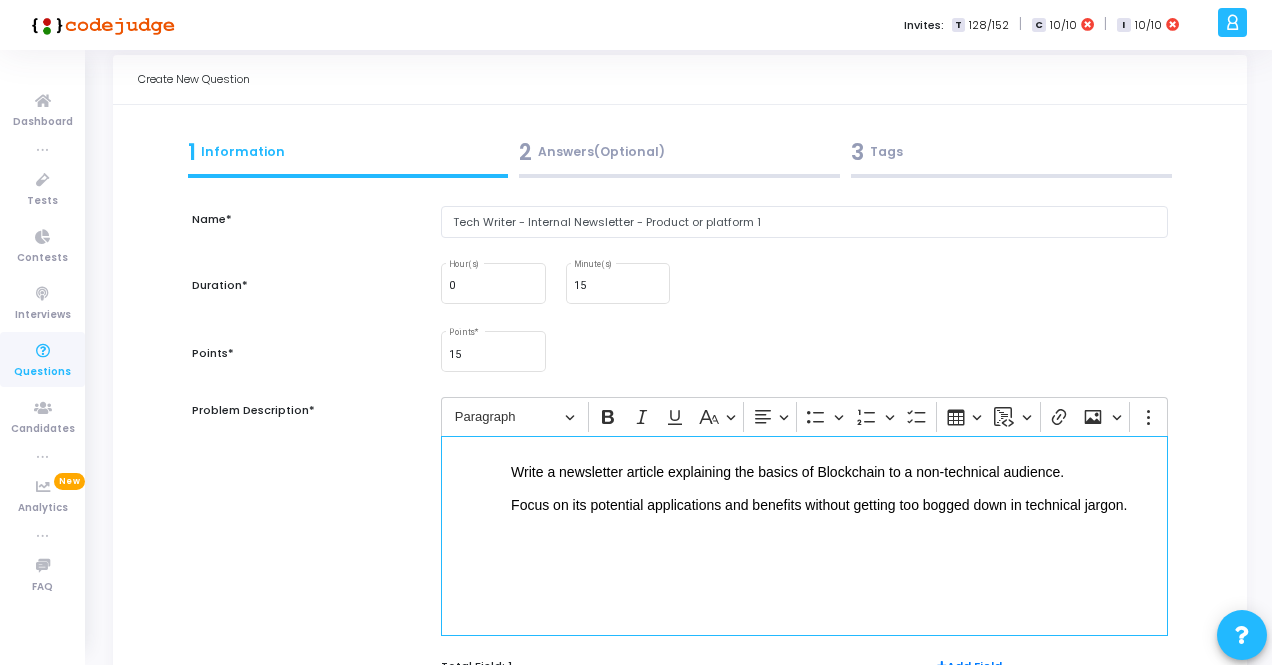 click on "Write a newsletter article explaining the basics of Blockchain to a non-technical audience." at bounding box center (787, 472) 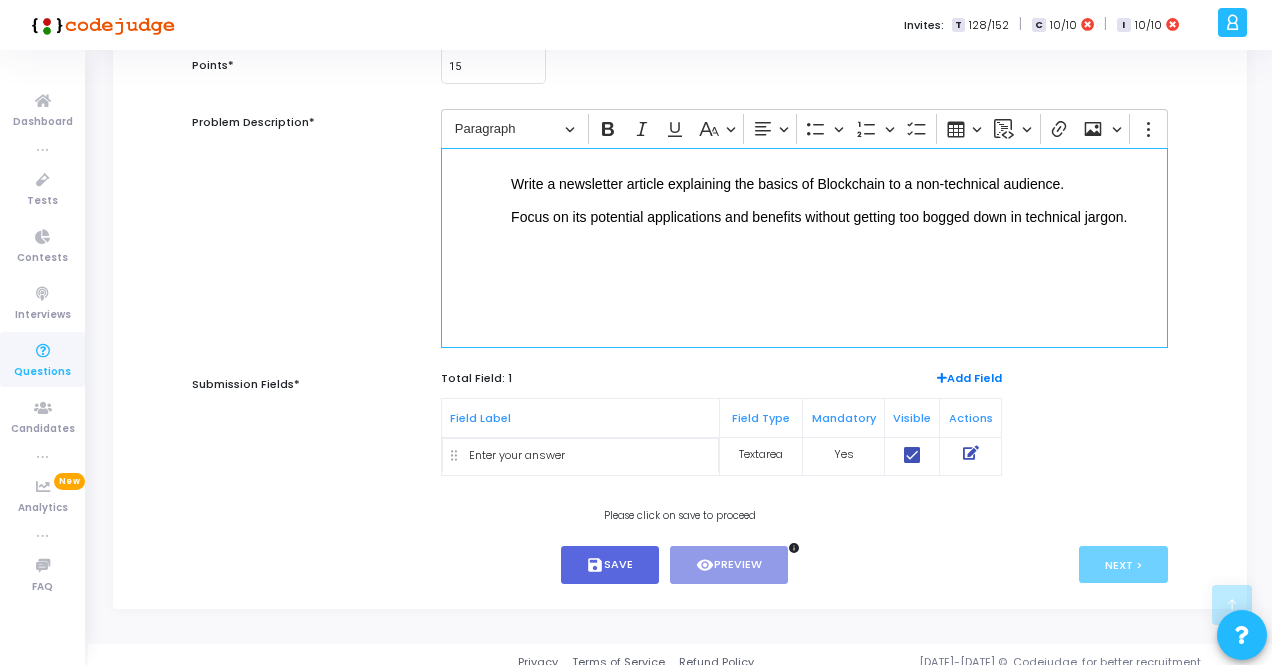 scroll, scrollTop: 334, scrollLeft: 0, axis: vertical 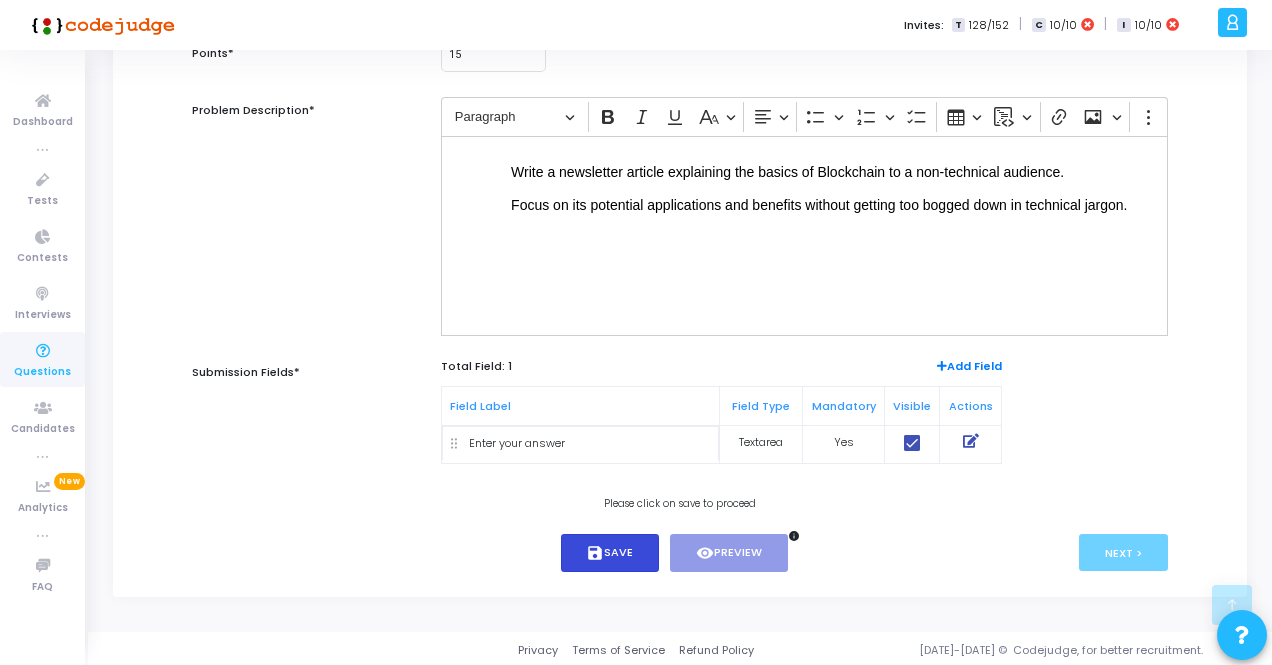 click on "save  Save" at bounding box center (610, 553) 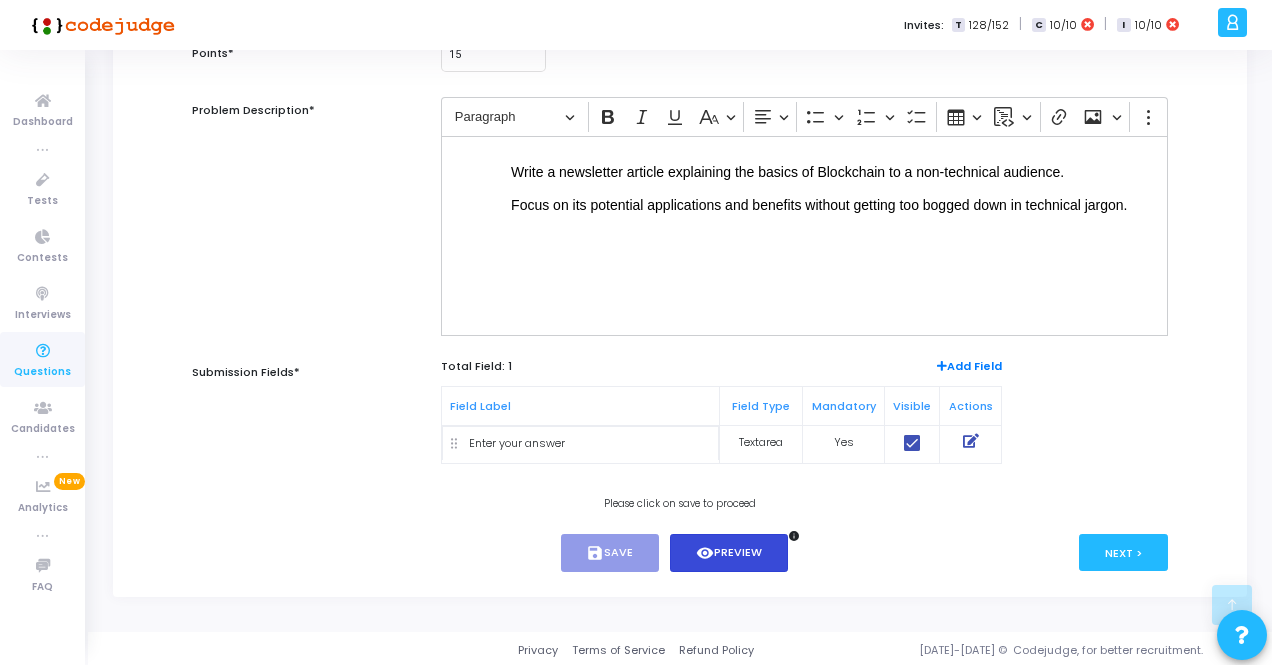 click on "visibility  Preview" at bounding box center [729, 553] 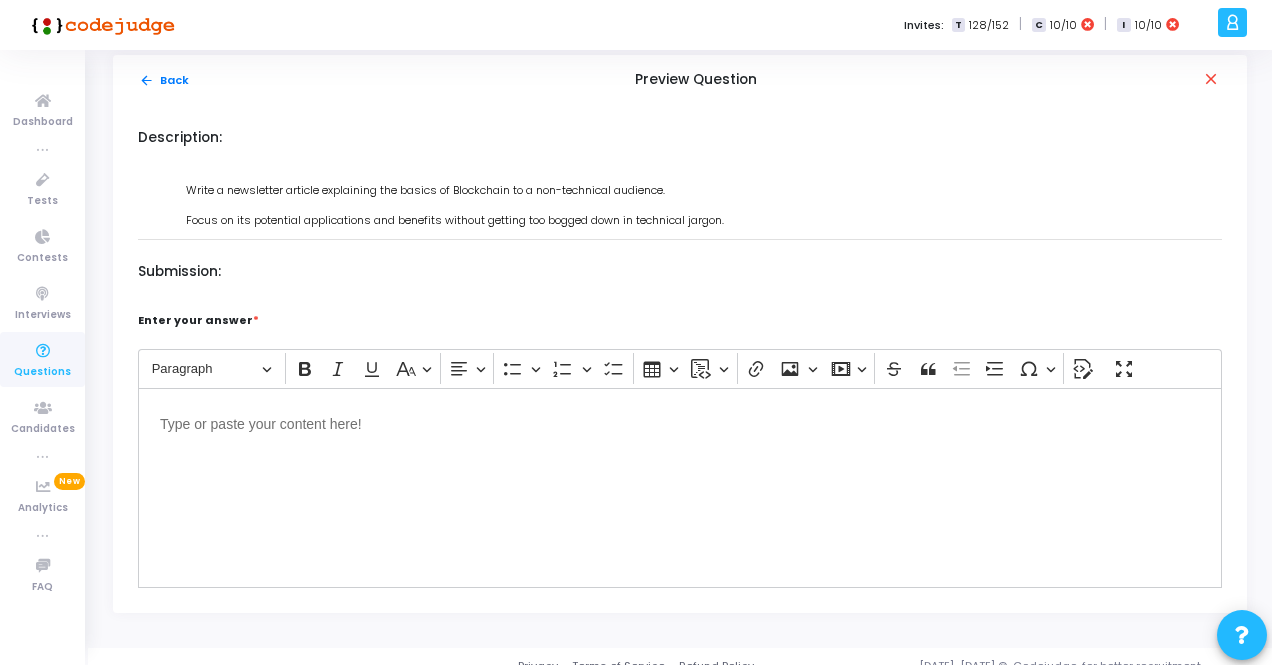 scroll, scrollTop: 0, scrollLeft: 0, axis: both 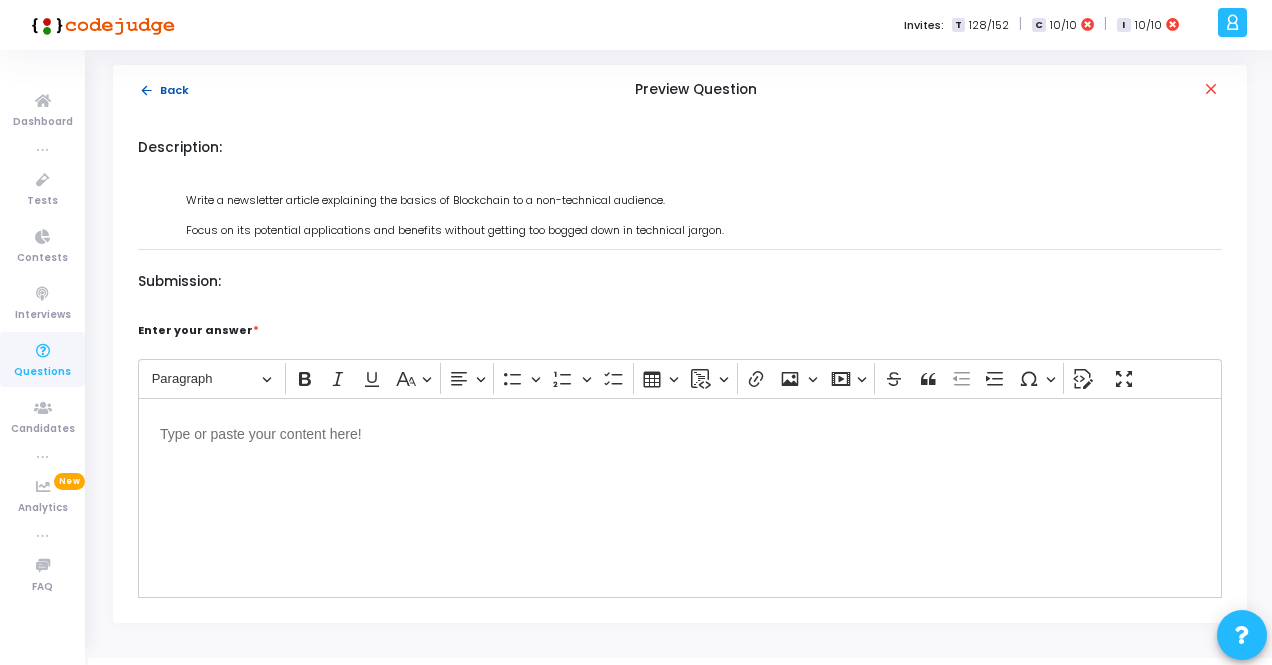 click on "arrow_back  Back" 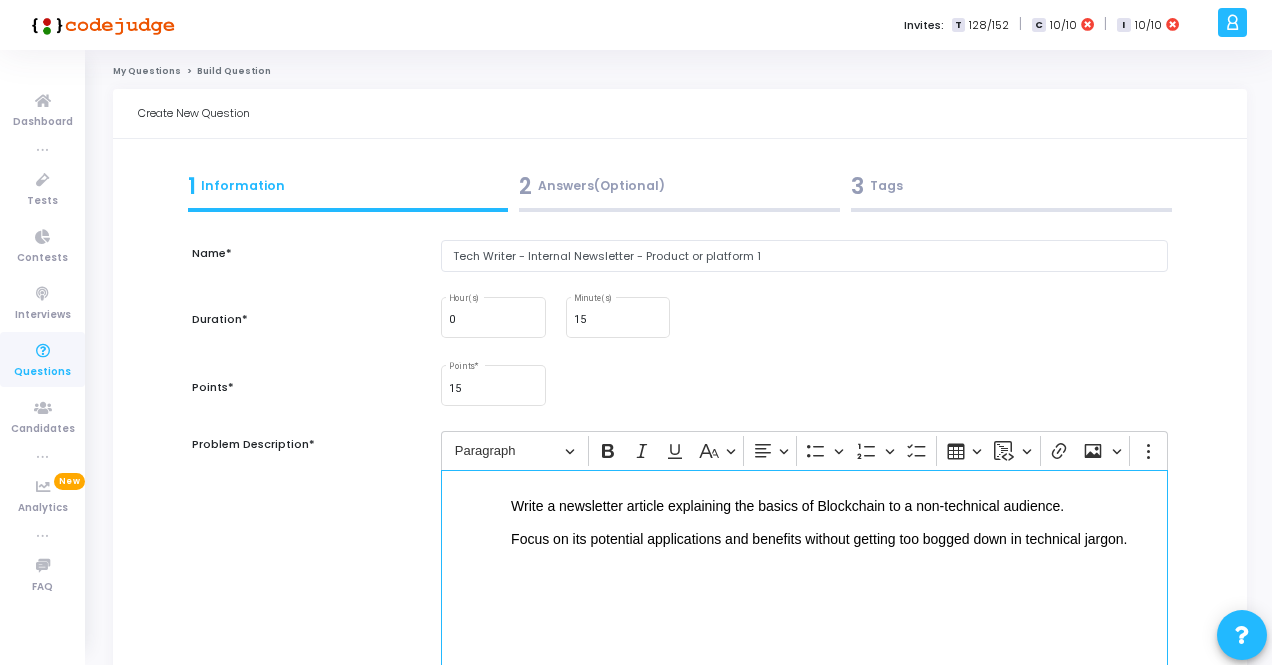 click on "⁠⁠⁠⁠⁠⁠⁠ Write a newsletter article explaining the basics of Blockchain to a non-technical audience.  Focus on its potential applications and benefits without getting too bogged down in technical jargon." at bounding box center [804, 570] 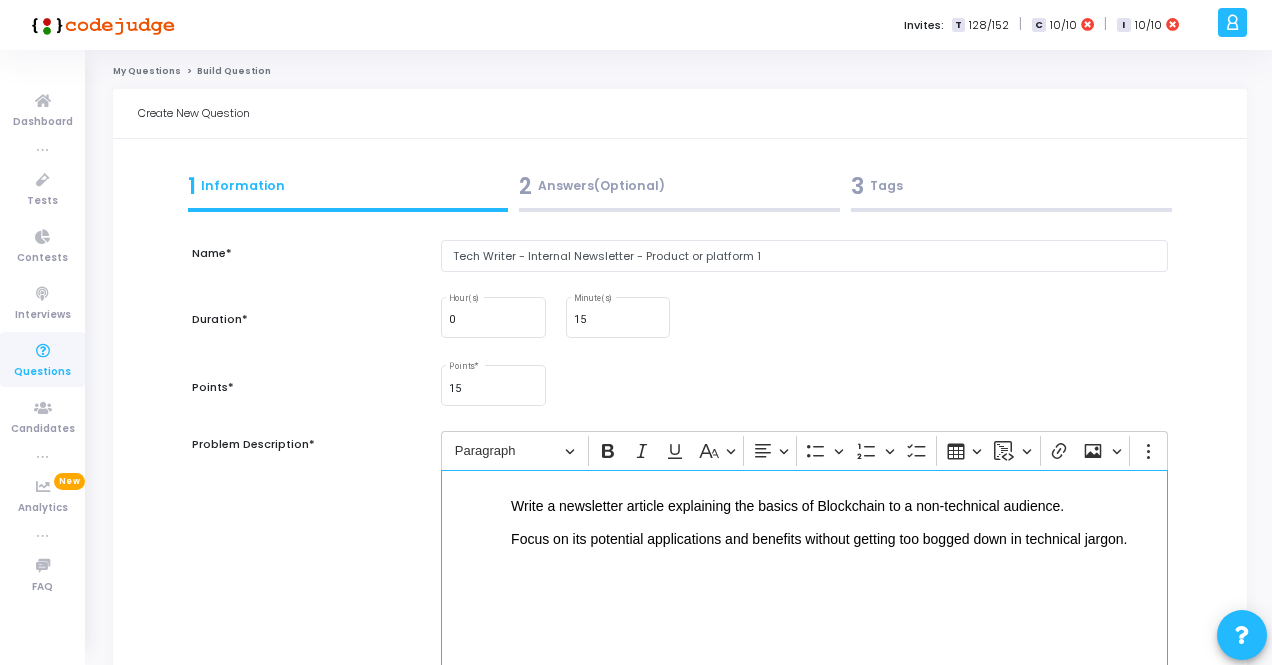click on "Focus on its potential applications and benefits without getting too bogged down in technical jargon." at bounding box center (819, 539) 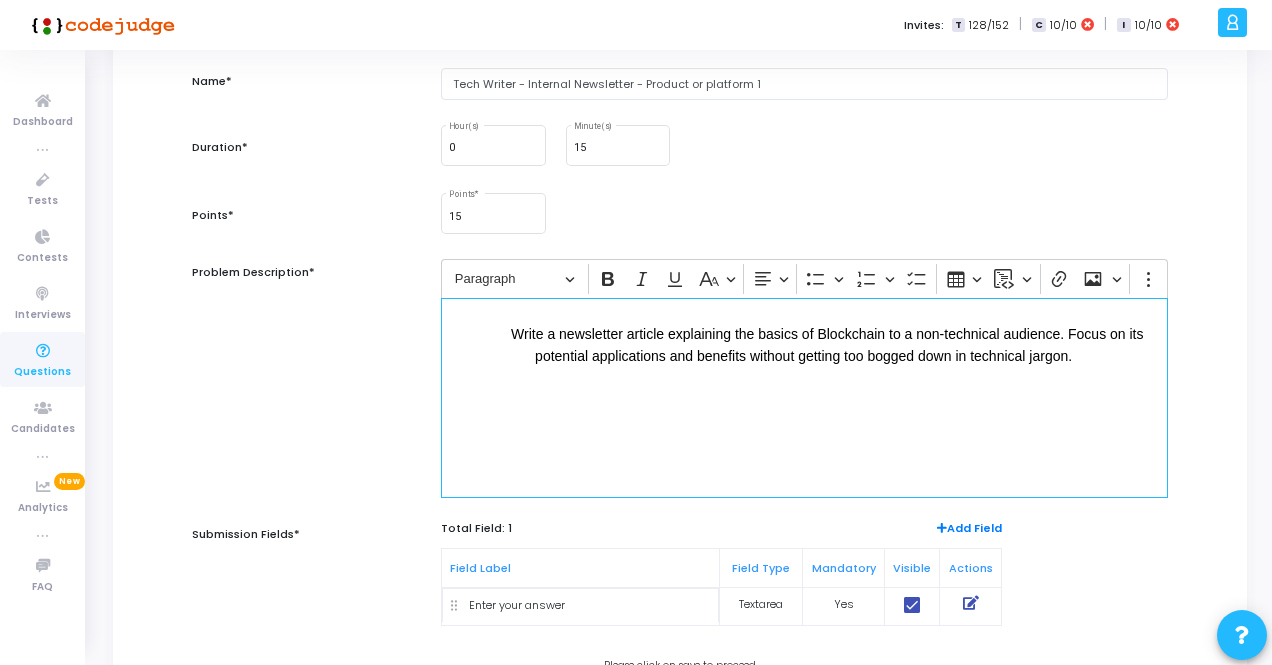 scroll, scrollTop: 300, scrollLeft: 0, axis: vertical 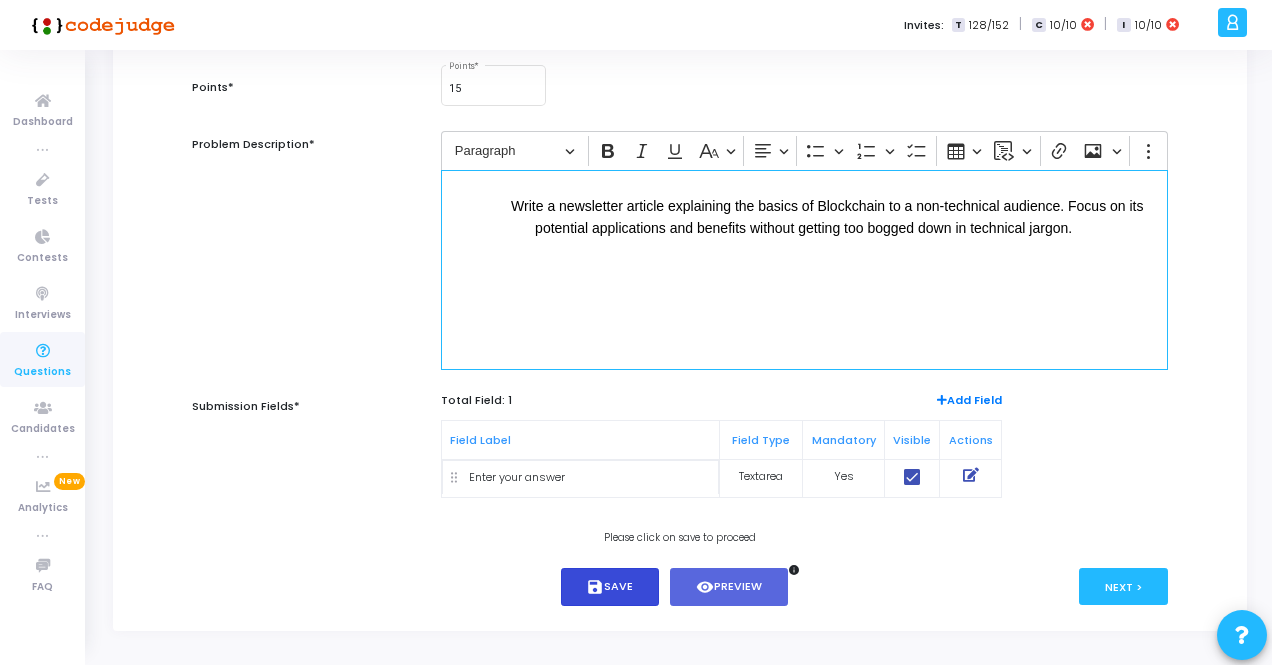 click on "save  Save" at bounding box center [610, 587] 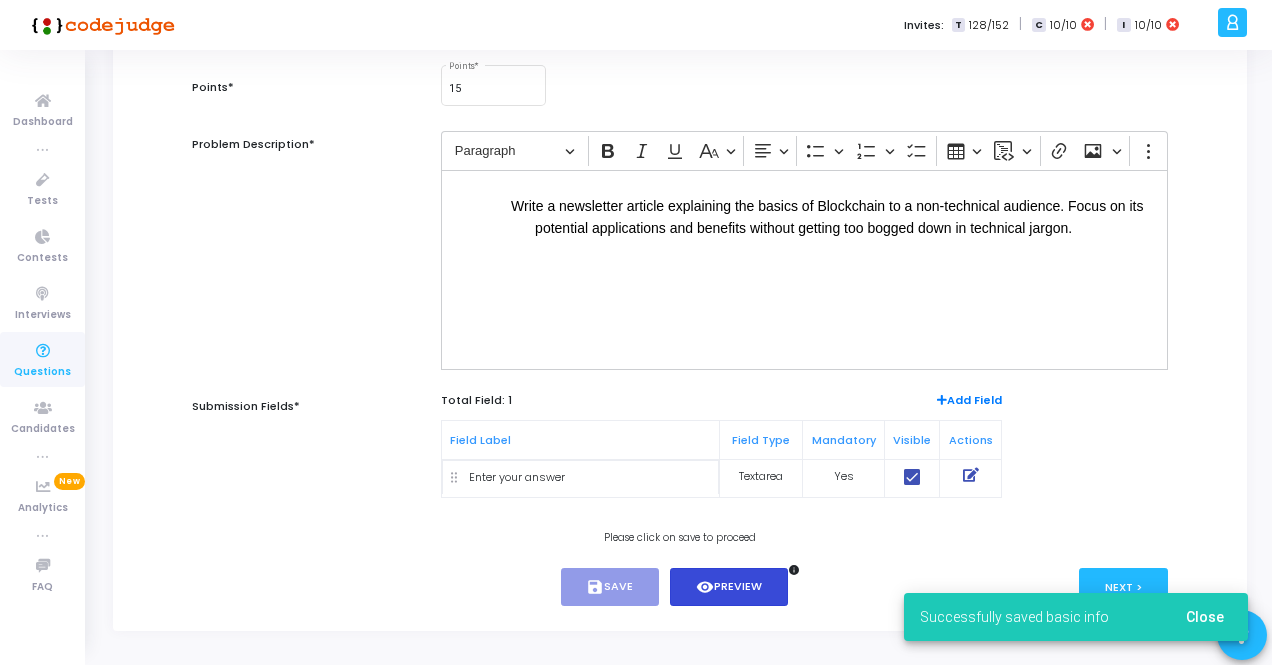 click on "visibility  Preview" at bounding box center (729, 587) 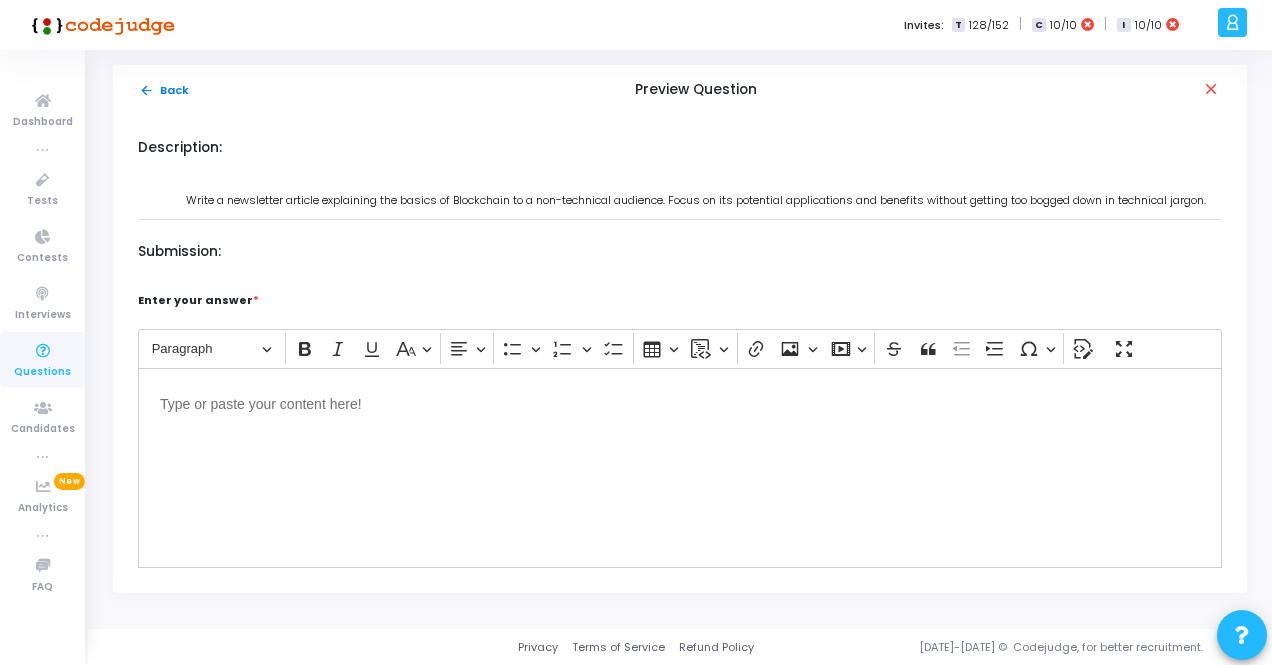 scroll, scrollTop: 0, scrollLeft: 0, axis: both 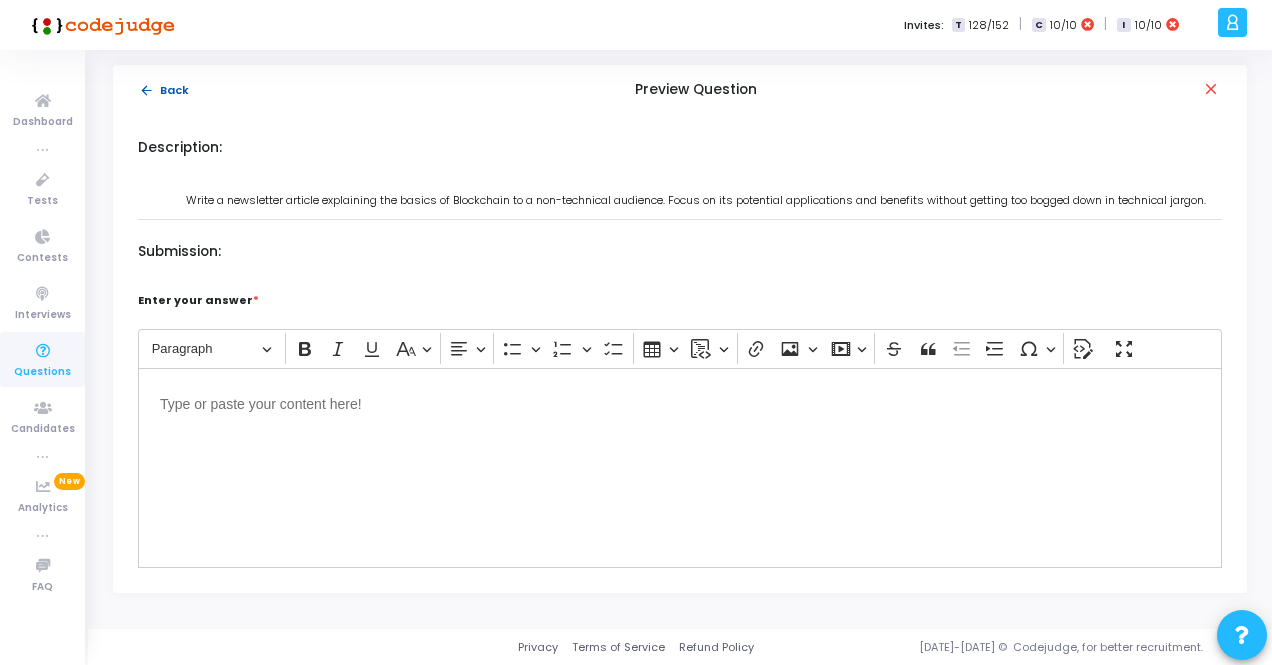 click on "arrow_back  Back" 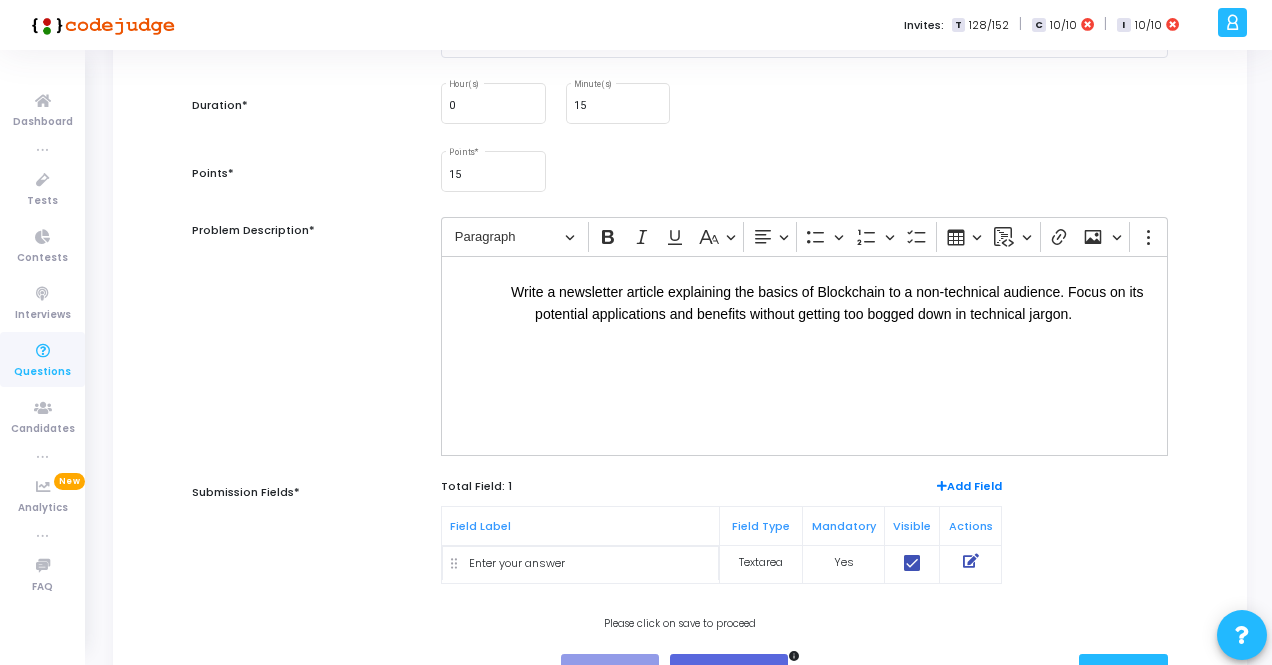 scroll, scrollTop: 300, scrollLeft: 0, axis: vertical 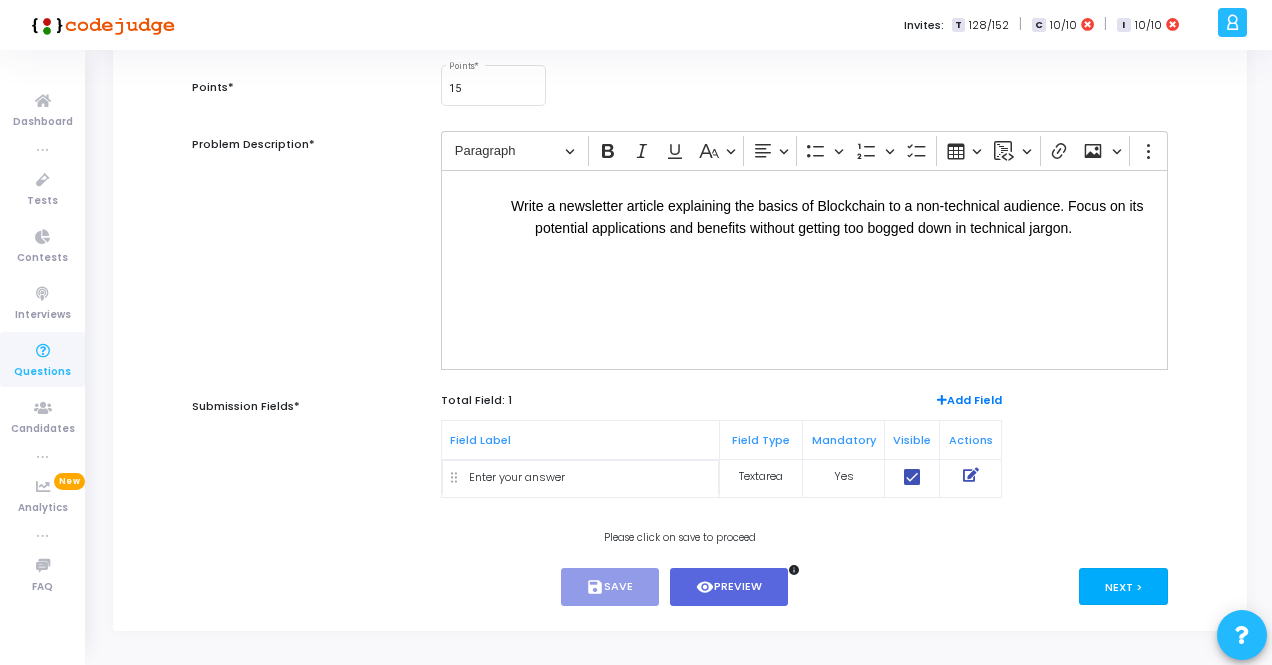 click on "Next >" at bounding box center (1123, 586) 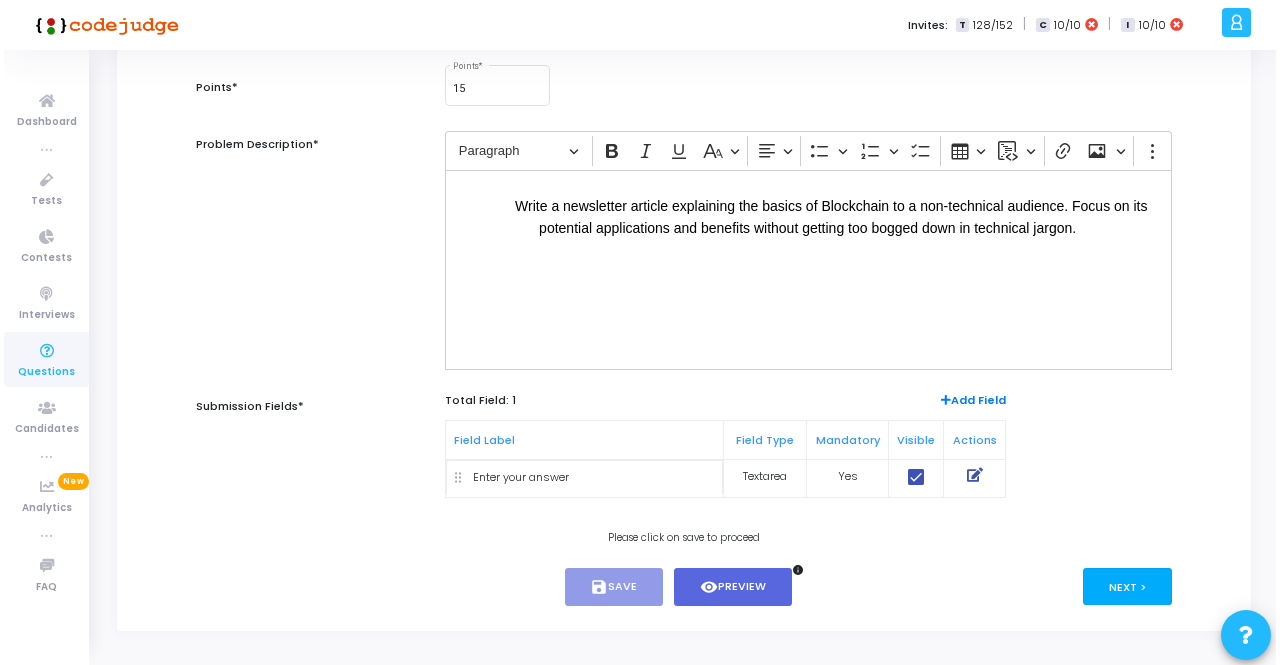 scroll, scrollTop: 0, scrollLeft: 0, axis: both 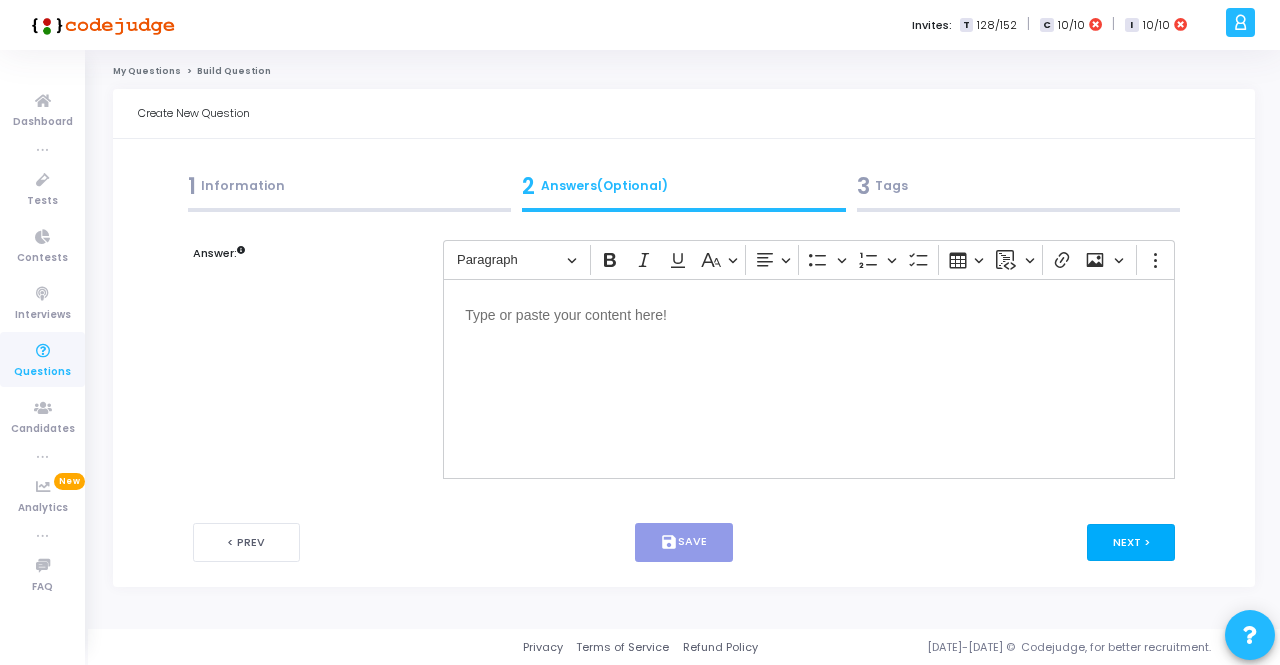 click on "Next >" at bounding box center (1131, 542) 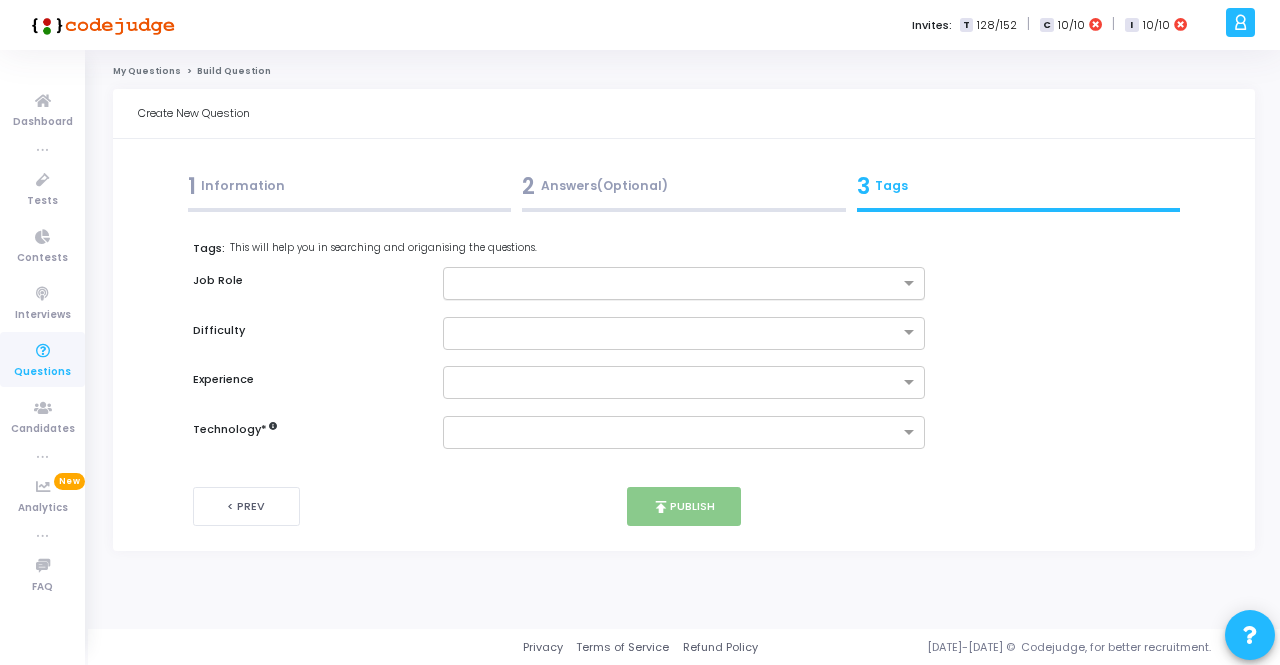 click at bounding box center [671, 283] 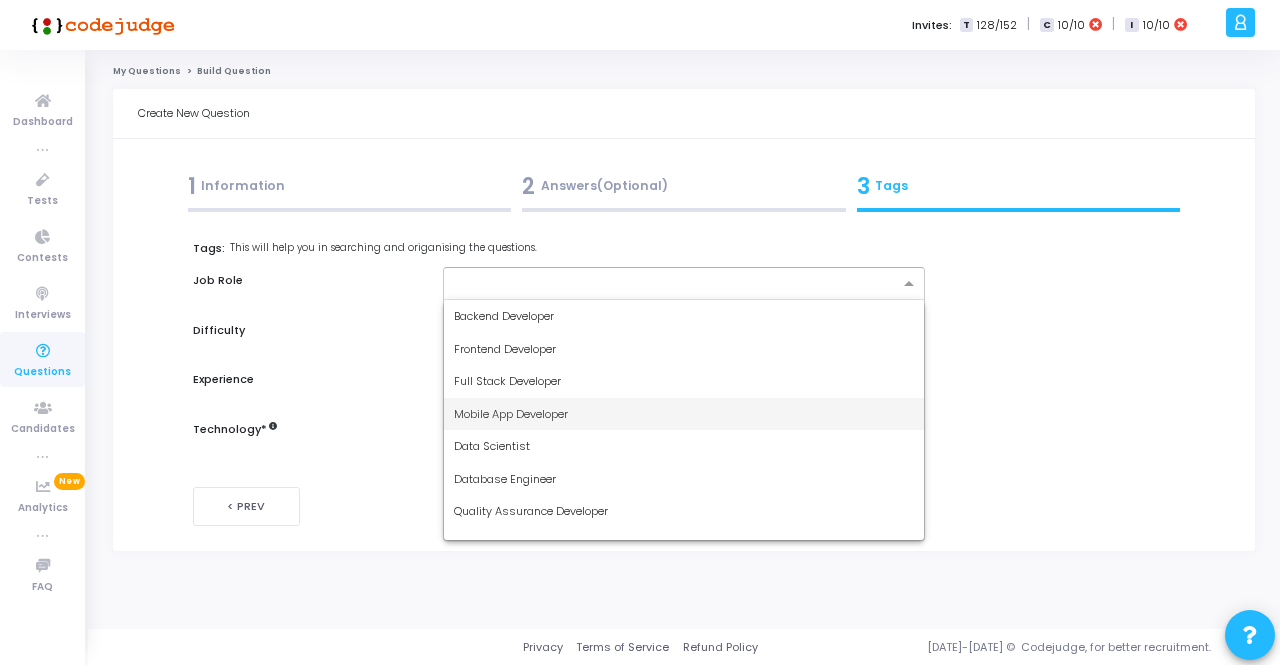 scroll, scrollTop: 117, scrollLeft: 0, axis: vertical 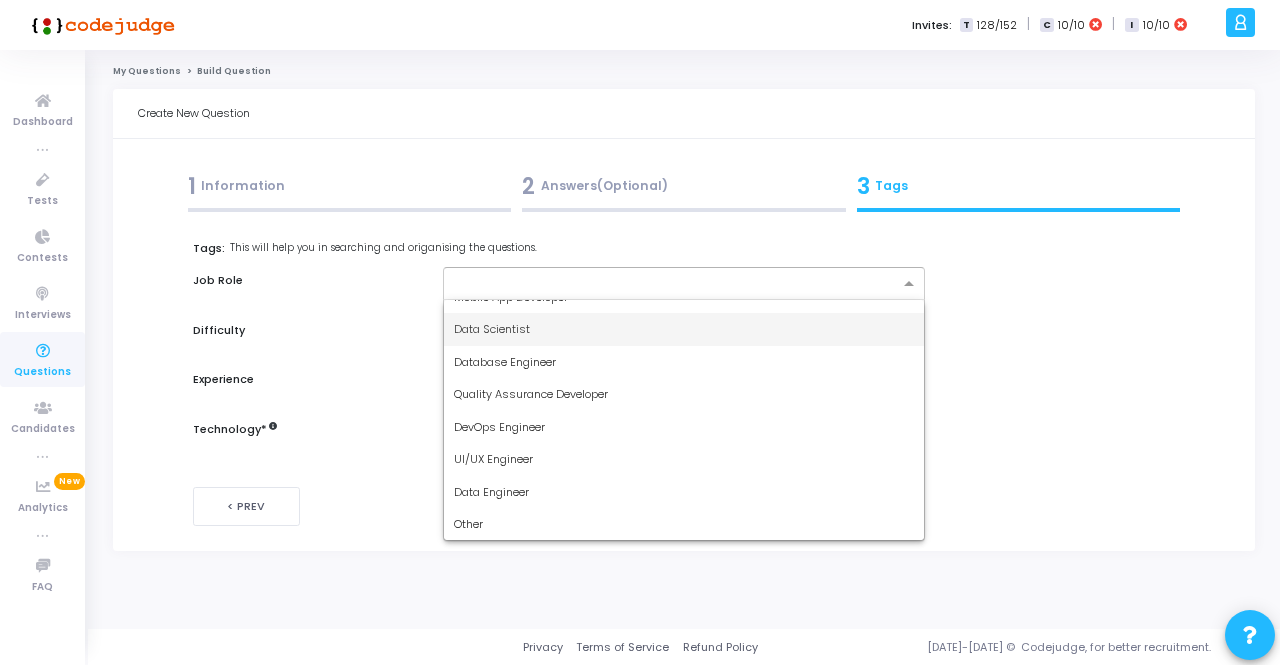 click on "Job Role Backend Developer Frontend Developer Full Stack Developer Mobile App Developer Data Scientist Database Engineer Quality Assurance Developer DevOps Engineer UI/UX Engineer Data Engineer Other" at bounding box center [684, 283] 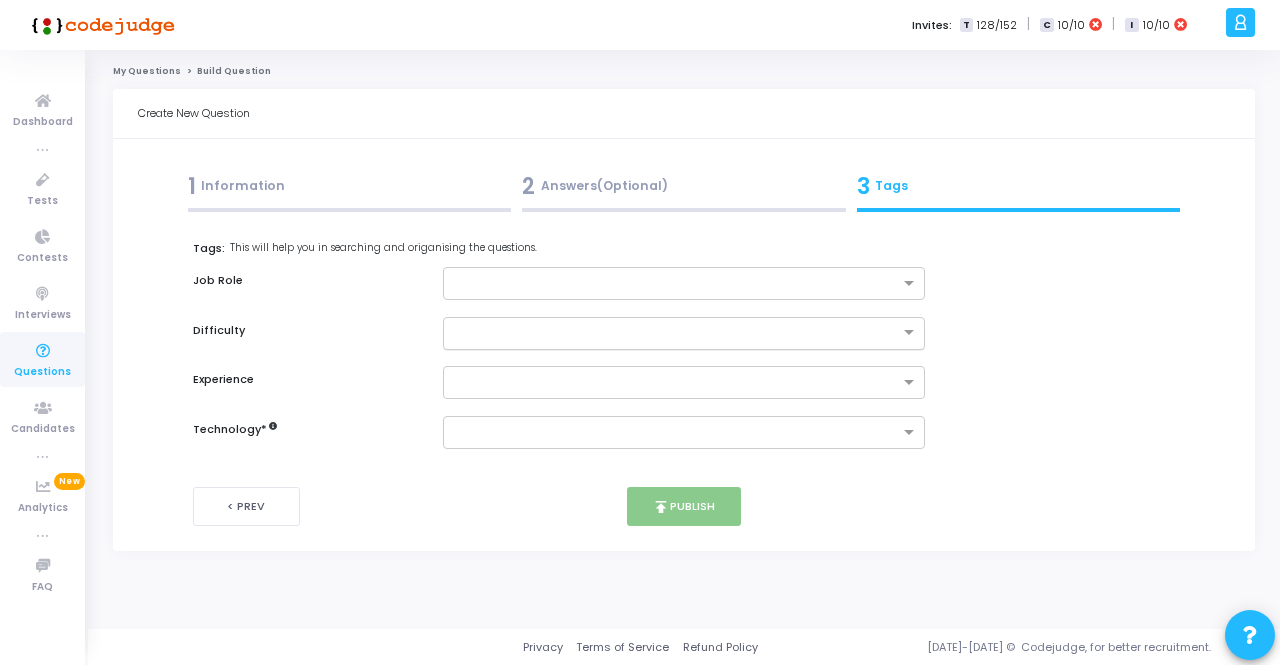 click at bounding box center (663, 331) 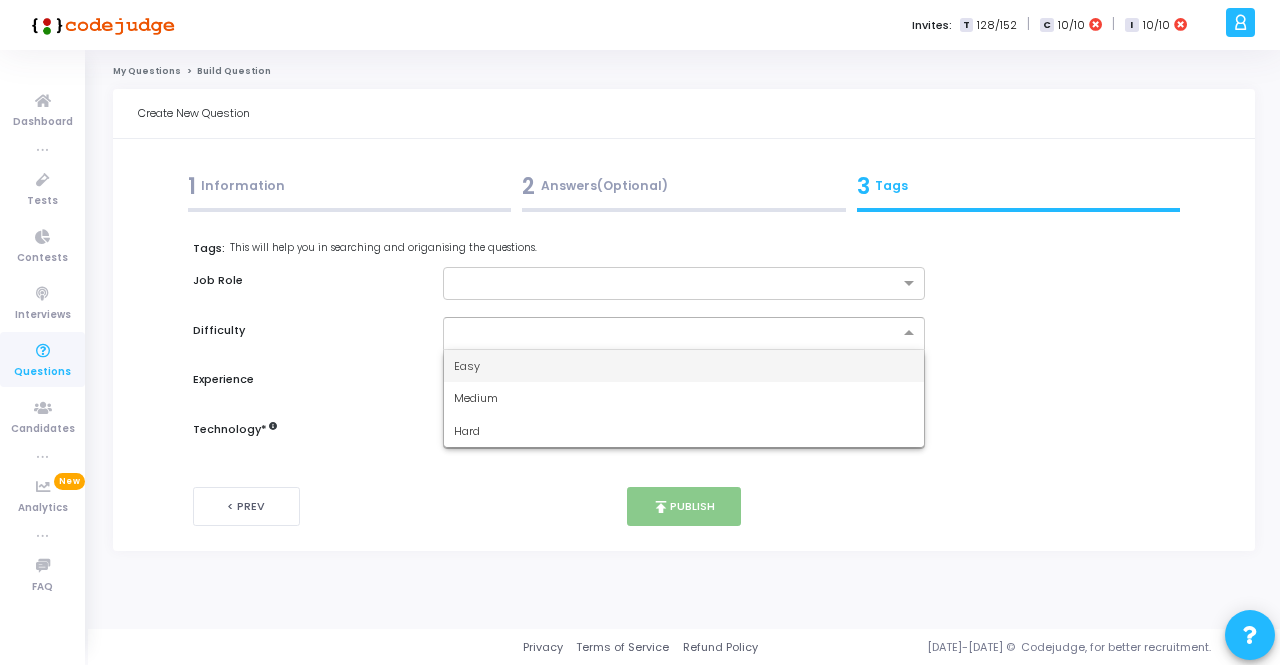 click on "Easy" at bounding box center [683, 366] 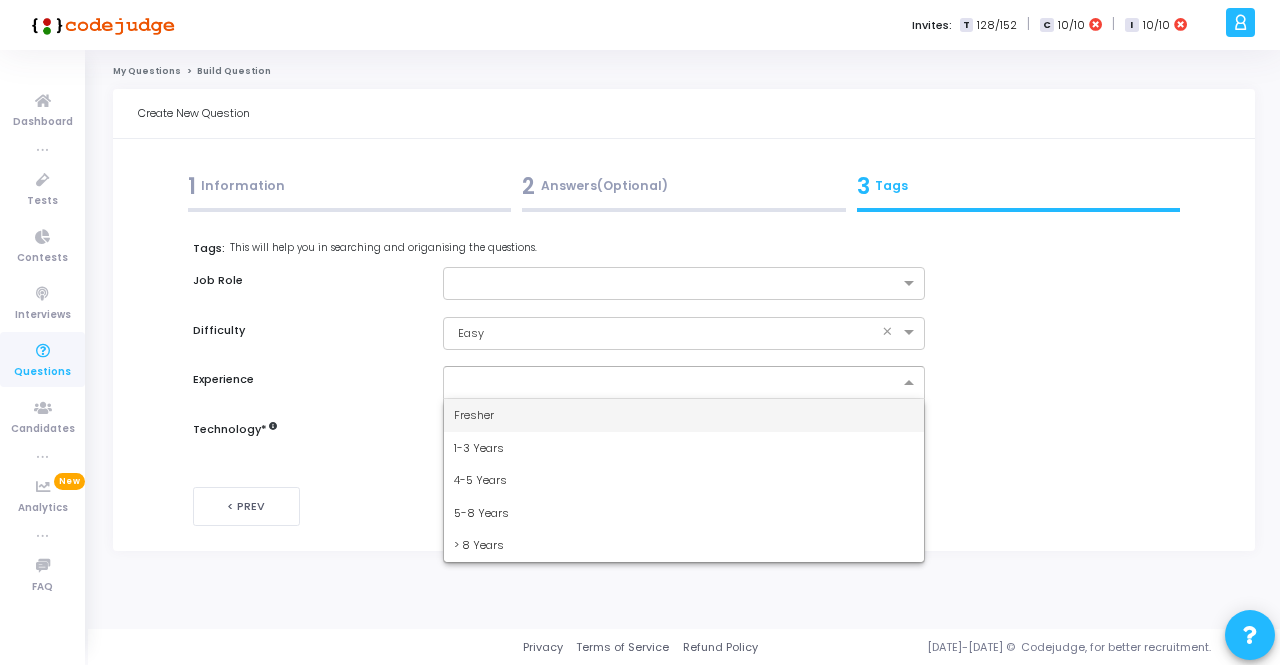 click at bounding box center (676, 383) 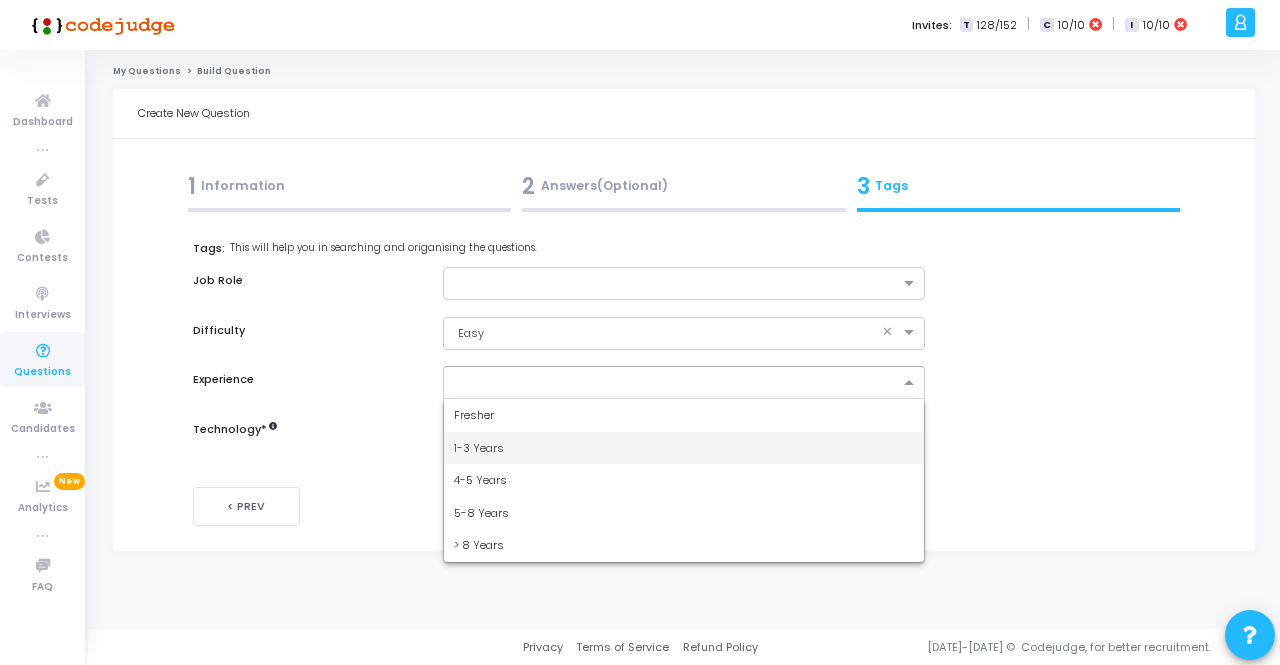 click on "1-3 Years" at bounding box center (683, 448) 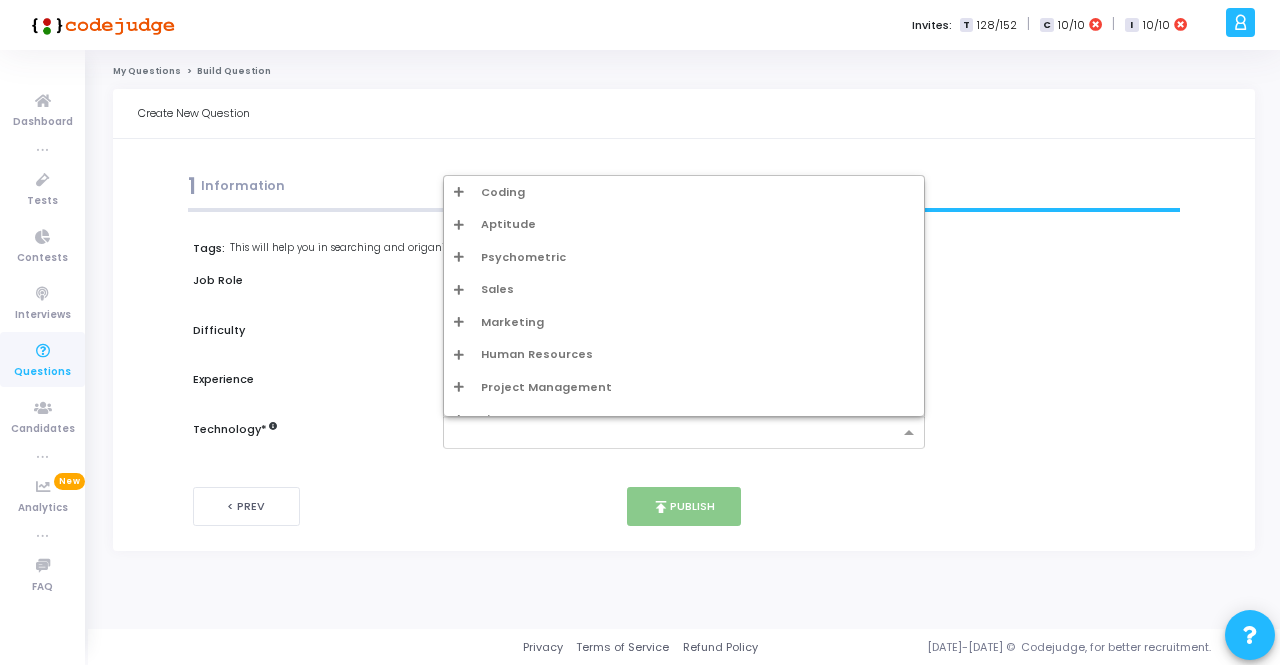 click at bounding box center (676, 433) 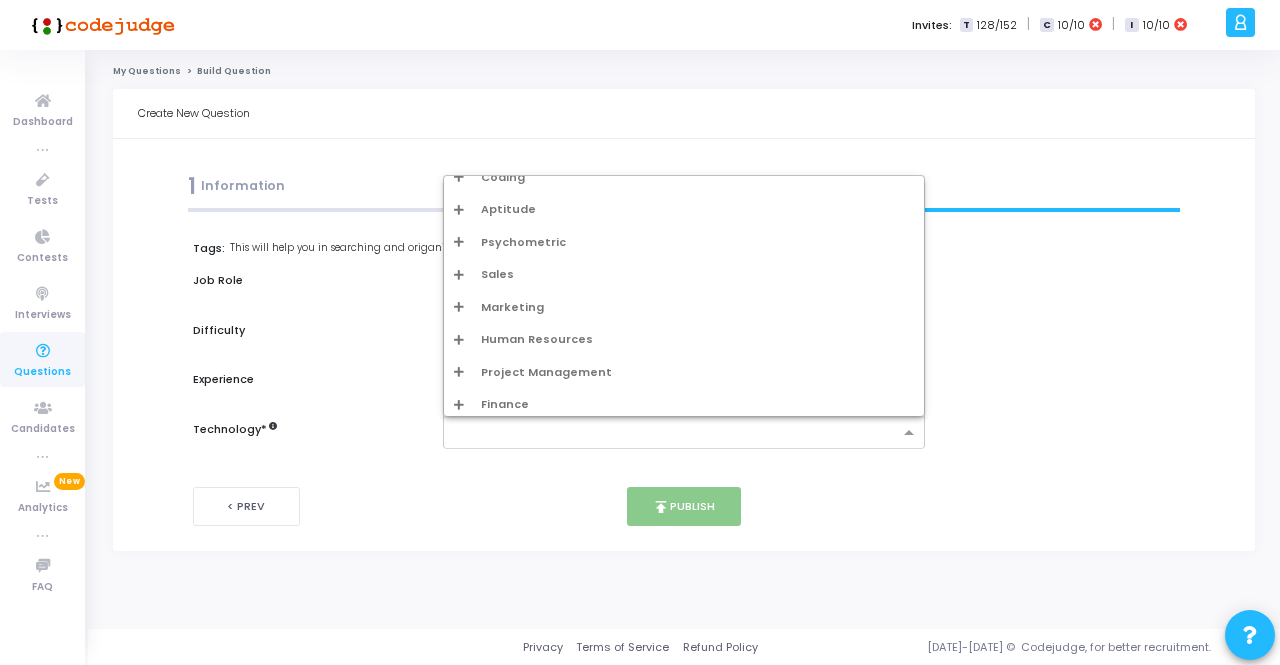 scroll, scrollTop: 20, scrollLeft: 0, axis: vertical 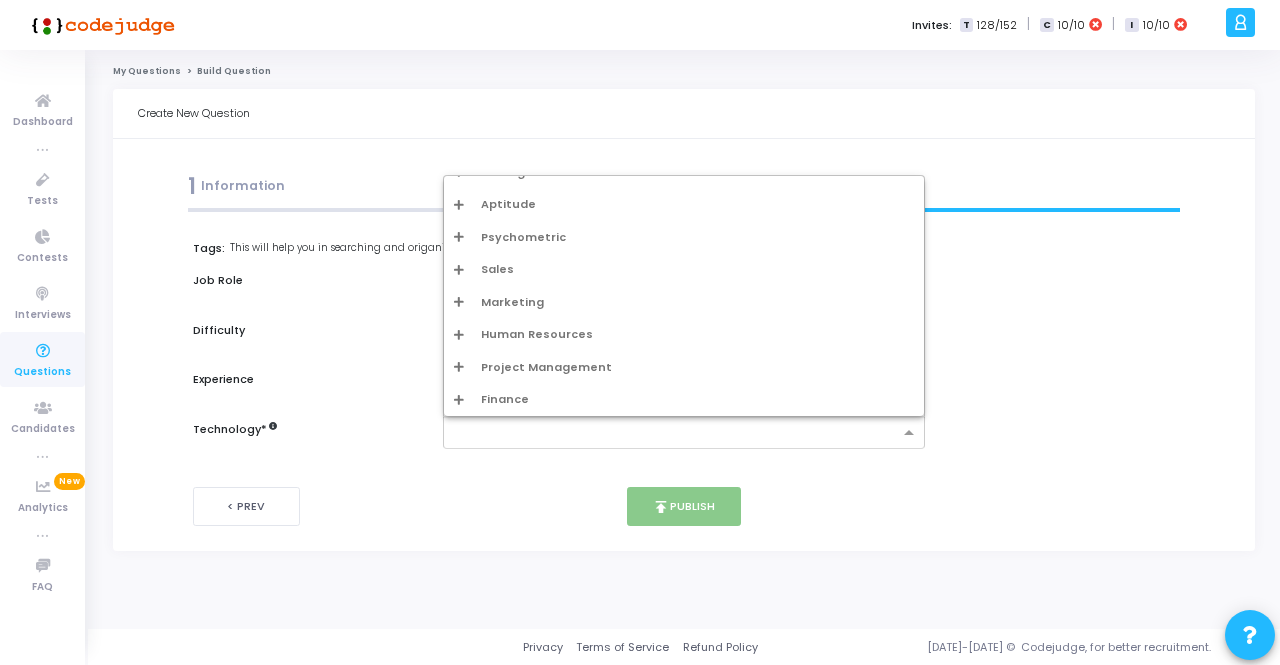 click on "Job Role" at bounding box center [308, 280] 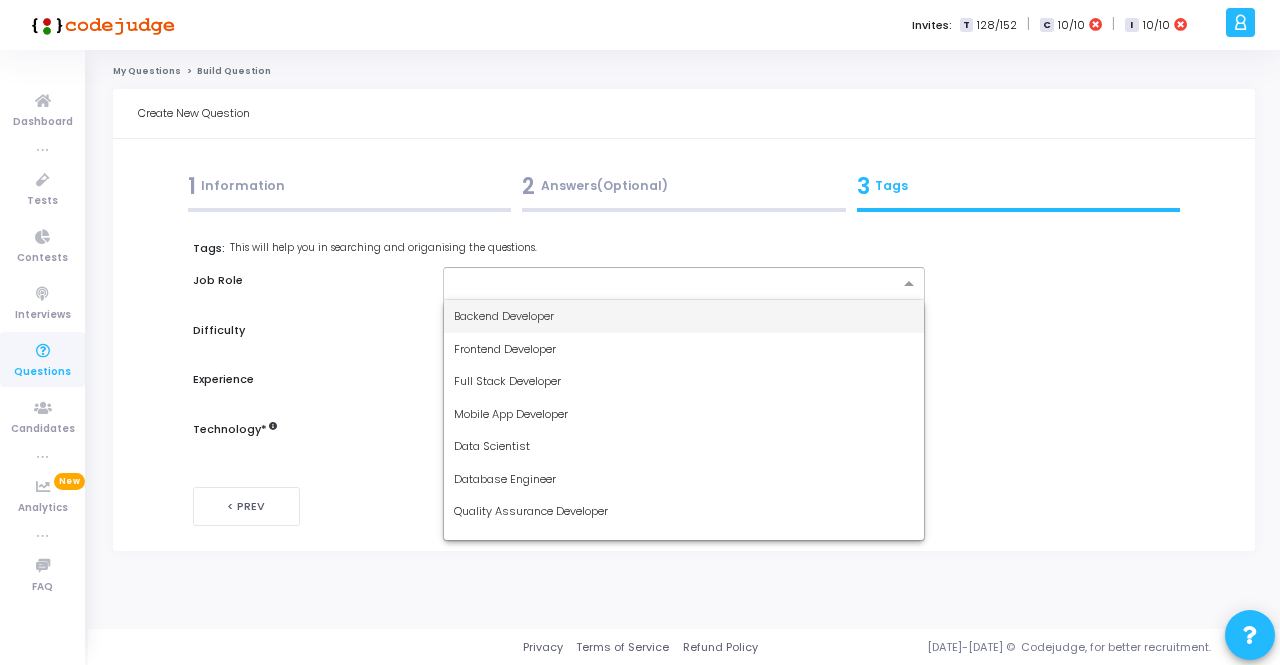 click at bounding box center (676, 284) 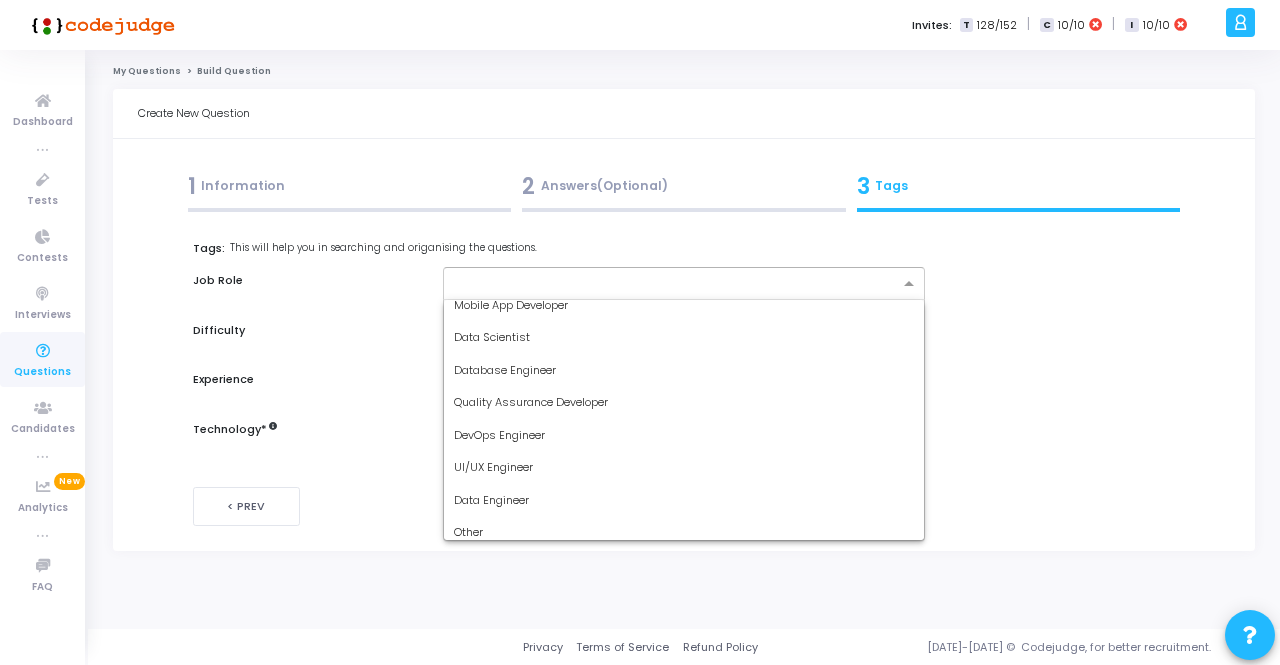 scroll, scrollTop: 117, scrollLeft: 0, axis: vertical 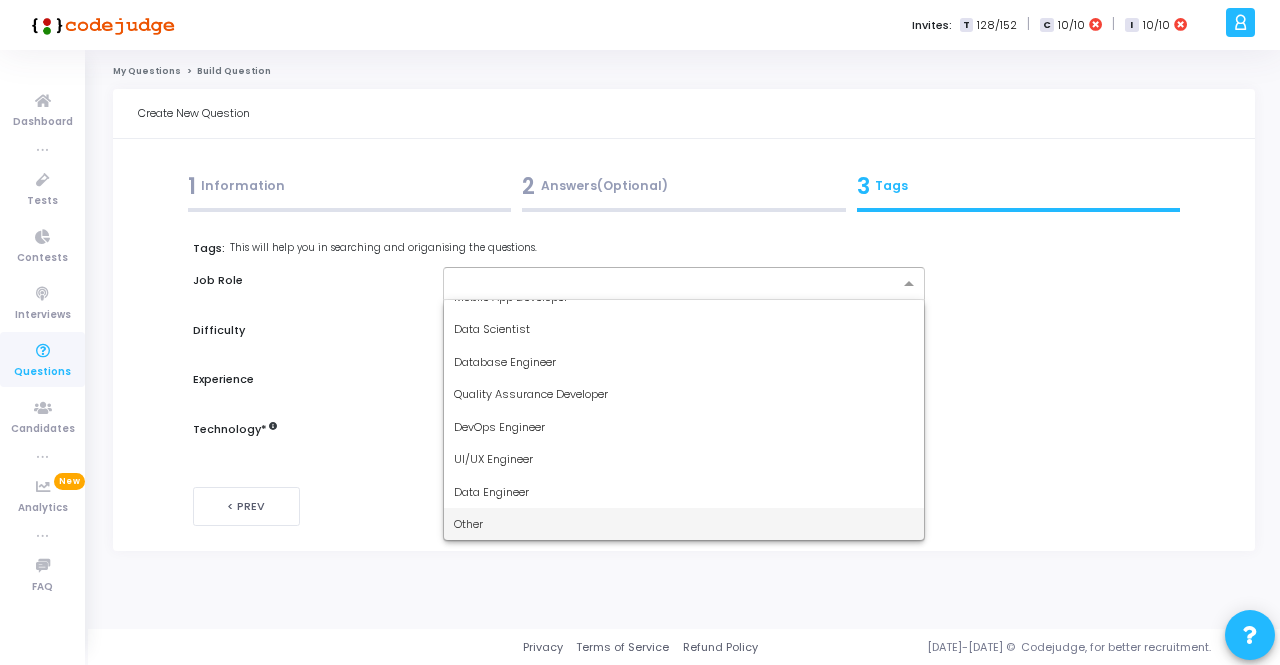 click on "Other" at bounding box center (683, 524) 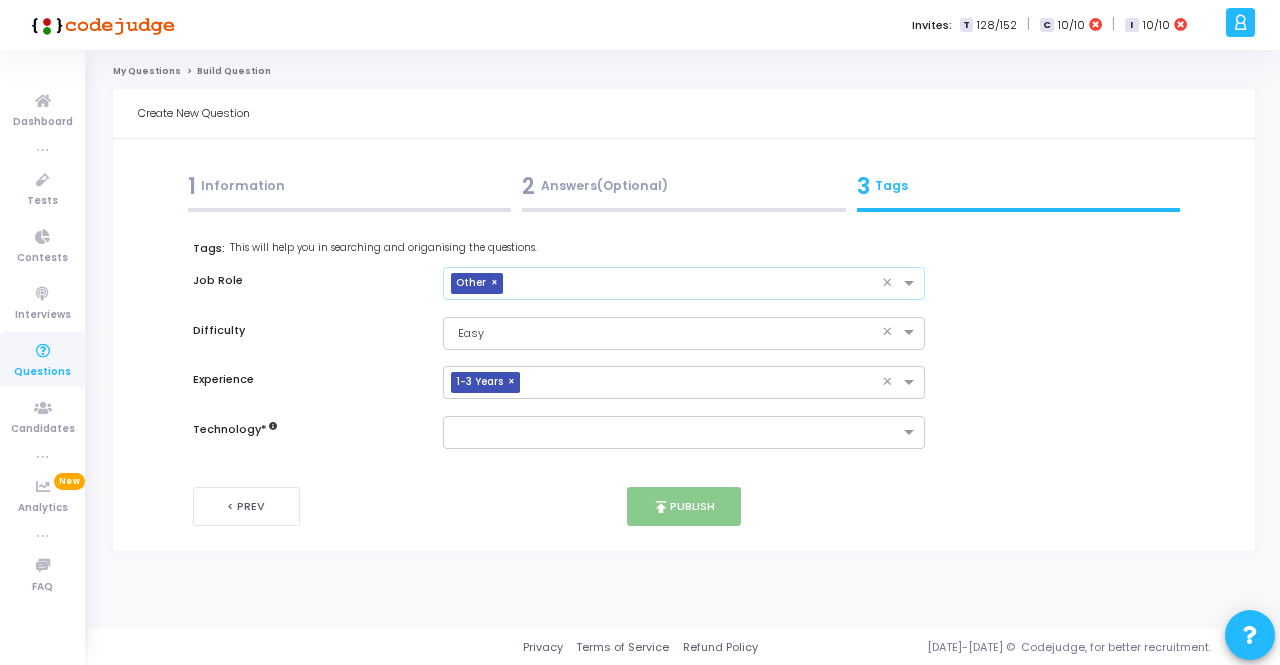 click on "< Prev" at bounding box center (355, 506) 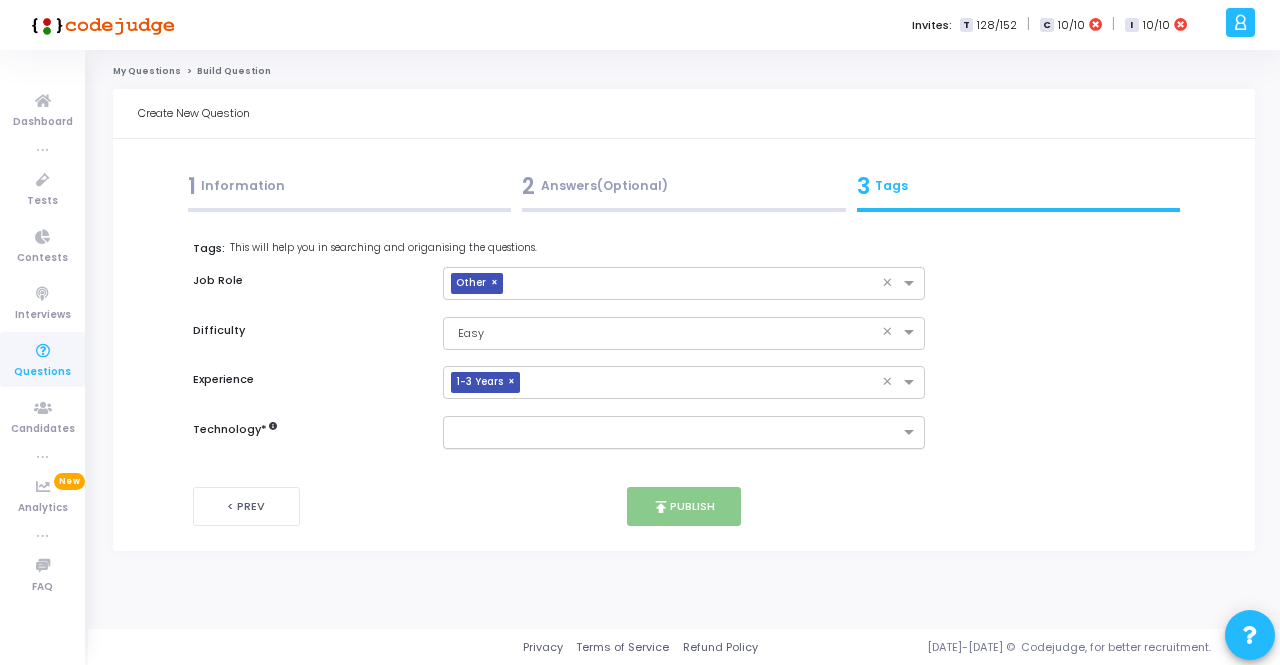 click at bounding box center [676, 433] 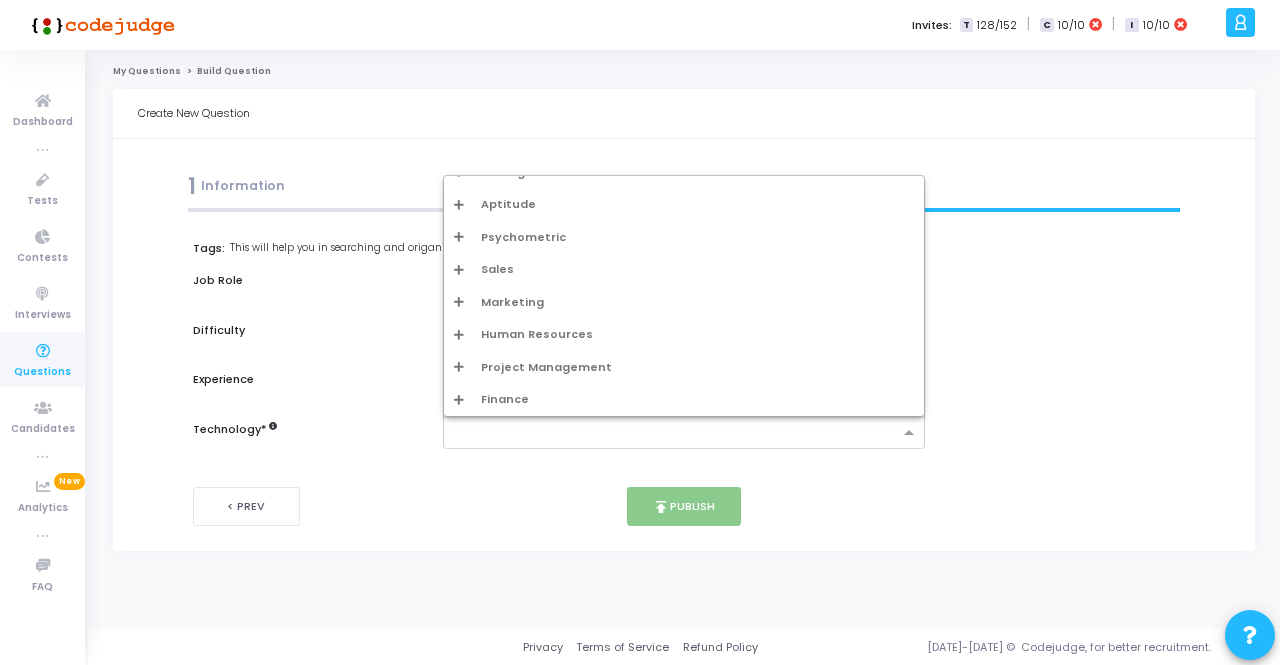 scroll, scrollTop: 0, scrollLeft: 0, axis: both 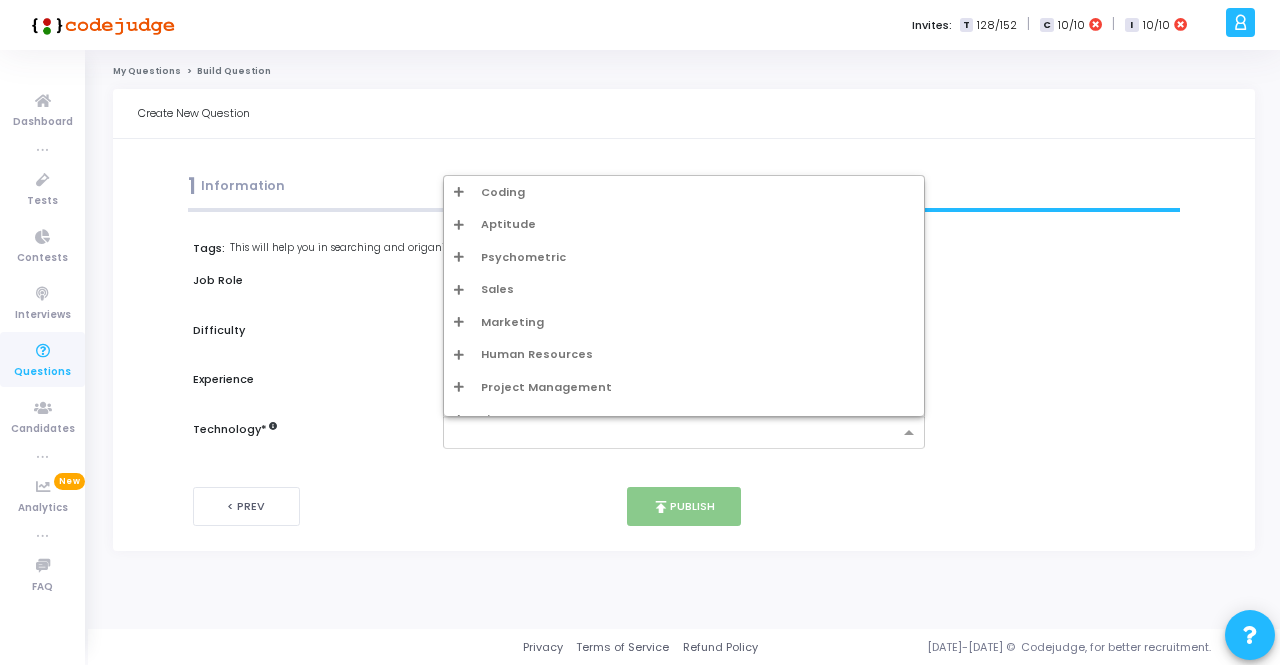 click at bounding box center (459, 191) 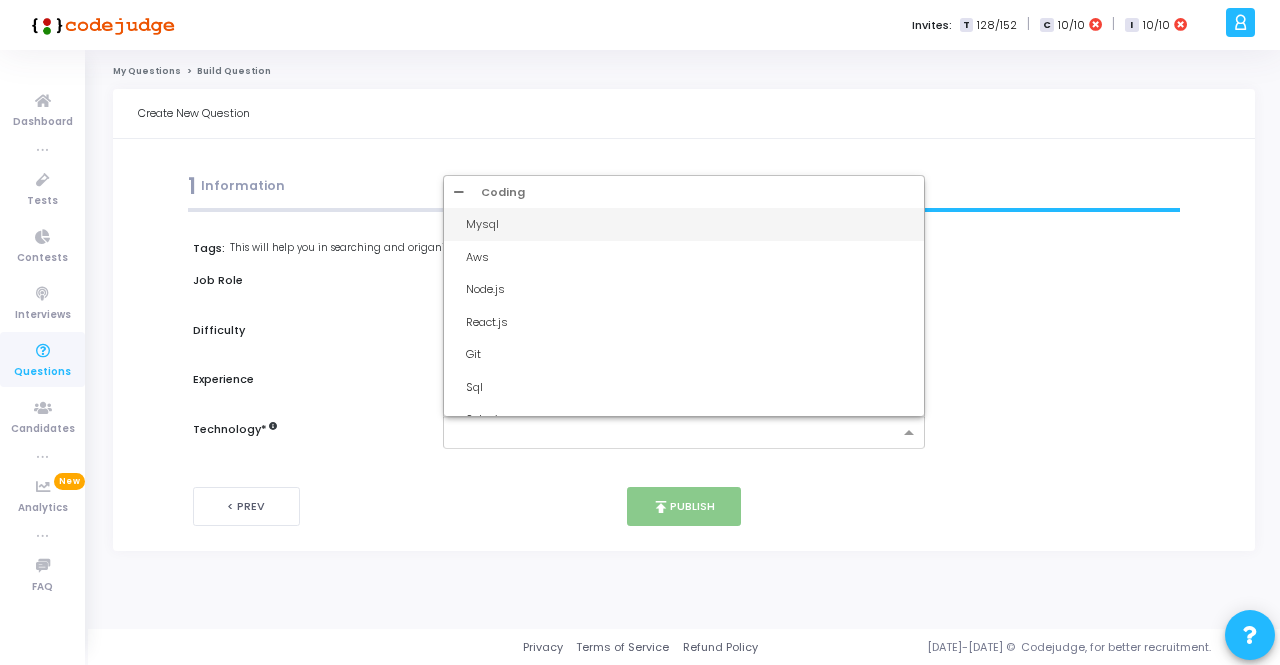 click at bounding box center (459, 191) 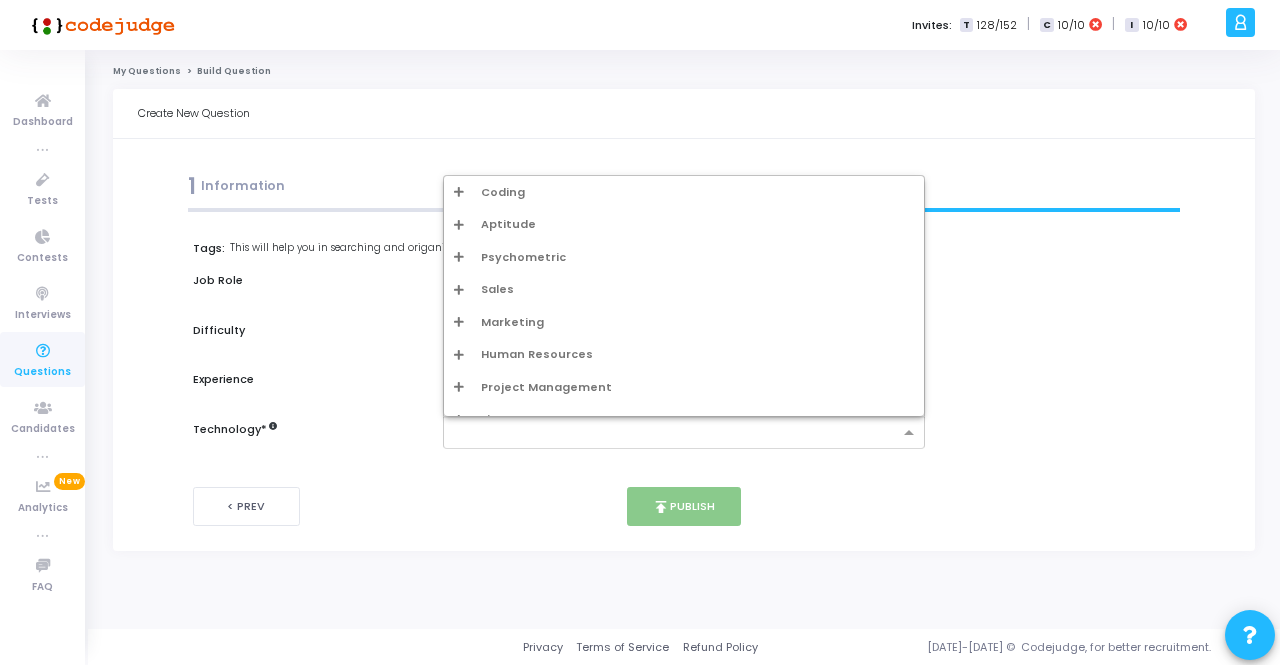 click at bounding box center [459, 224] 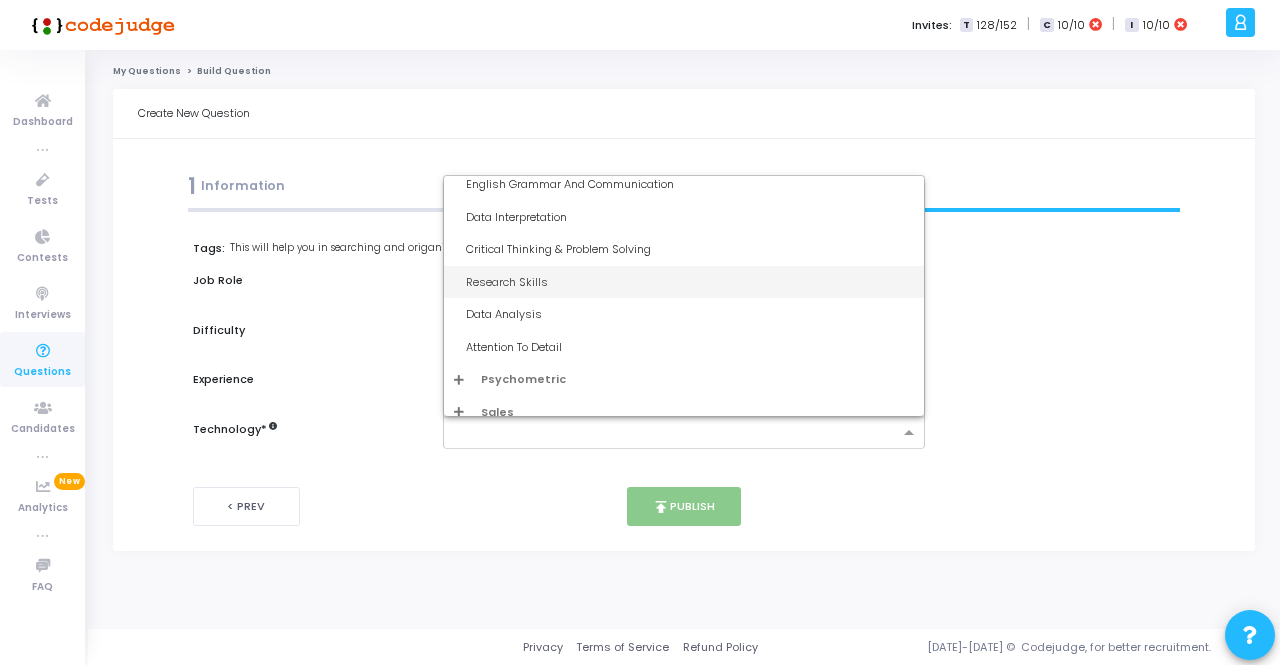 scroll, scrollTop: 200, scrollLeft: 0, axis: vertical 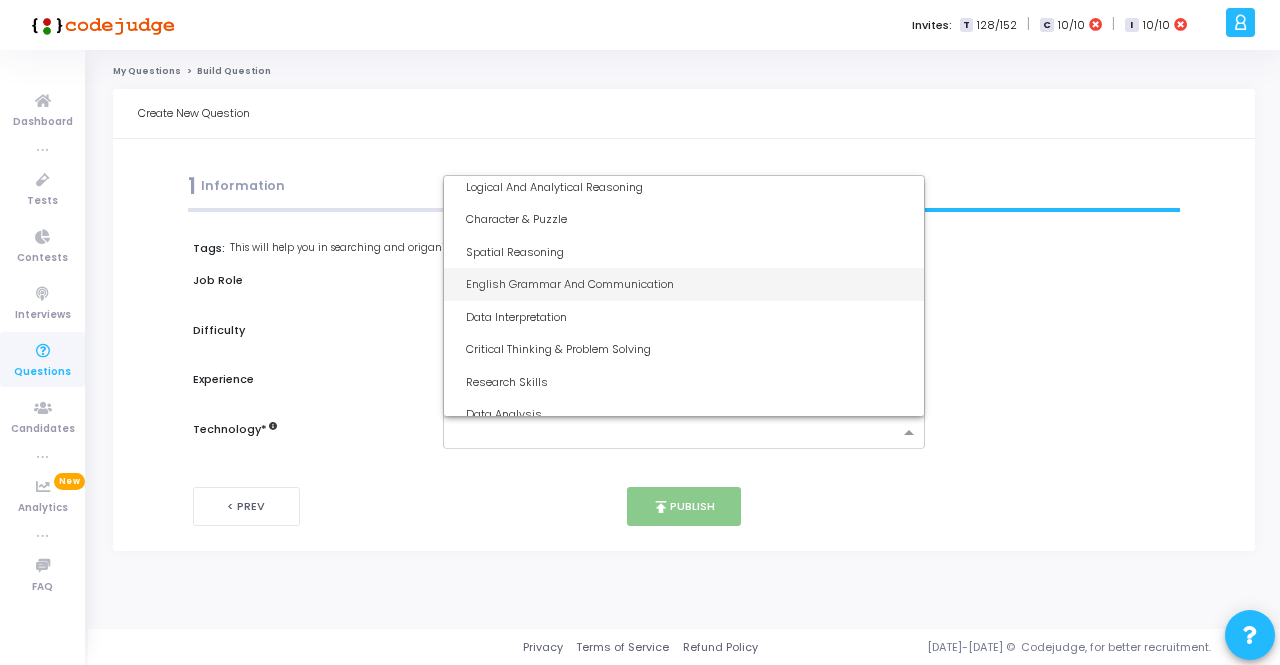 click on "English Grammar And Communication" at bounding box center (689, 284) 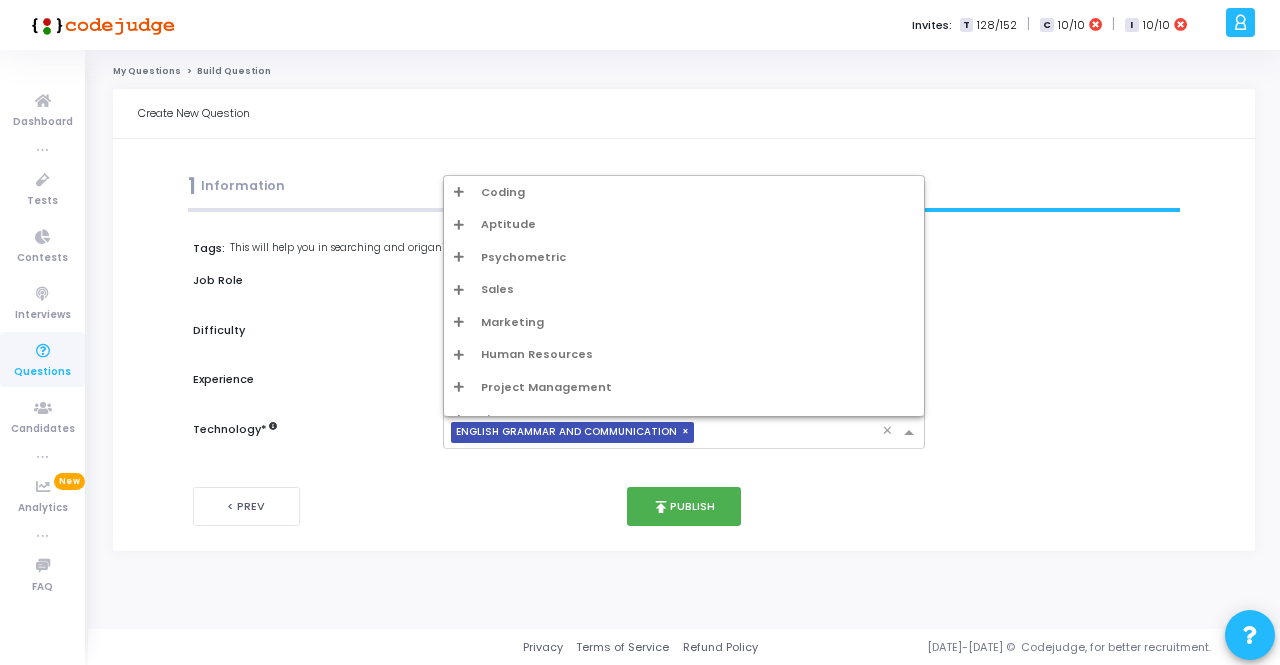 click at bounding box center [911, 433] 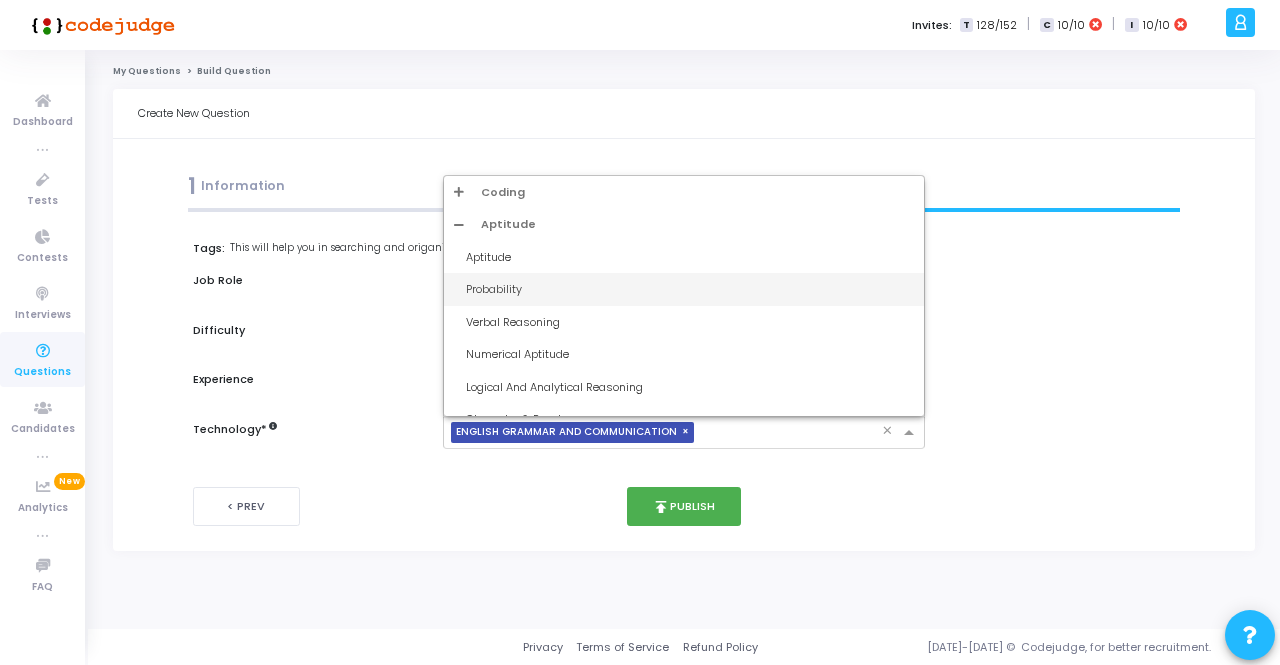 scroll, scrollTop: 100, scrollLeft: 0, axis: vertical 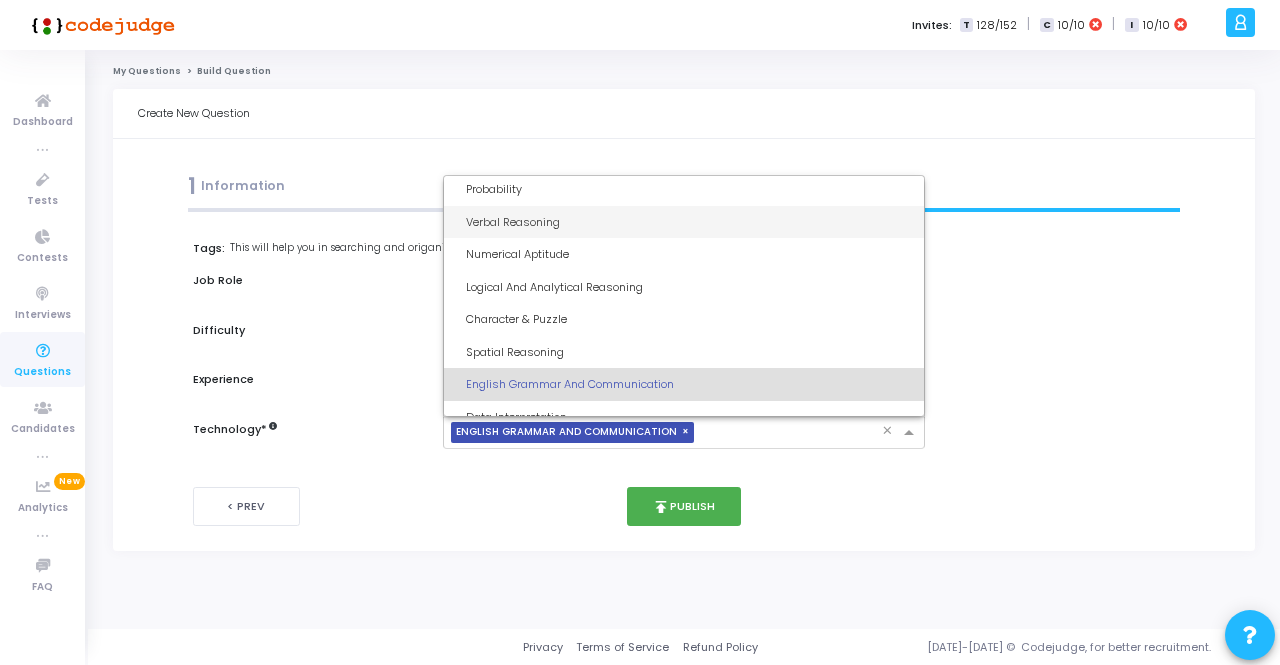 click on "Verbal Reasoning" at bounding box center [689, 222] 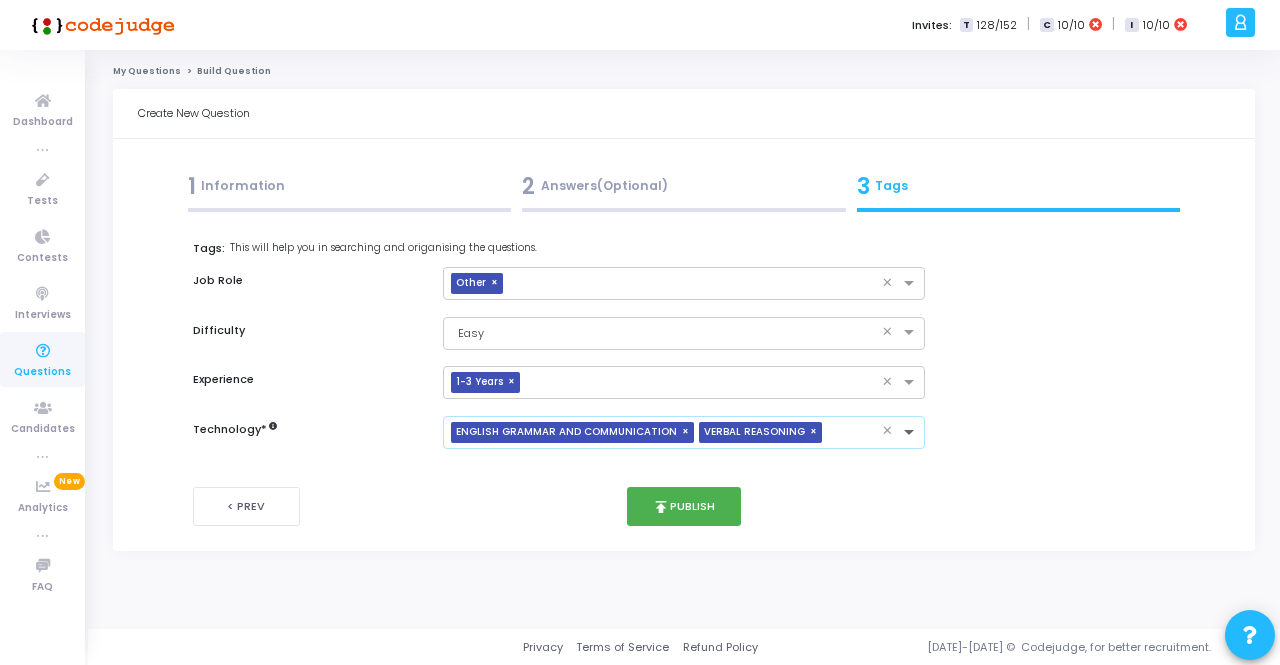 click at bounding box center [911, 433] 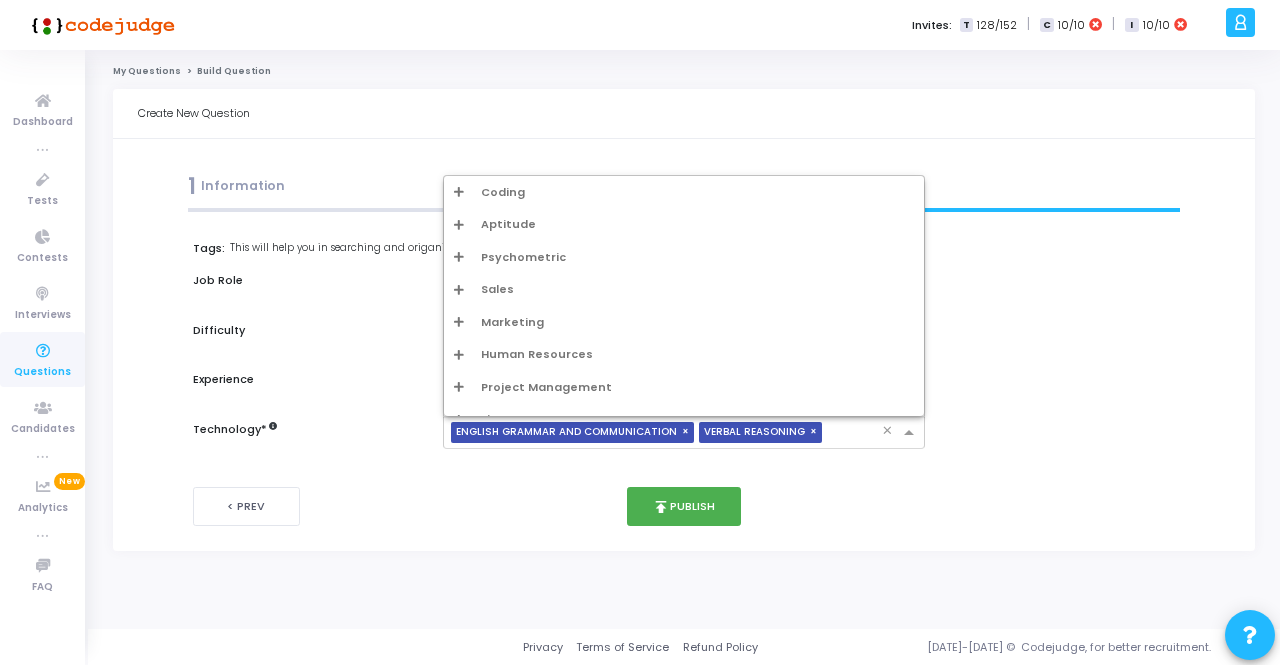 click on "Aptitude" at bounding box center (683, 224) 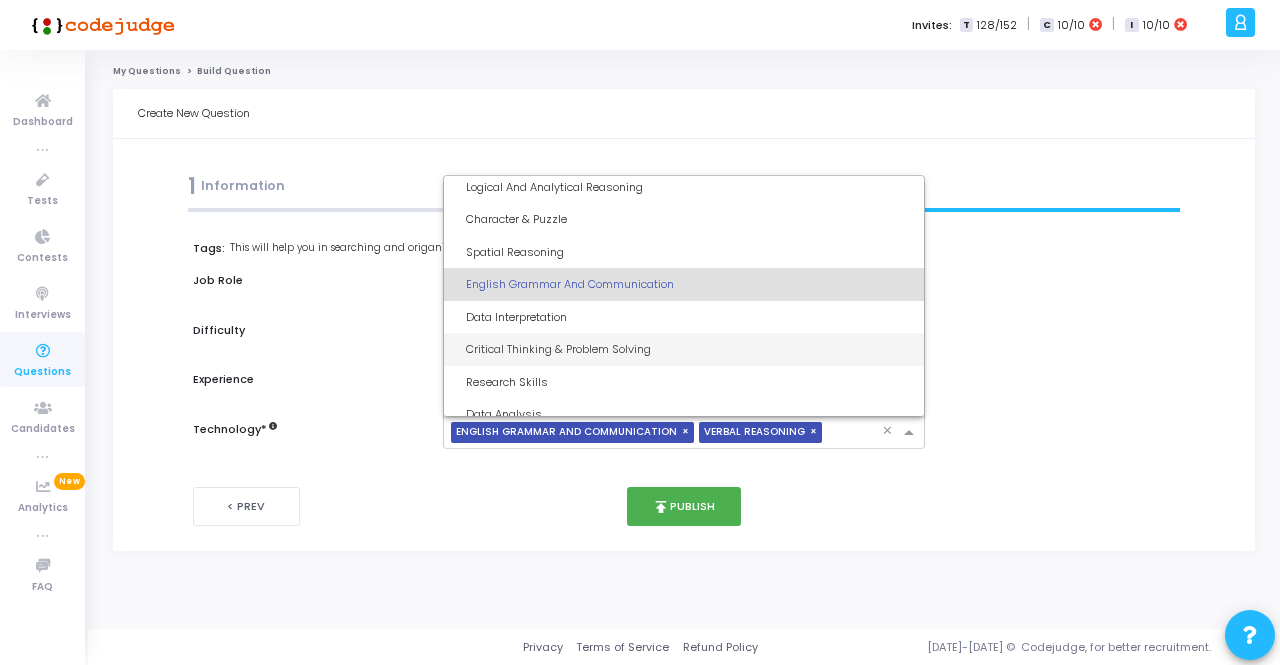 scroll, scrollTop: 300, scrollLeft: 0, axis: vertical 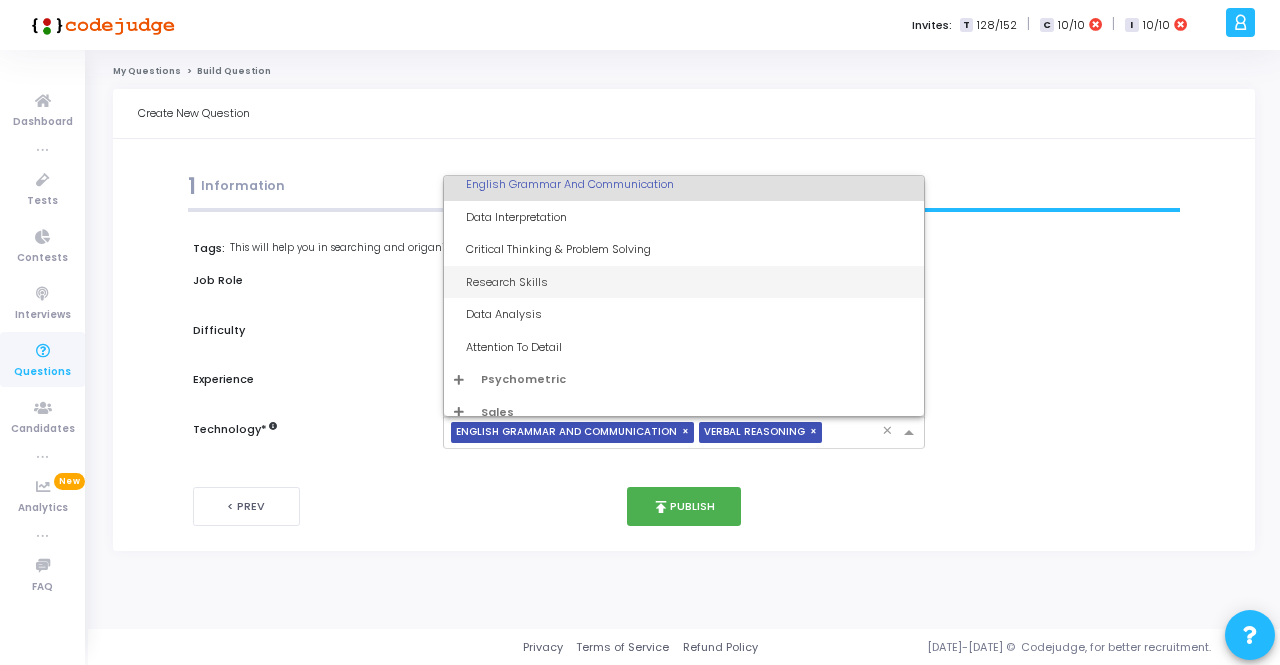 click on "Research Skills" at bounding box center (689, 282) 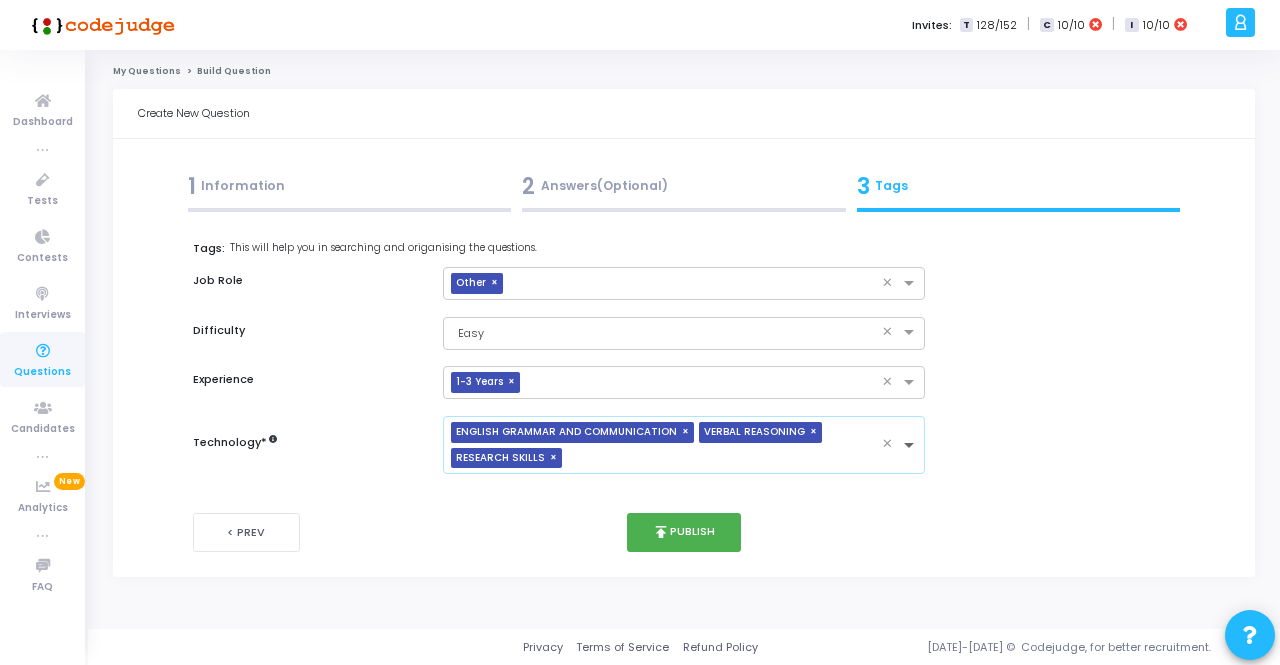 click at bounding box center [911, 446] 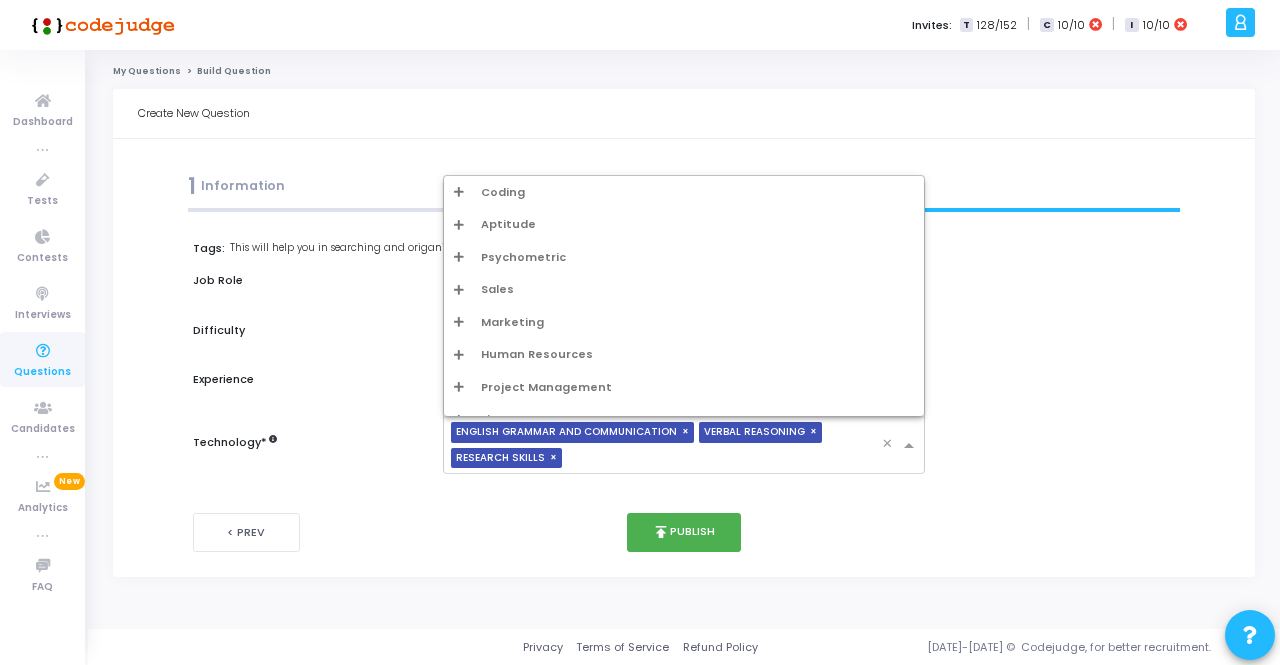 click at bounding box center (459, 224) 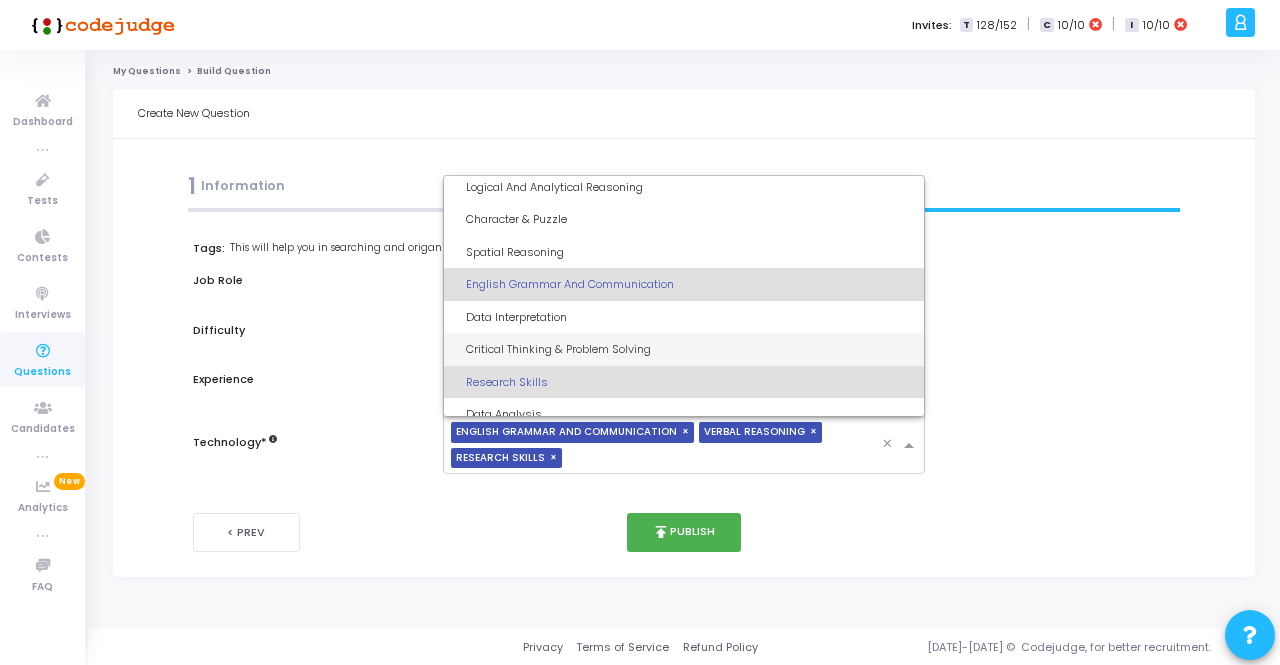 scroll, scrollTop: 300, scrollLeft: 0, axis: vertical 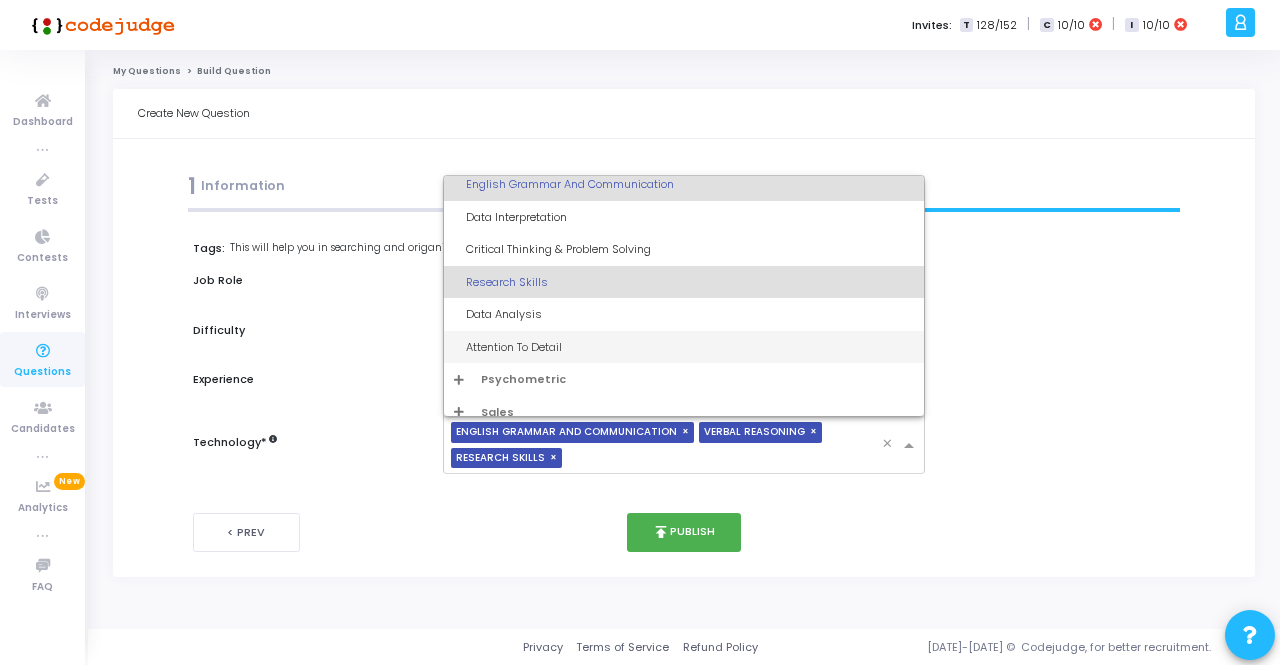 click on "Attention To Detail" at bounding box center [689, 347] 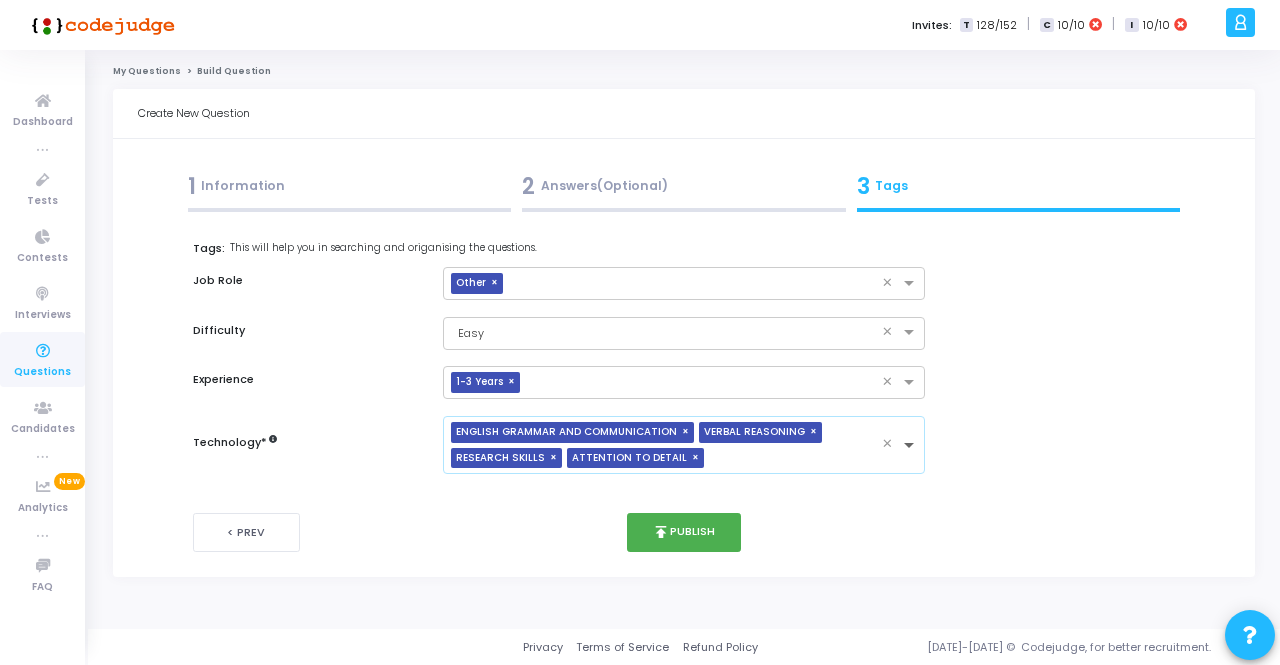 click at bounding box center (911, 446) 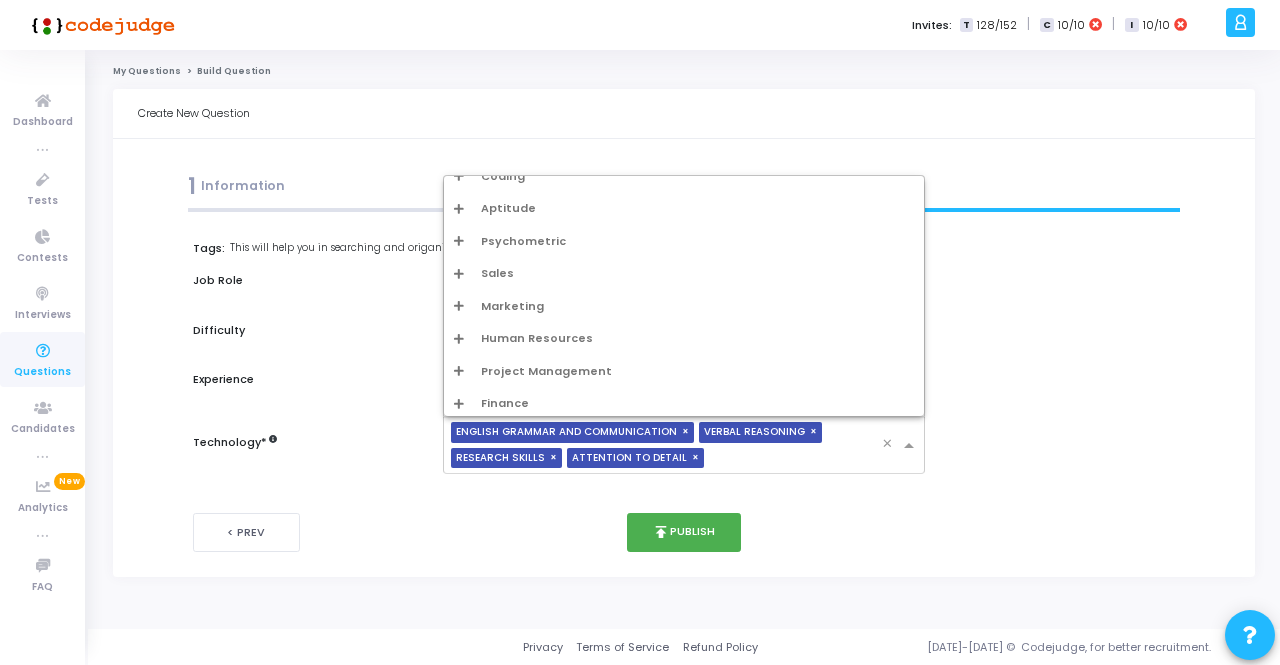 scroll, scrollTop: 20, scrollLeft: 0, axis: vertical 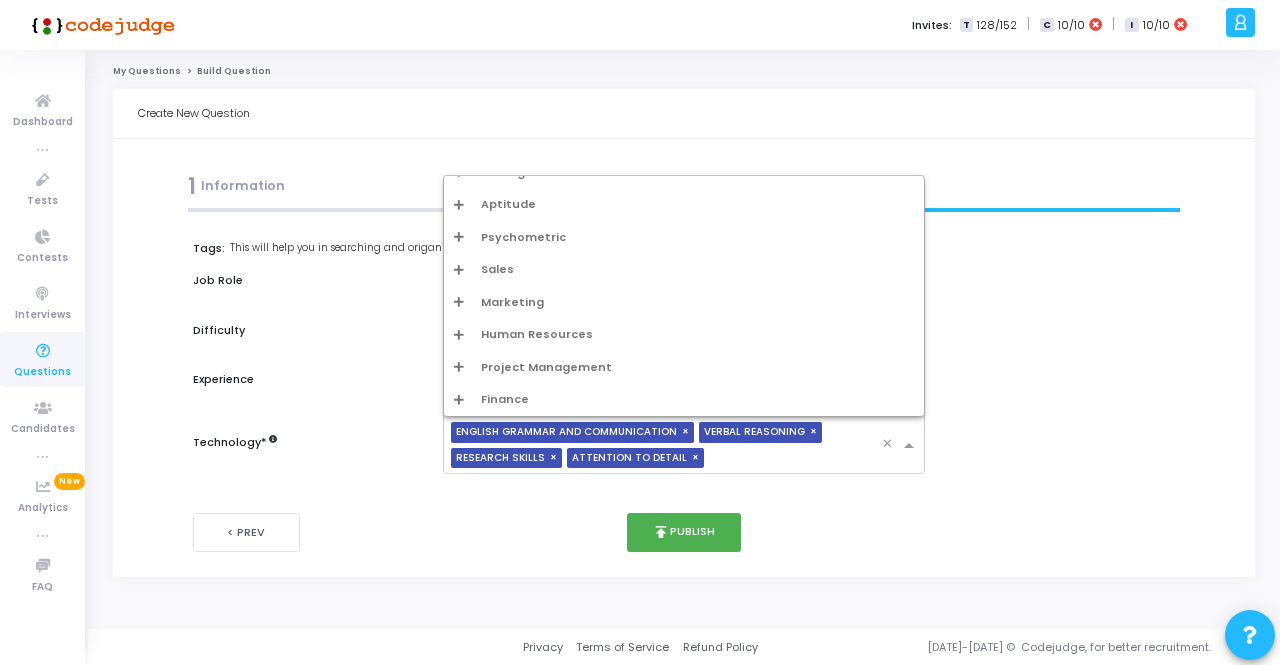 click at bounding box center (459, 399) 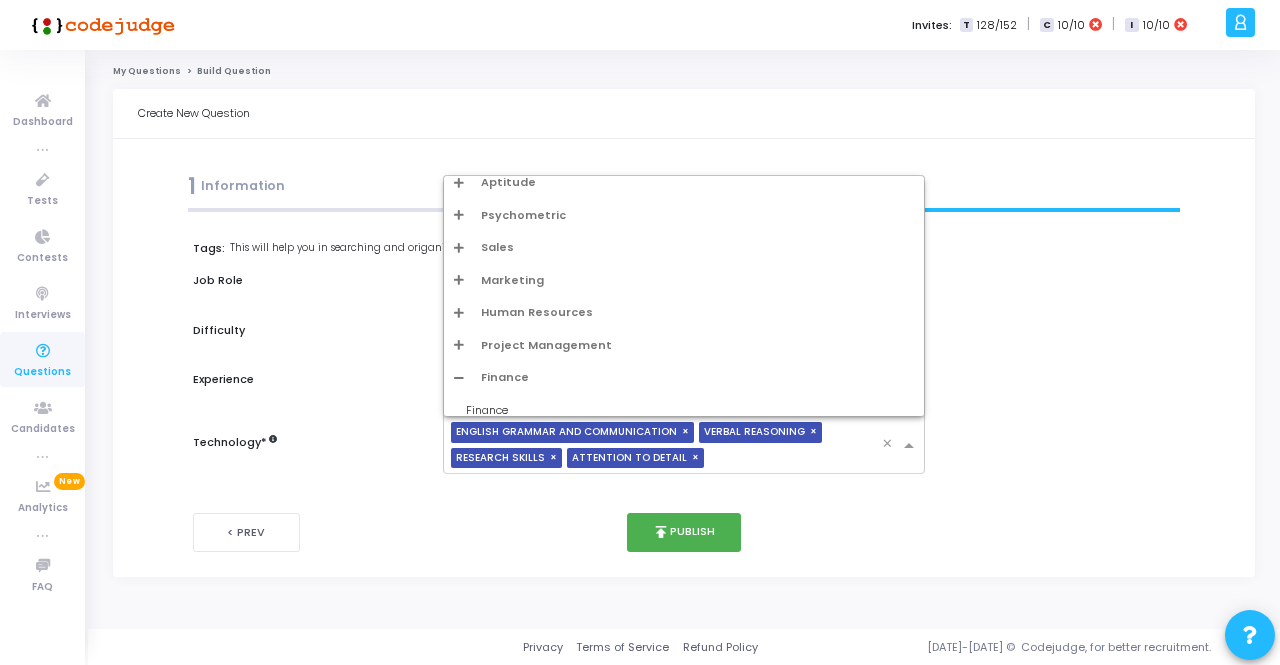 scroll, scrollTop: 52, scrollLeft: 0, axis: vertical 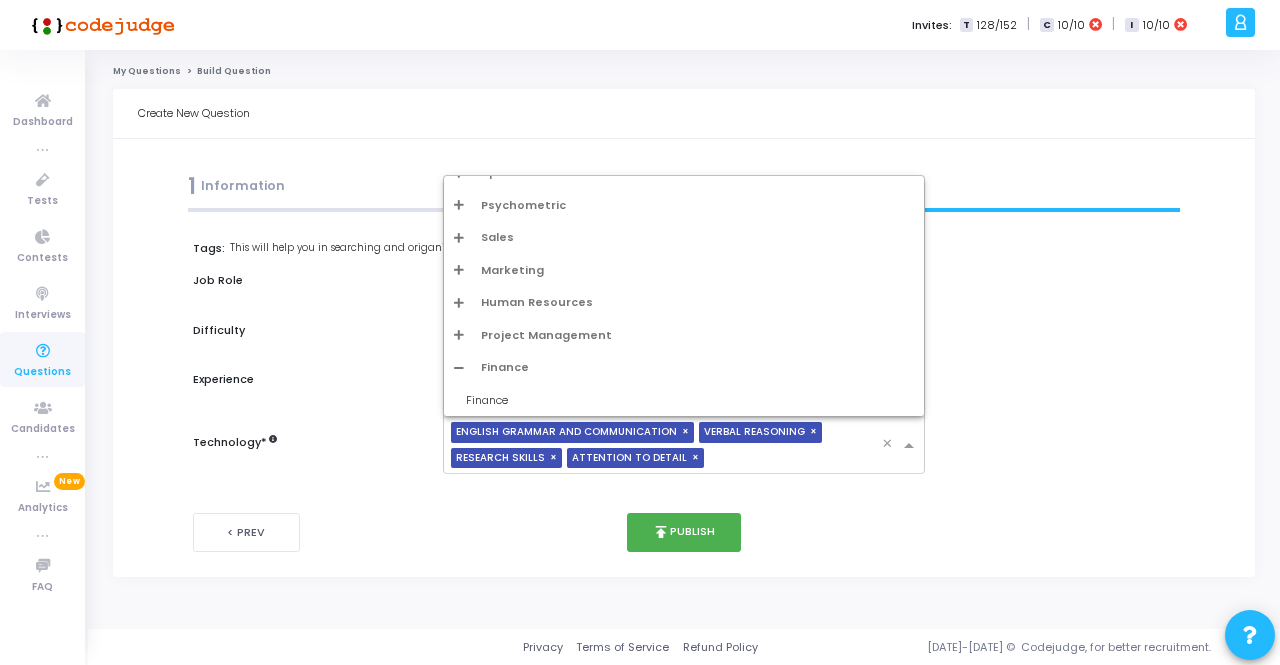 click at bounding box center [459, 334] 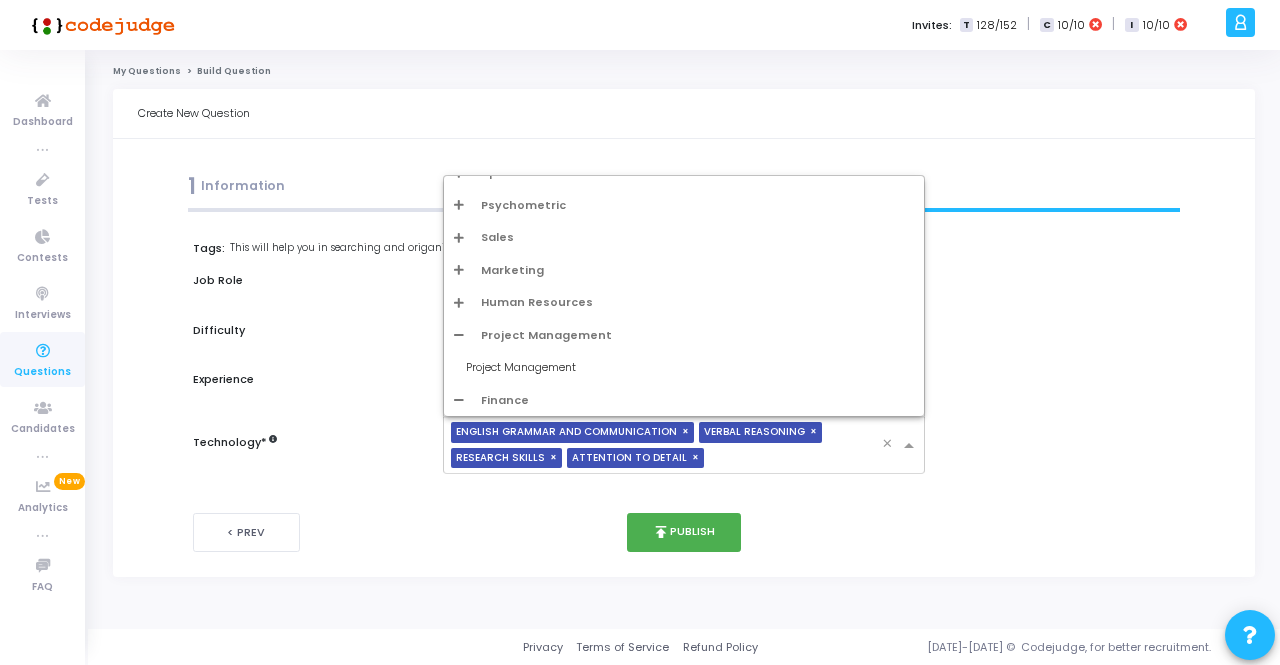 click at bounding box center (459, 302) 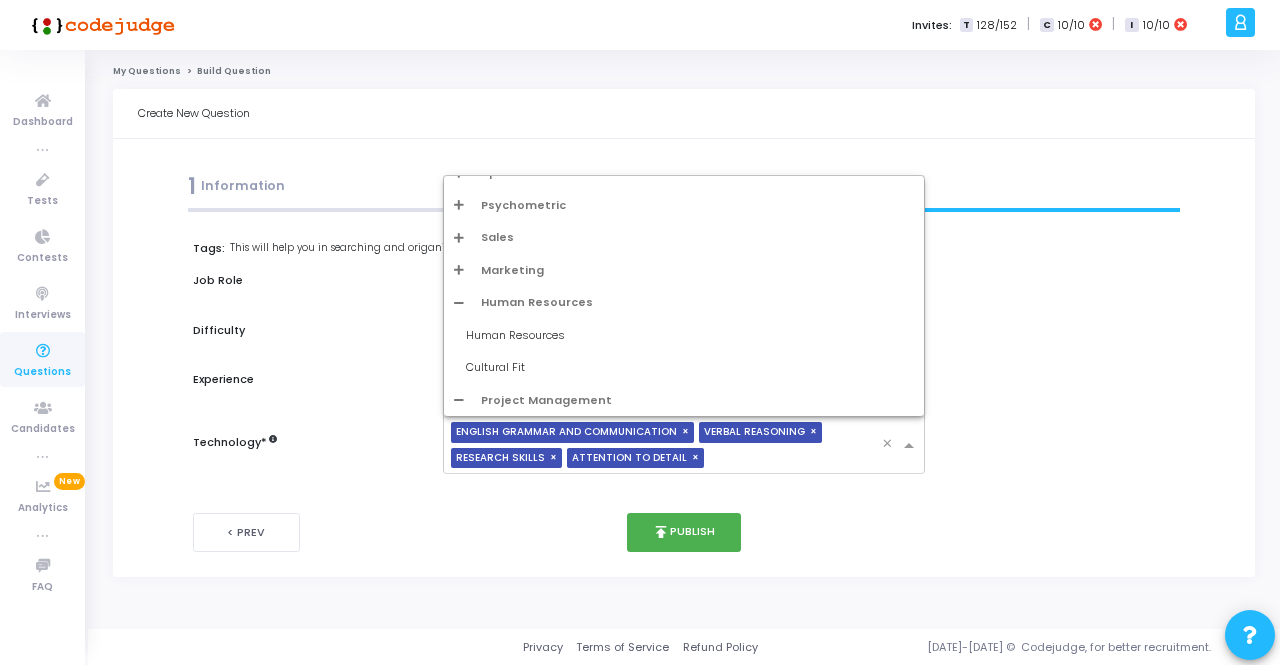 click on "Marketing" at bounding box center [683, 270] 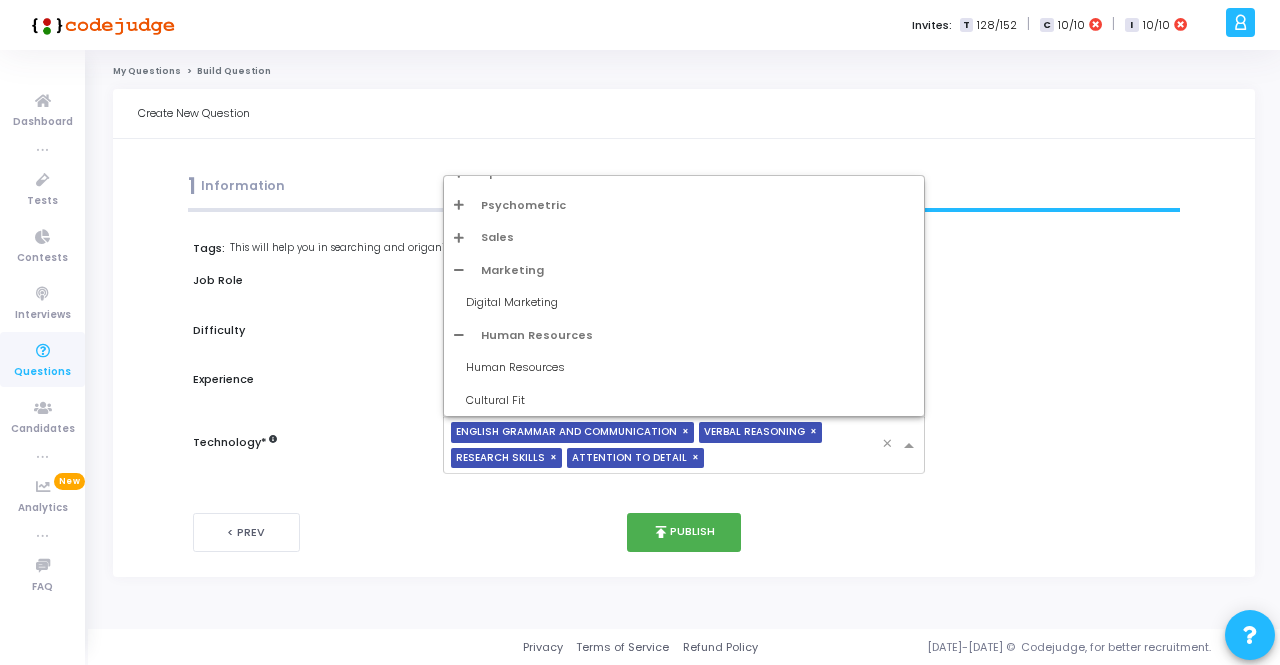 click at bounding box center [459, 237] 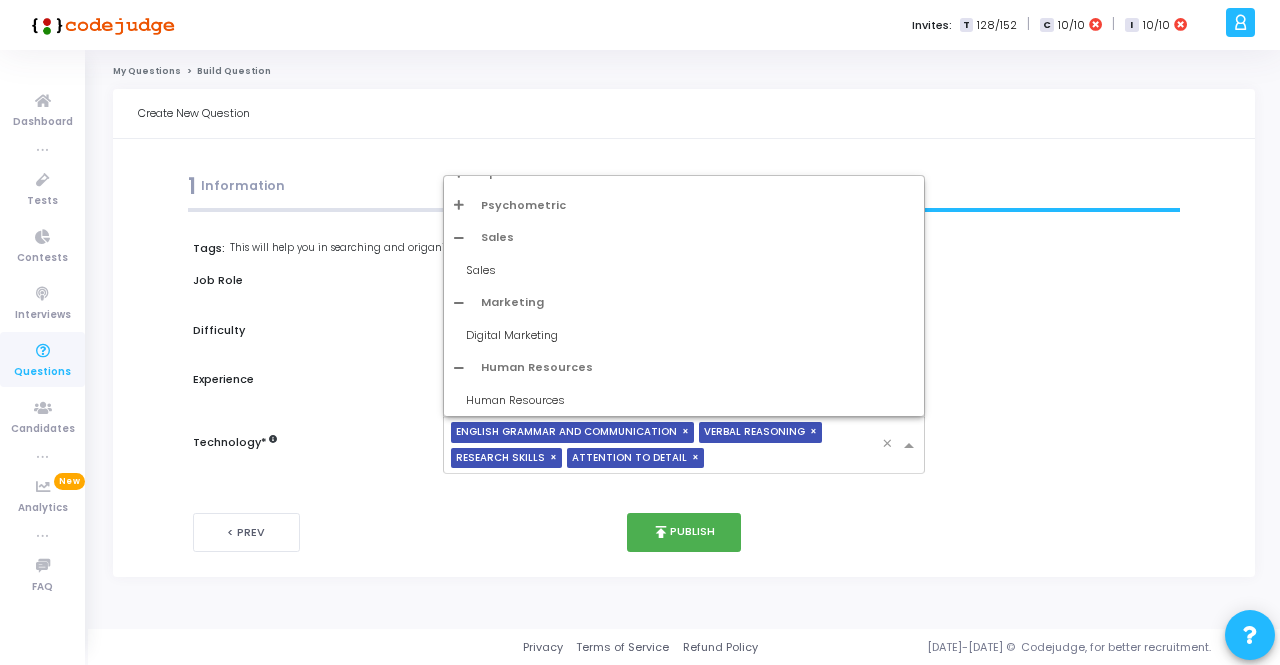 scroll, scrollTop: 0, scrollLeft: 0, axis: both 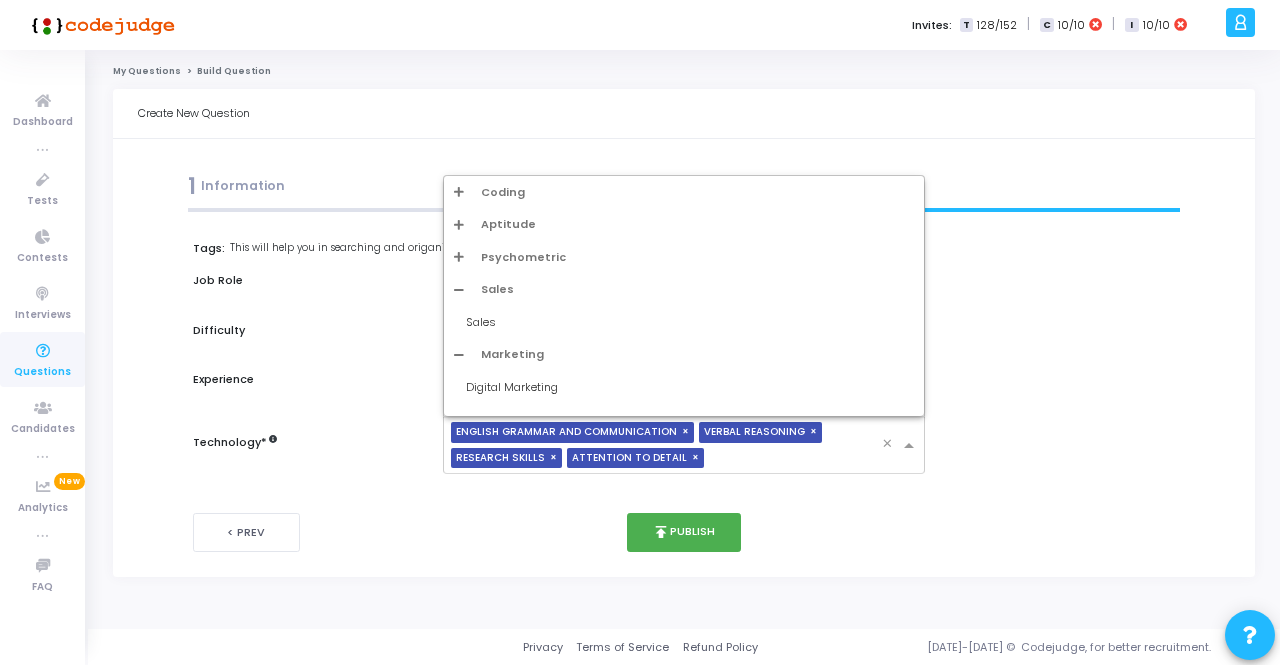 click at bounding box center [459, 256] 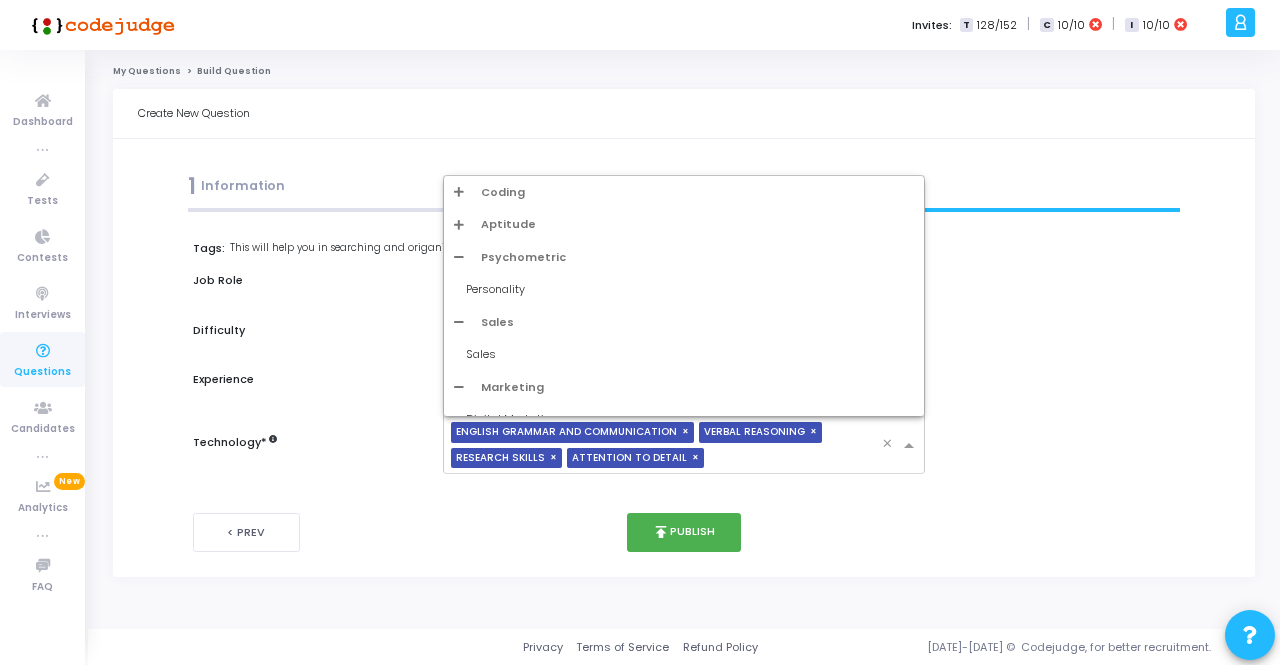 click at bounding box center (459, 224) 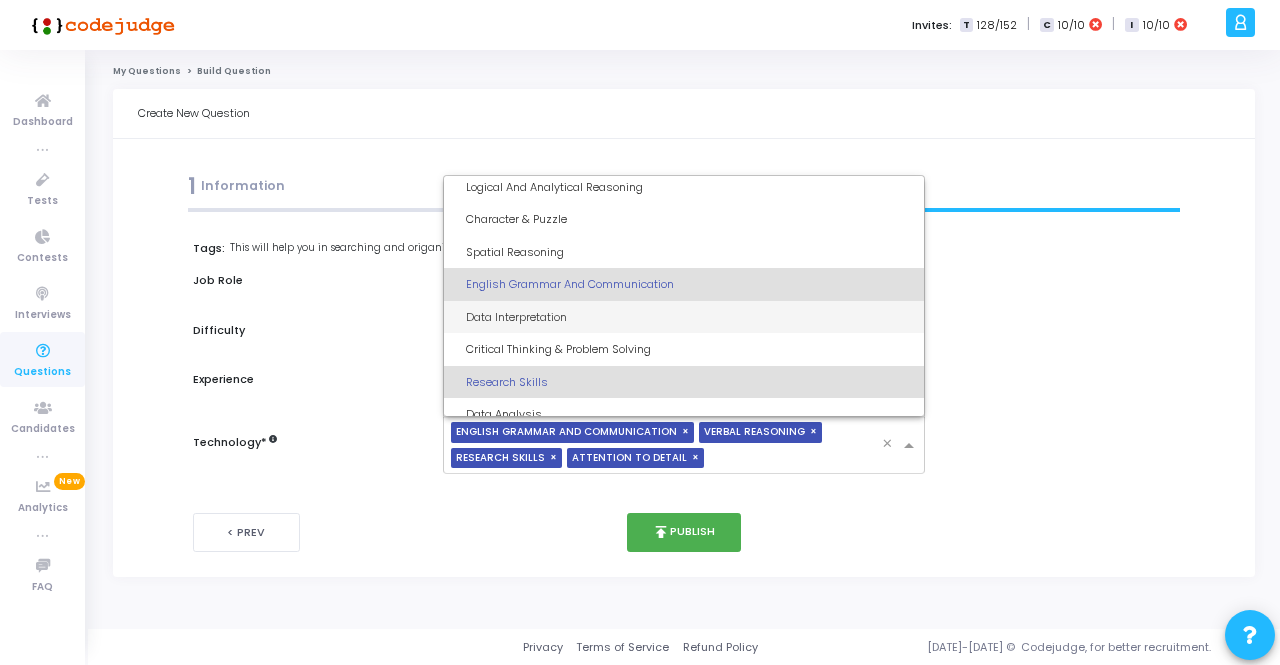 scroll, scrollTop: 300, scrollLeft: 0, axis: vertical 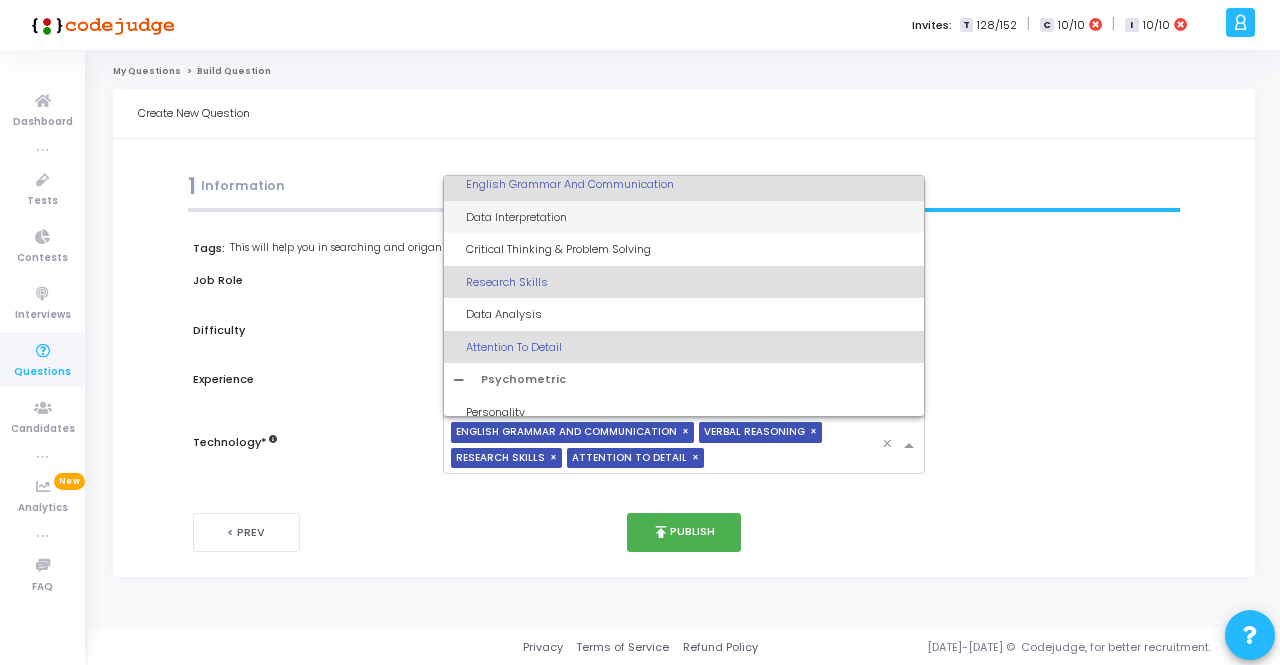 click on "Data Interpretation" at bounding box center (689, 217) 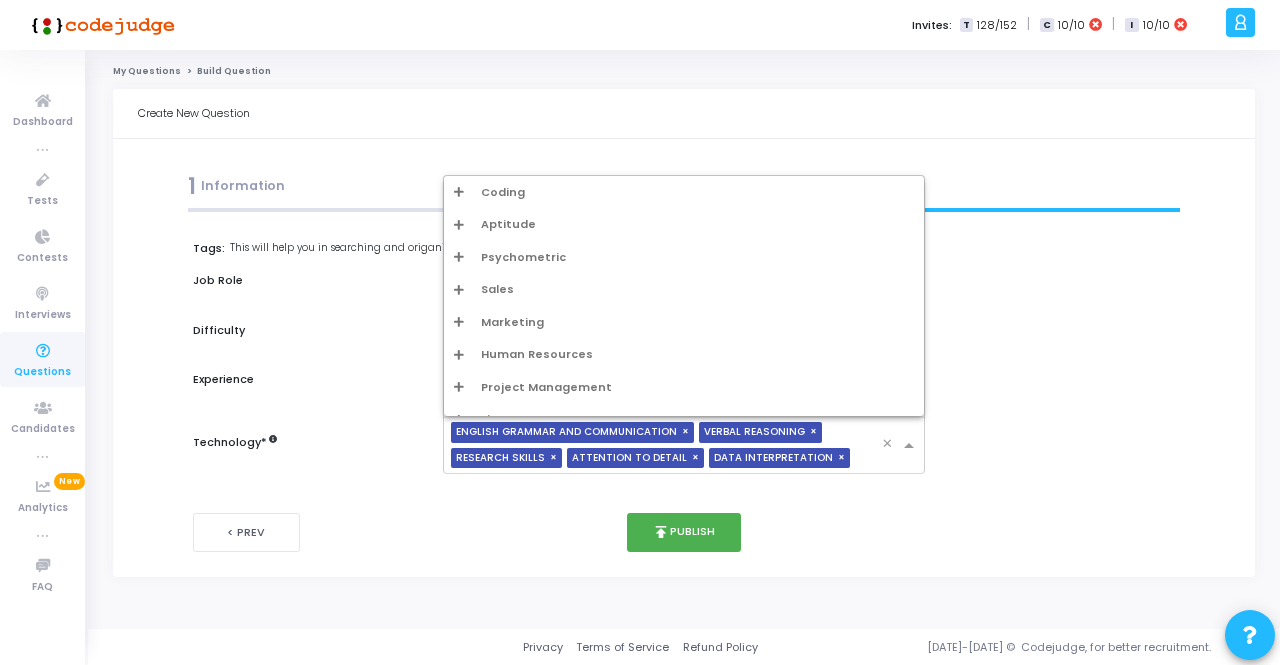 click at bounding box center (911, 446) 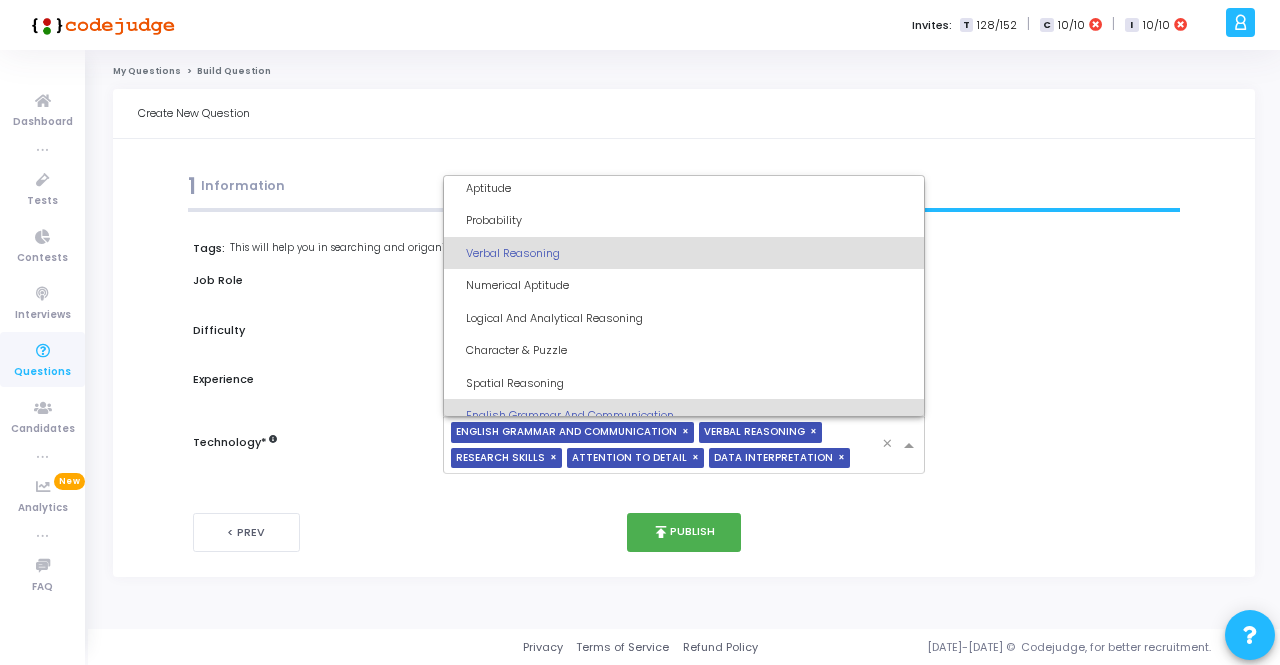 scroll, scrollTop: 100, scrollLeft: 0, axis: vertical 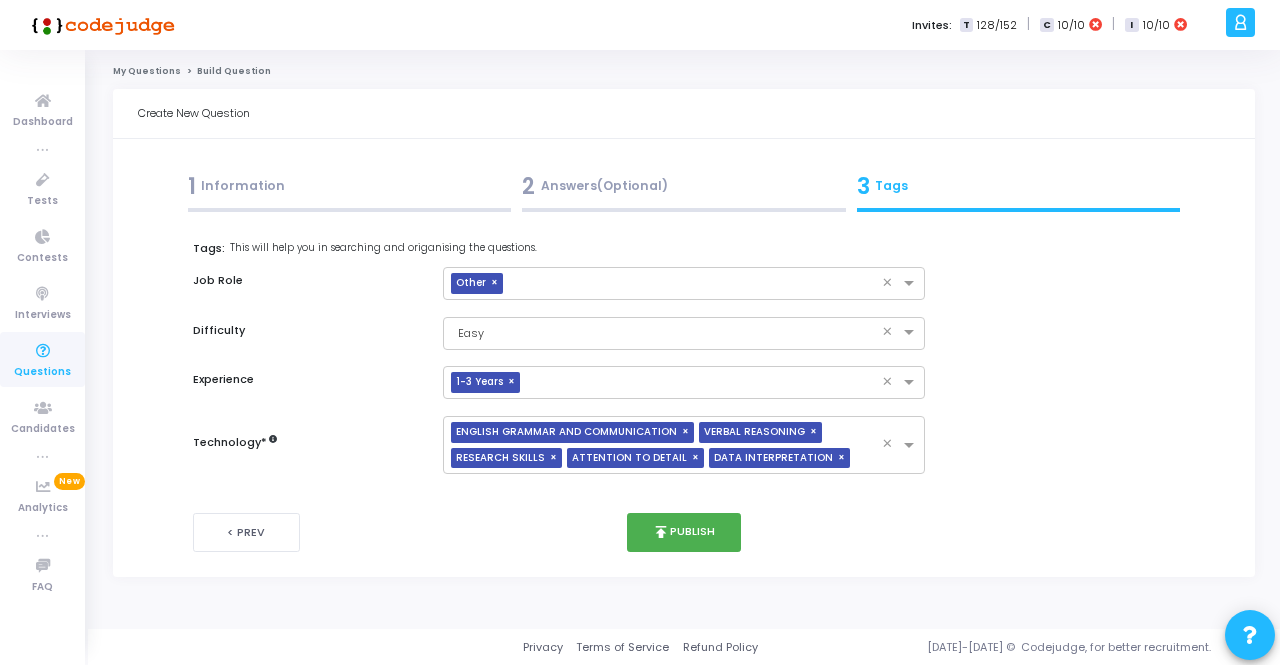 click on "Tags:  This will help you in searching and origanising the questions. Job Role × Other × Difficulty × Easy × Experience × 1-3 Years × Technology * × ENGLISH GRAMMAR AND COMMUNICATION × VERBAL REASONING × RESEARCH SKILLS × ATTENTION TO DETAIL × DATA INTERPRETATION ×" at bounding box center [684, 357] 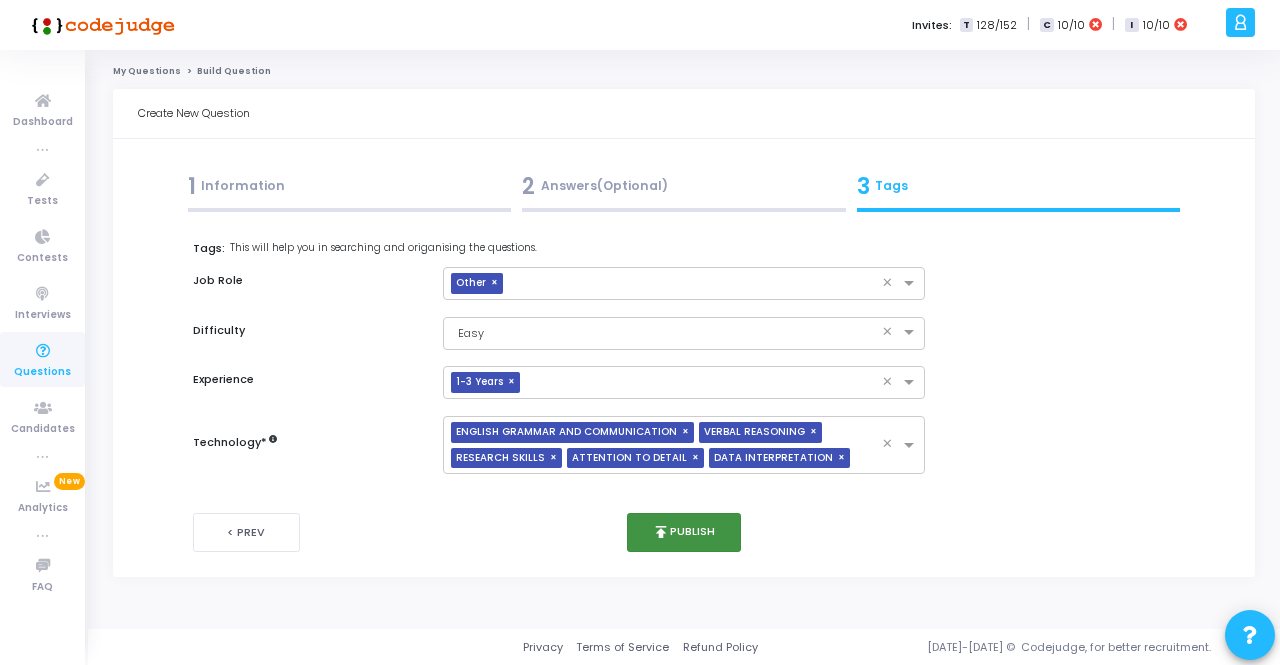 click on "publish  Publish" at bounding box center (684, 532) 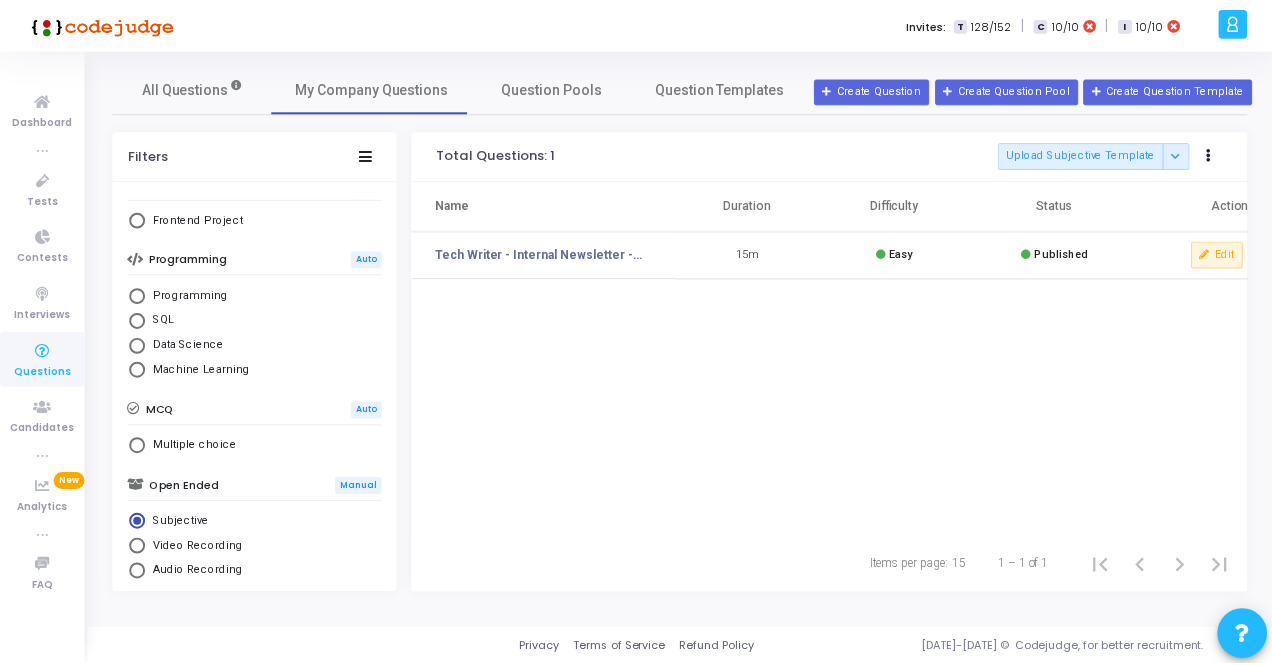 scroll, scrollTop: 0, scrollLeft: 0, axis: both 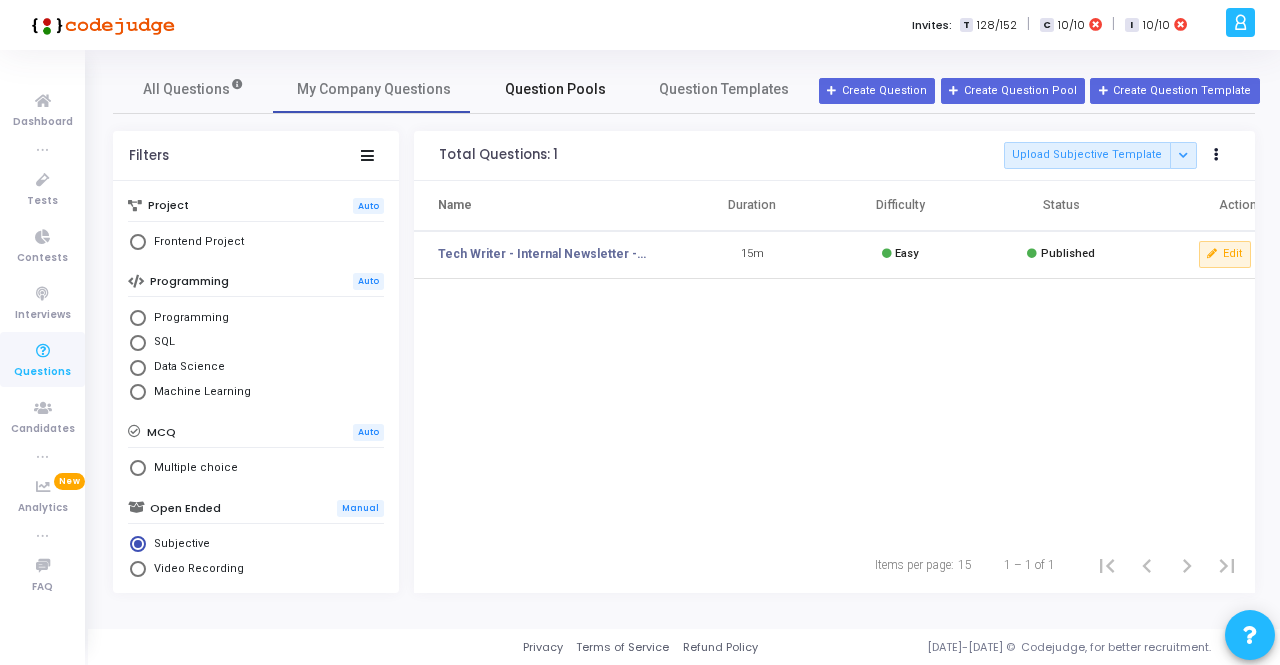 click on "Question Pools" at bounding box center (555, 89) 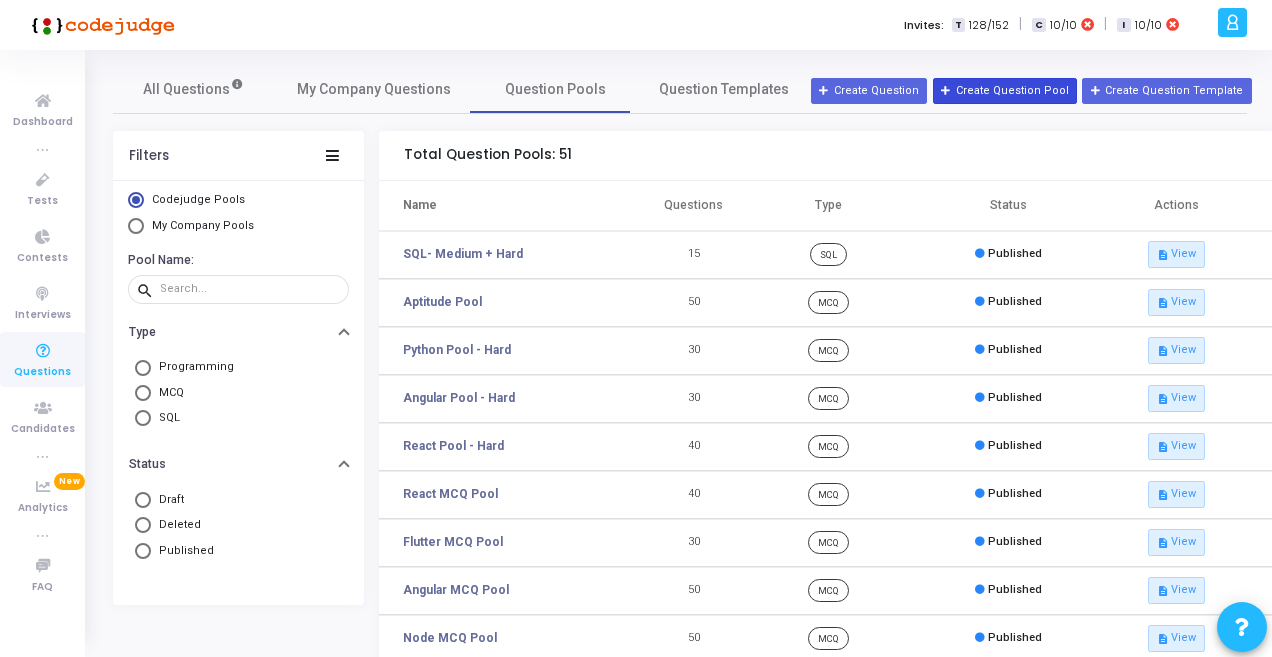 click on "Create Question Pool" at bounding box center [1005, 91] 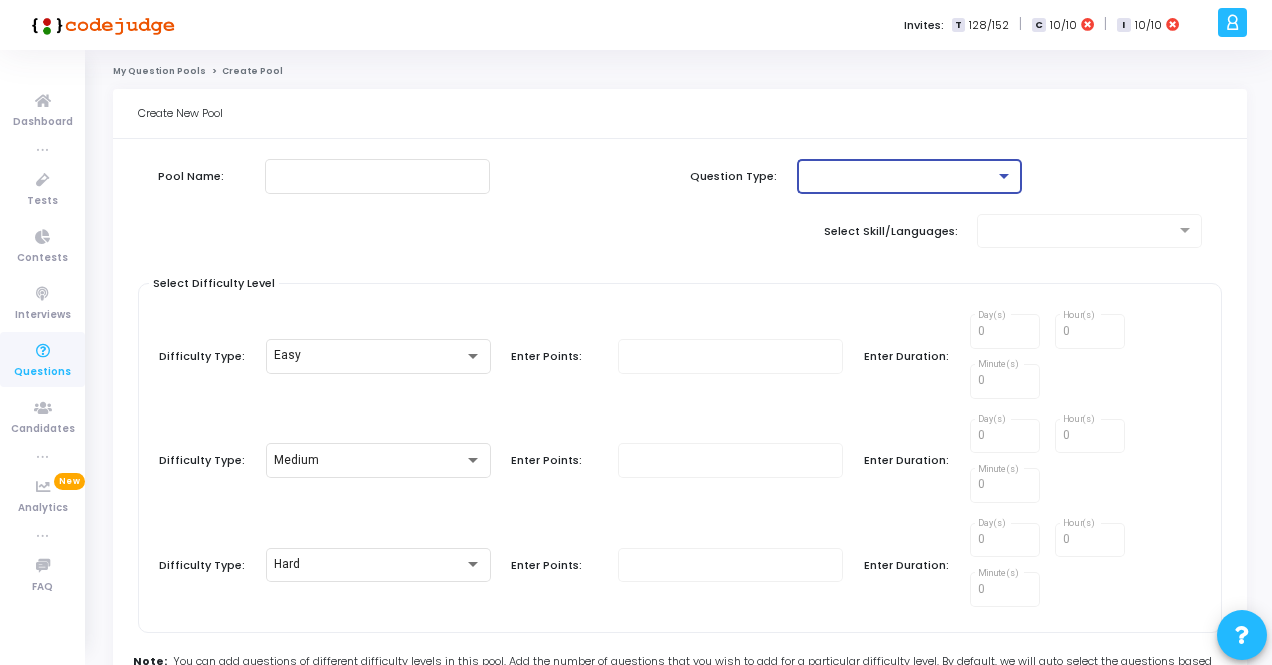 click at bounding box center [900, 176] 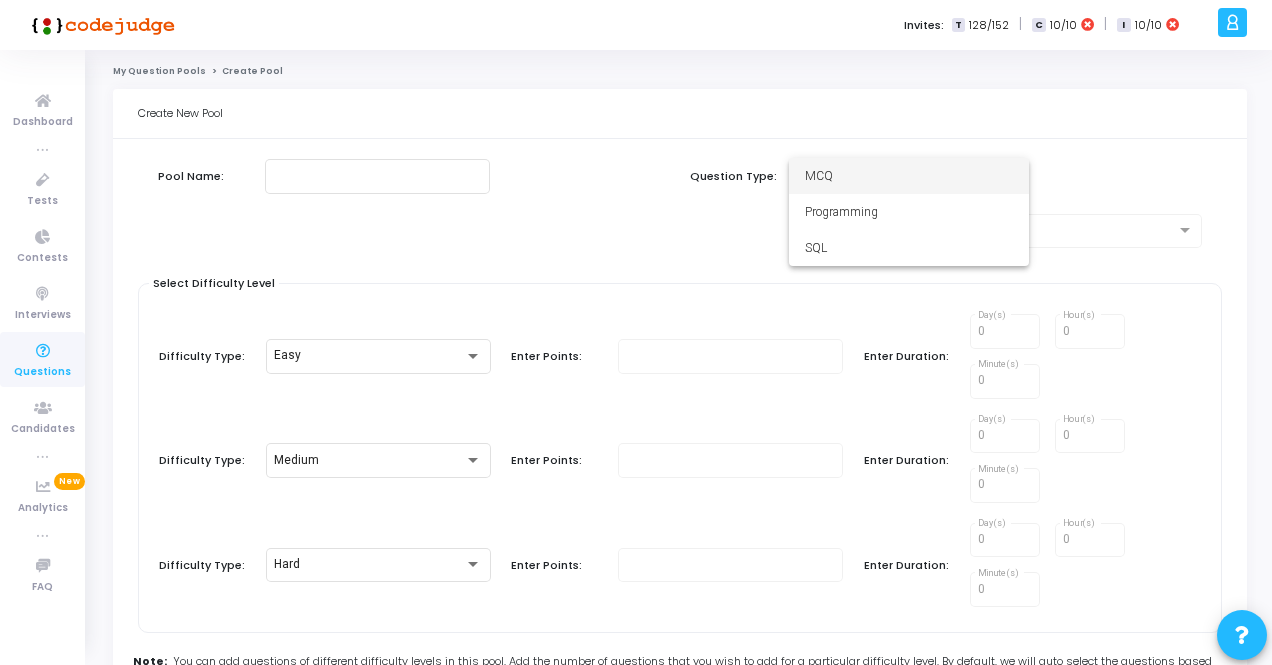 click at bounding box center [636, 332] 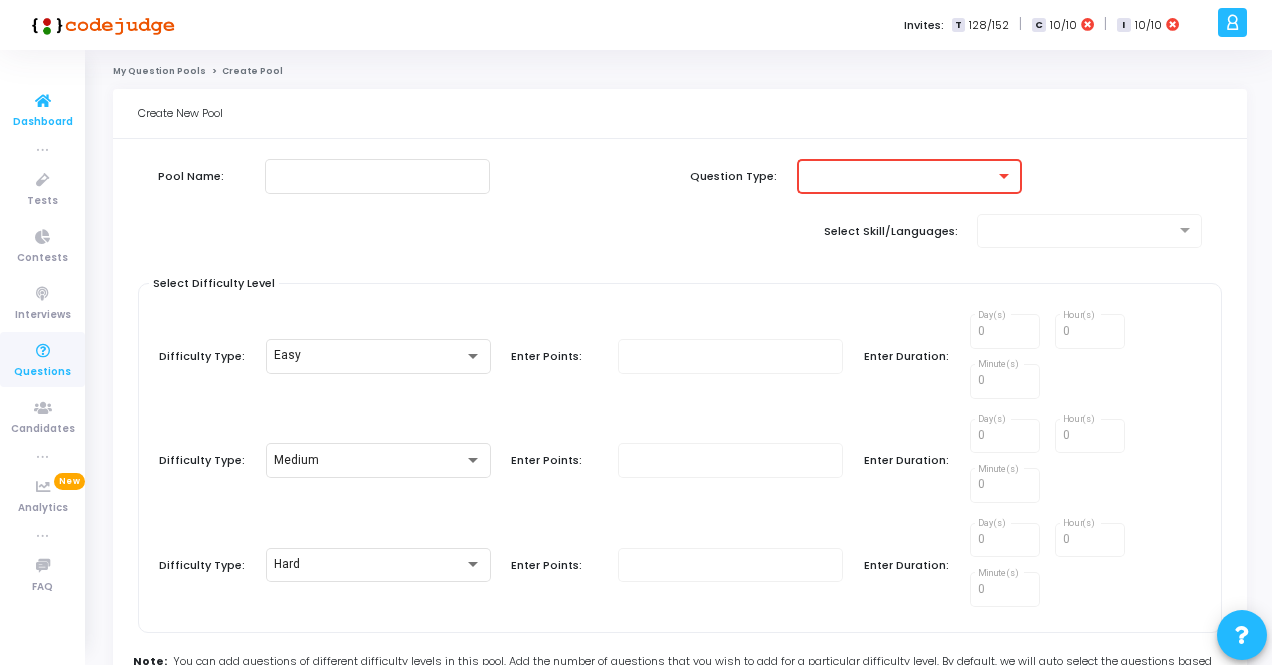 click at bounding box center [43, 101] 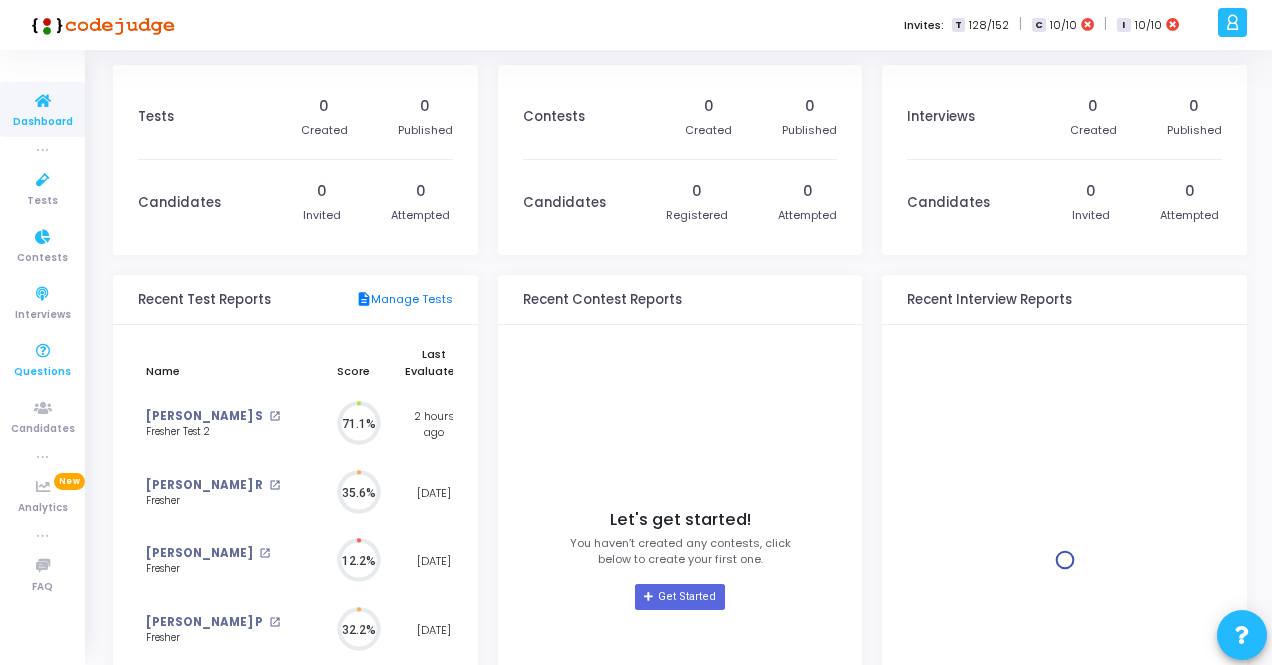 scroll, scrollTop: 9, scrollLeft: 10, axis: both 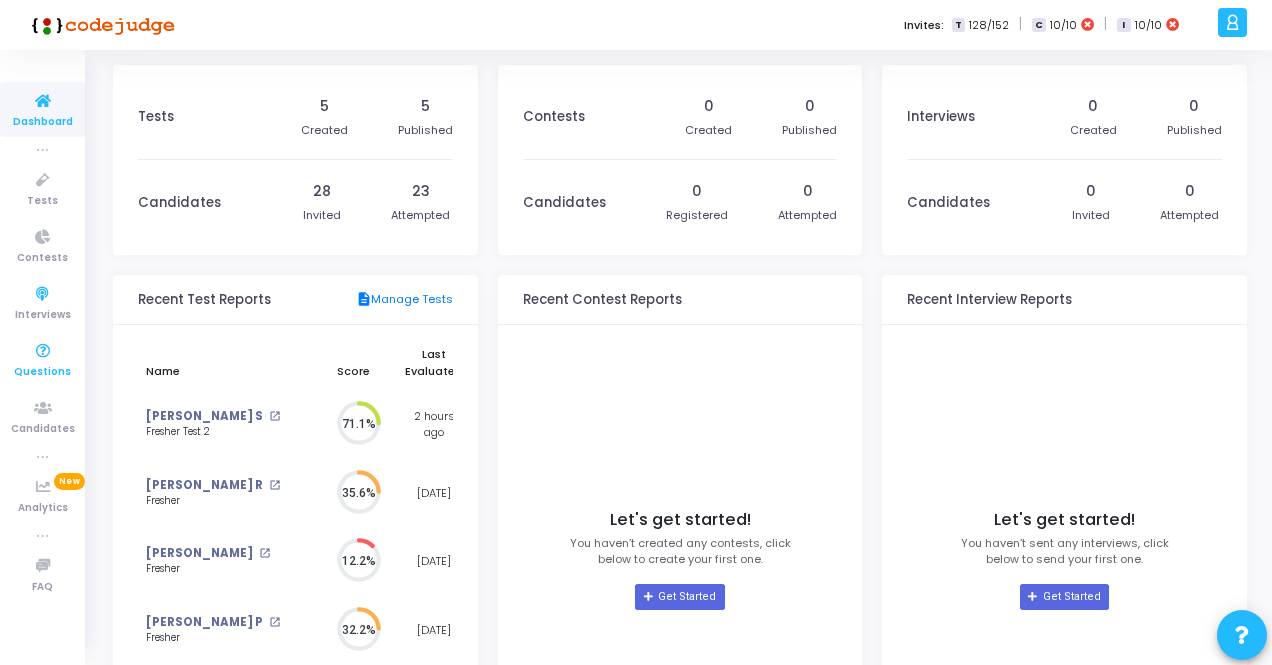 click at bounding box center [43, 351] 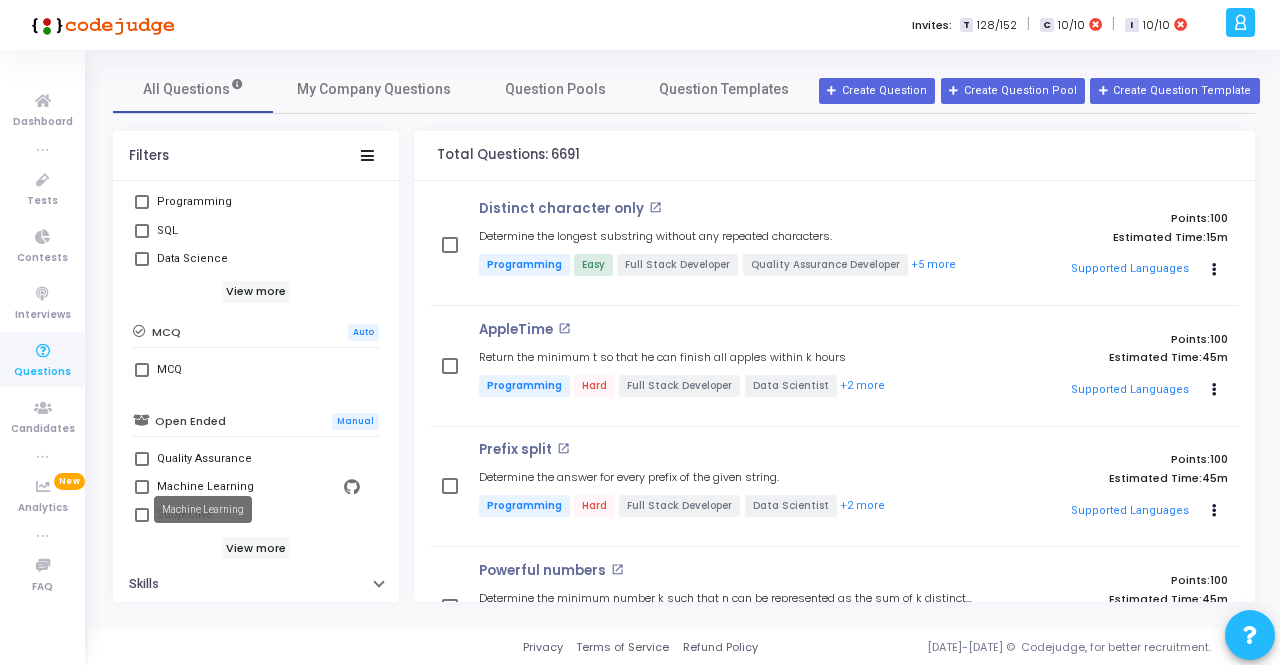 scroll, scrollTop: 498, scrollLeft: 0, axis: vertical 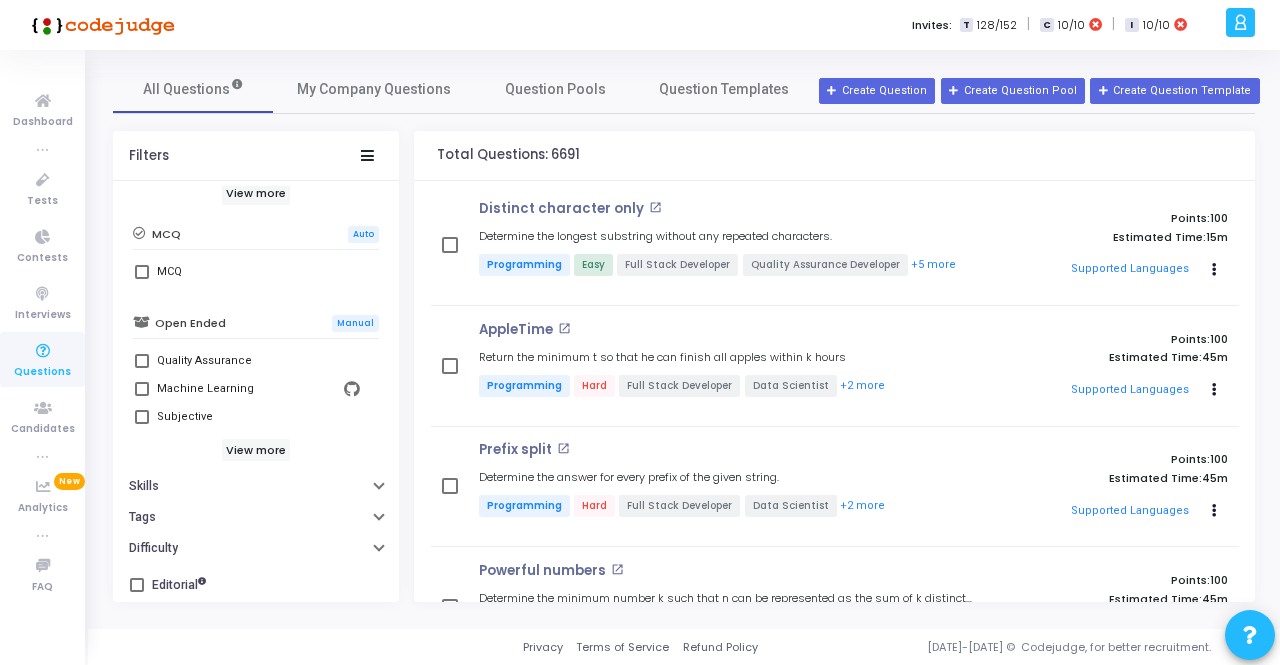 click at bounding box center [142, 417] 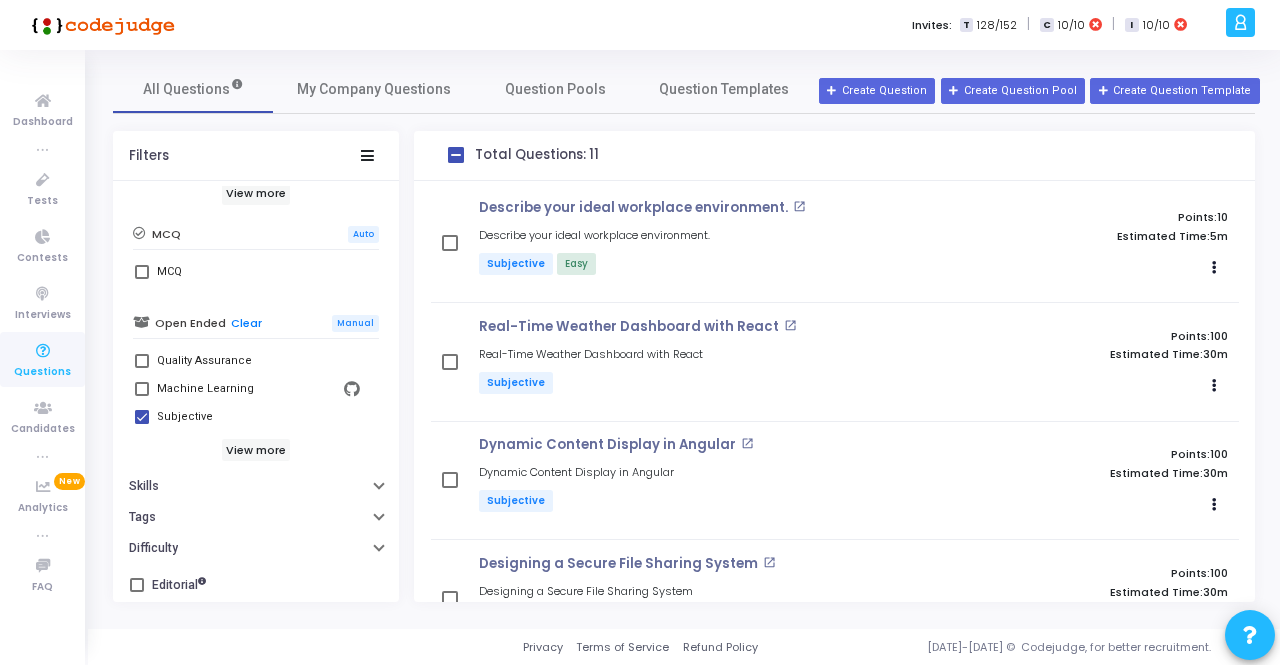 scroll, scrollTop: 0, scrollLeft: 0, axis: both 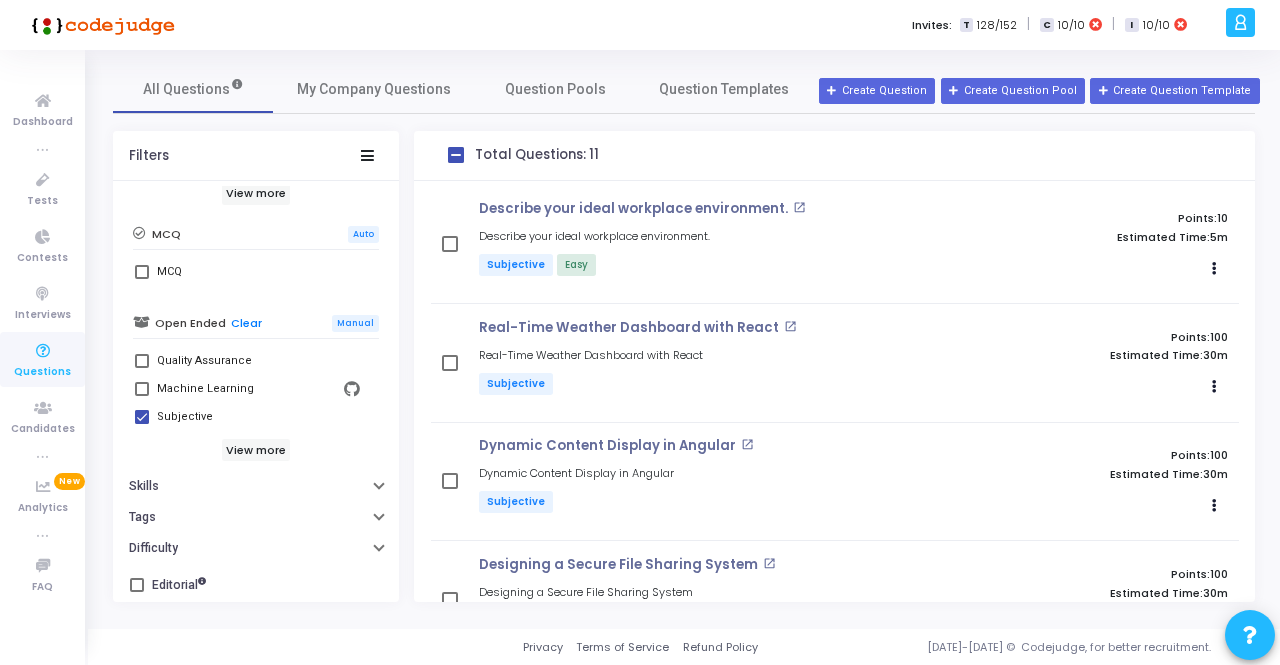 click at bounding box center [43, 351] 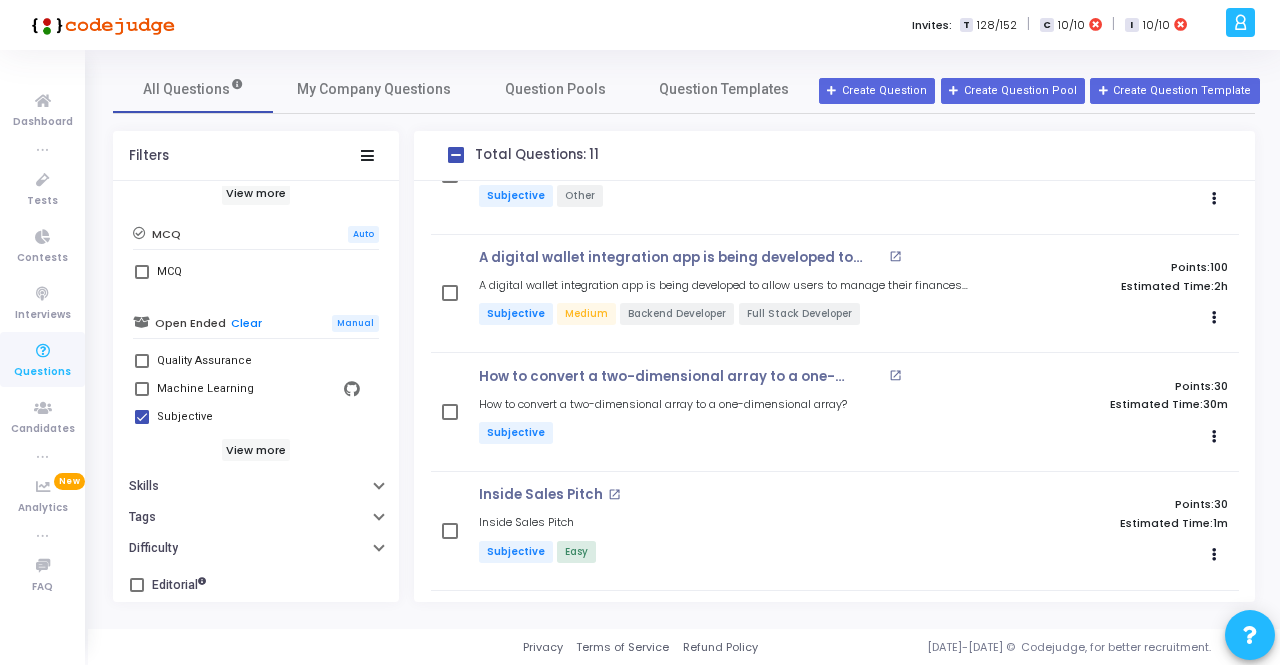 scroll, scrollTop: 902, scrollLeft: 0, axis: vertical 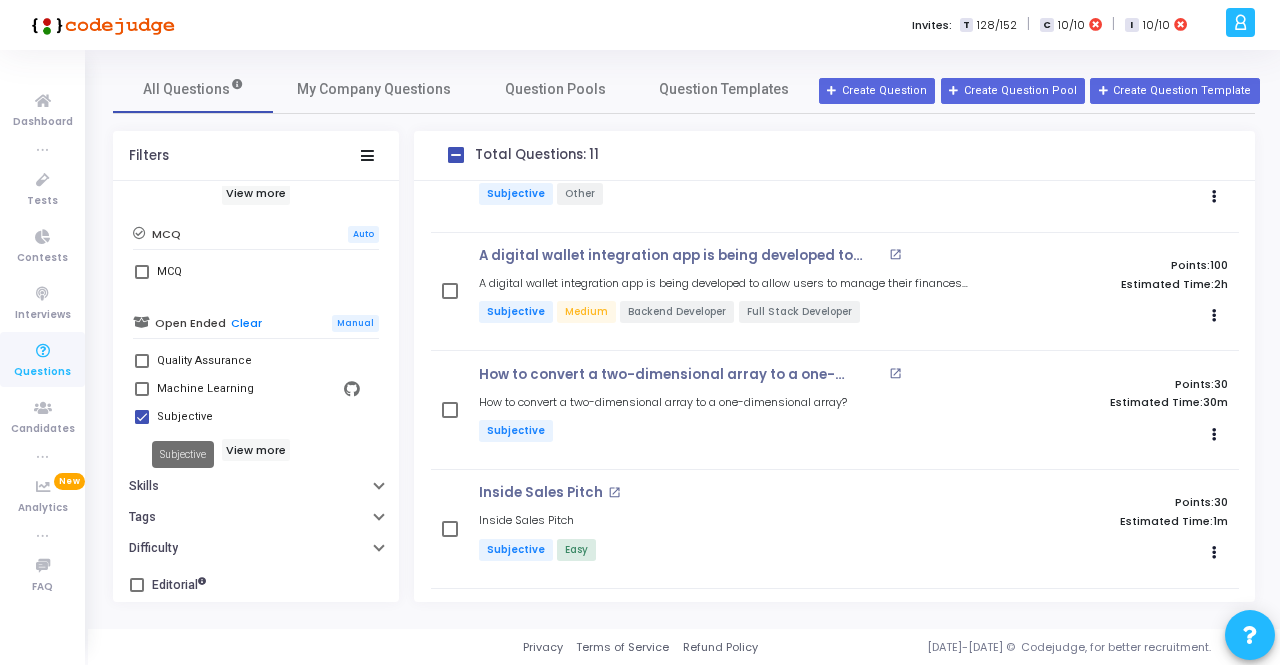click on "Subjective" at bounding box center [185, 417] 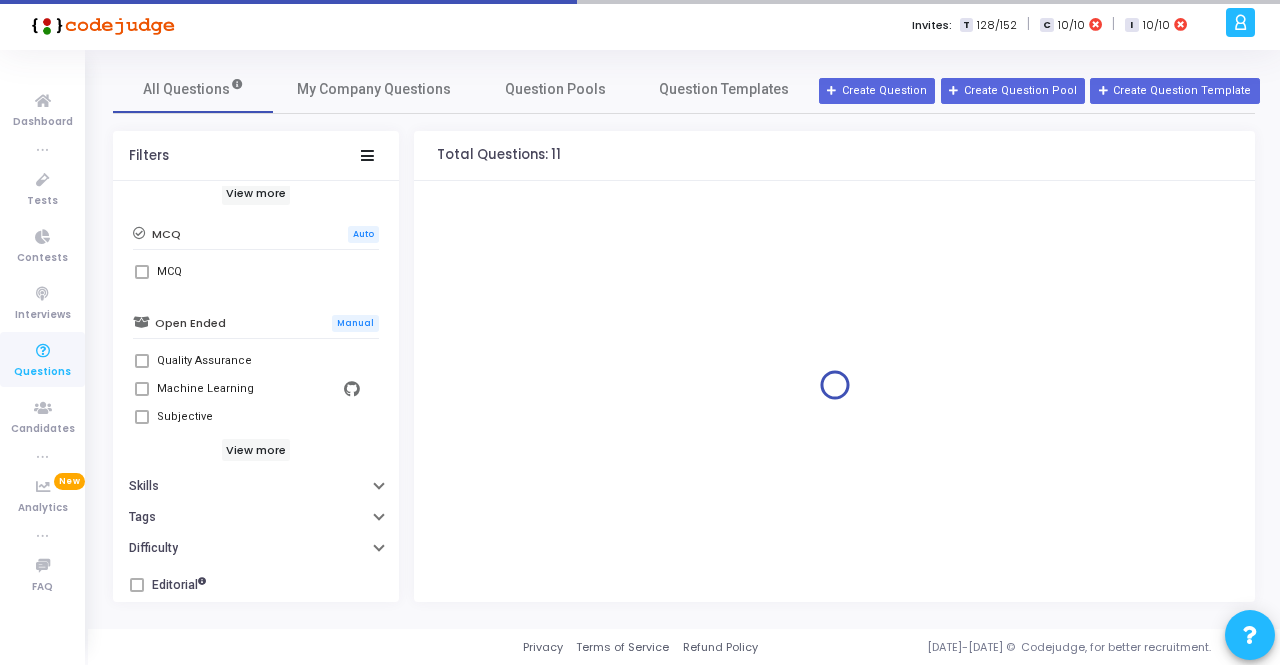 scroll, scrollTop: 0, scrollLeft: 0, axis: both 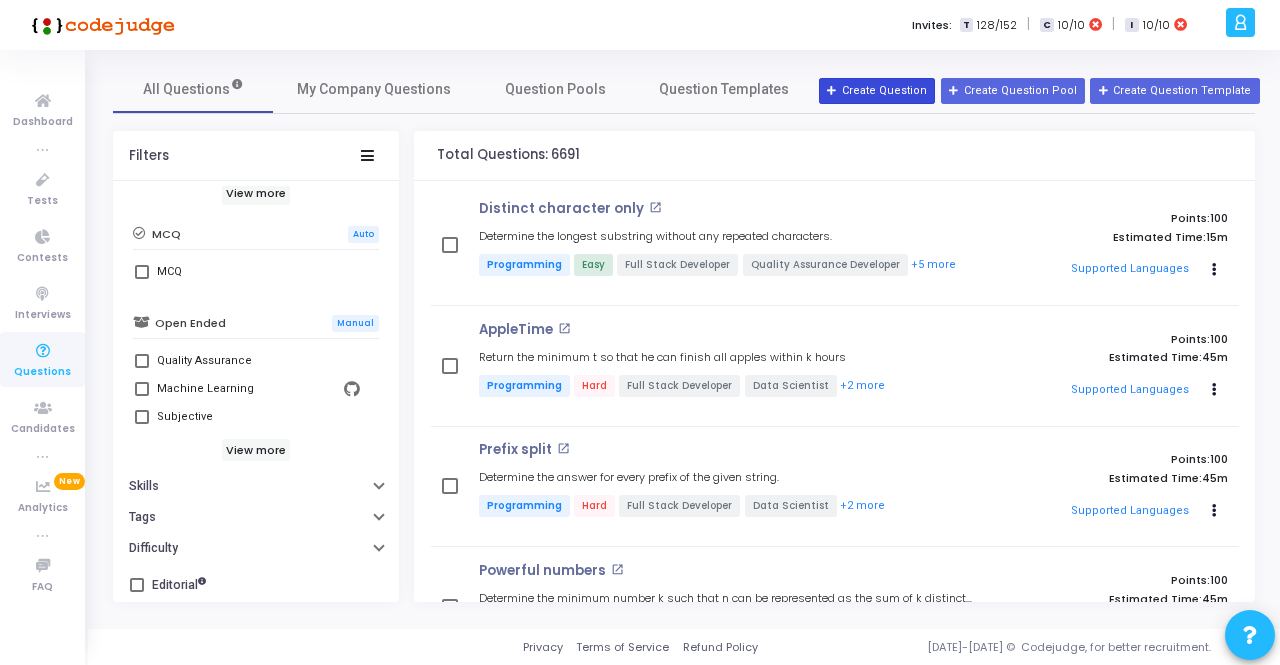 click on "Create Question" at bounding box center [877, 91] 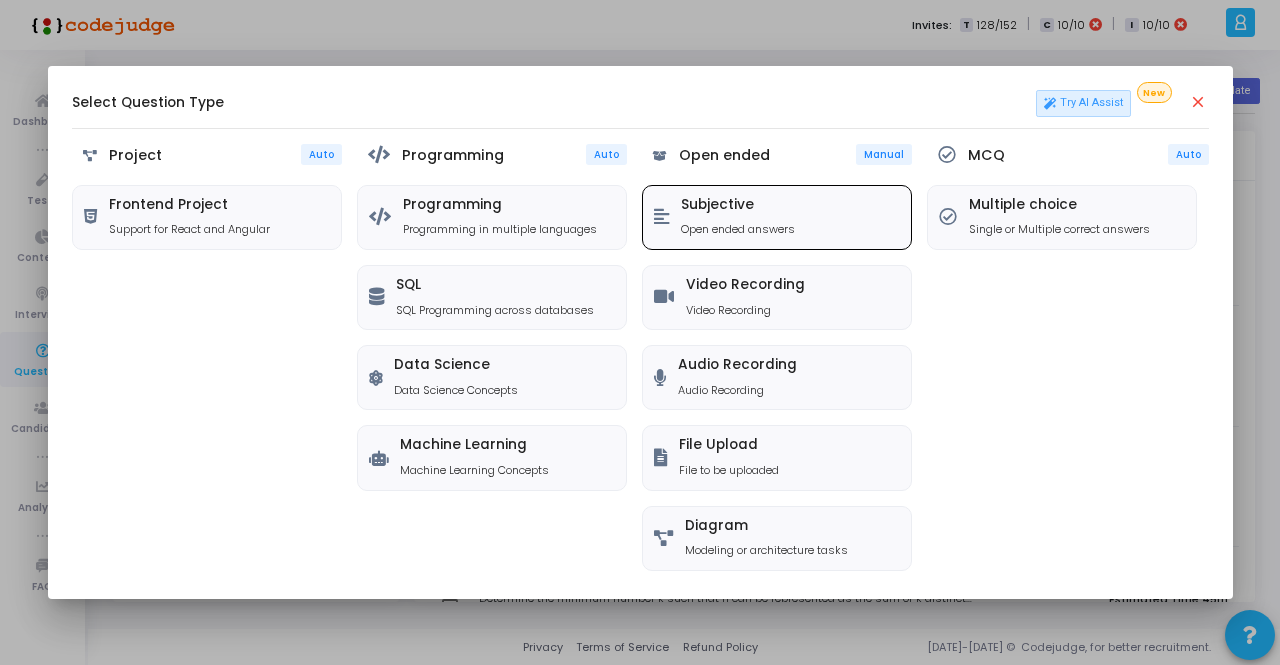 click on "Subjective" at bounding box center [738, 205] 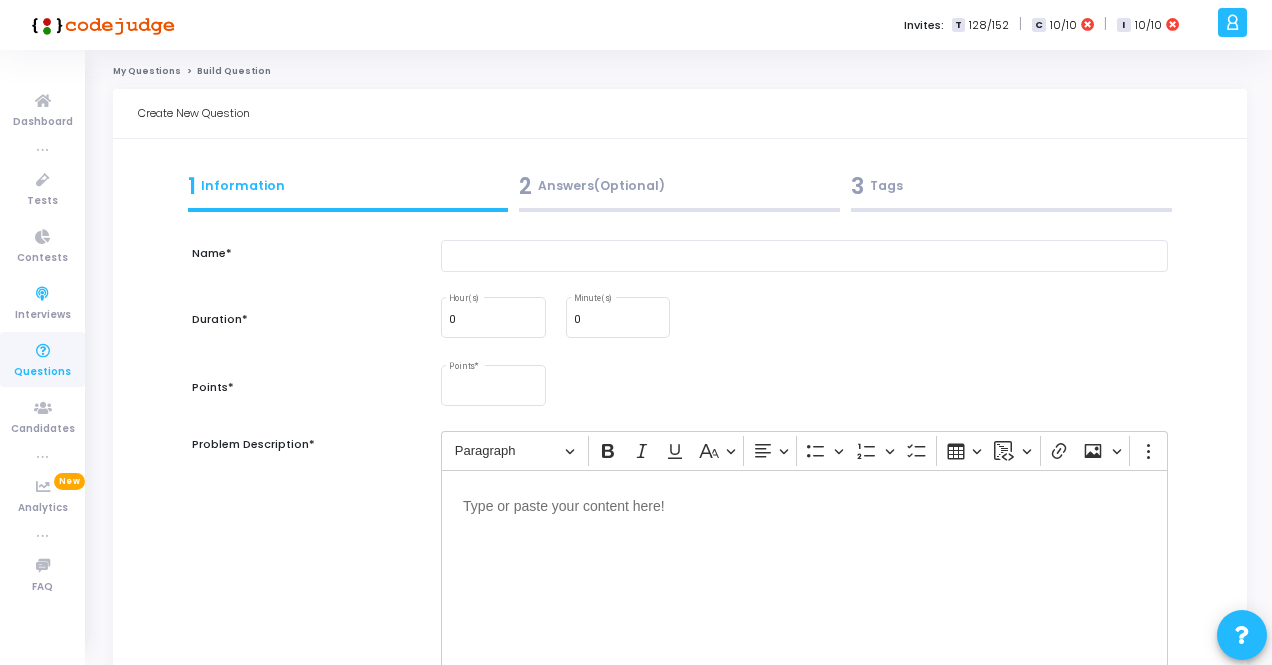 click at bounding box center [43, 351] 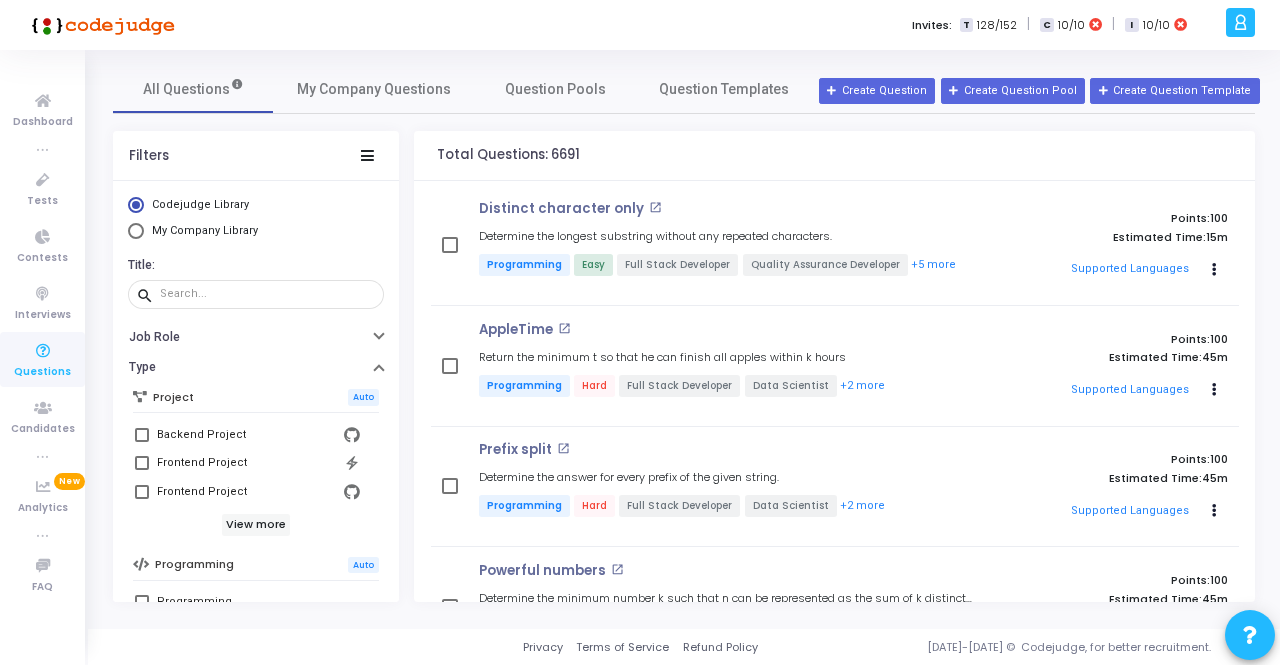 click on "My Company Library" at bounding box center [205, 230] 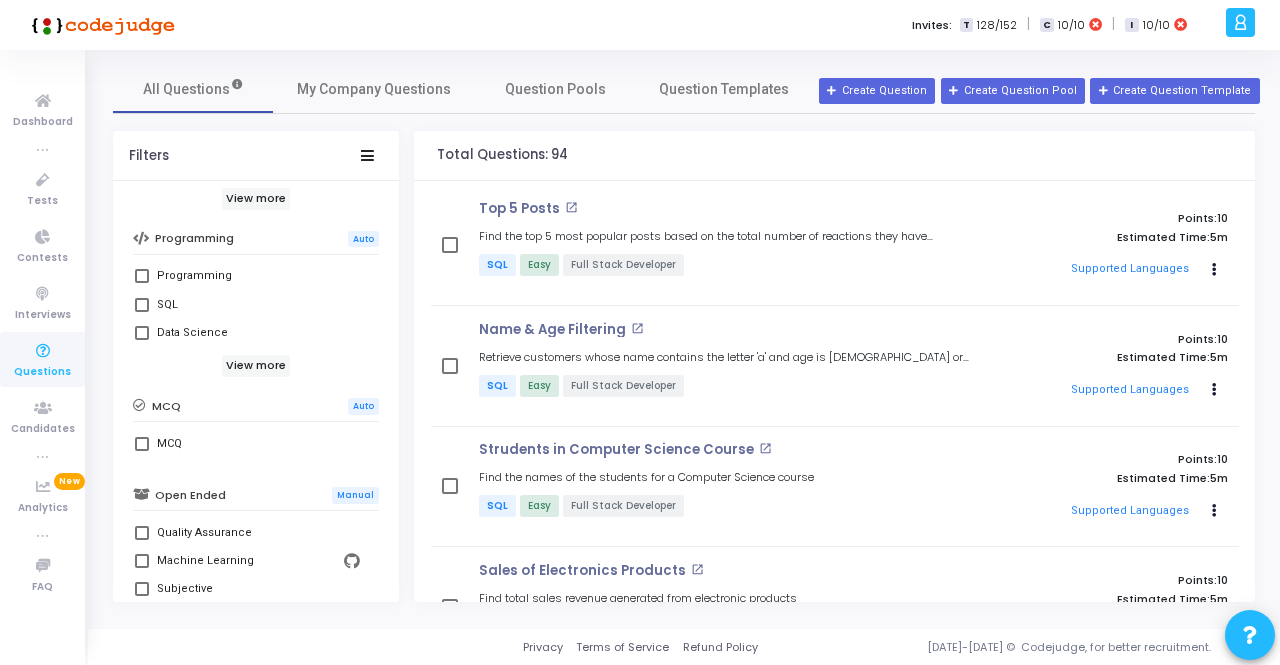 scroll, scrollTop: 400, scrollLeft: 0, axis: vertical 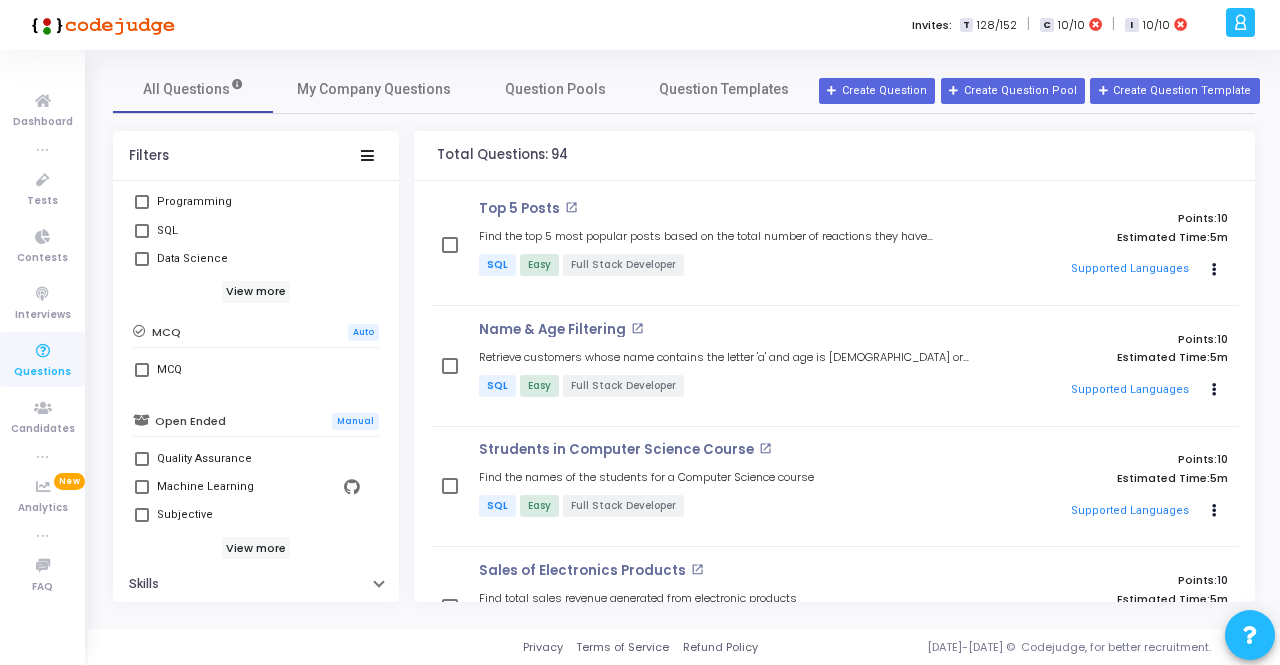 click at bounding box center (142, 515) 